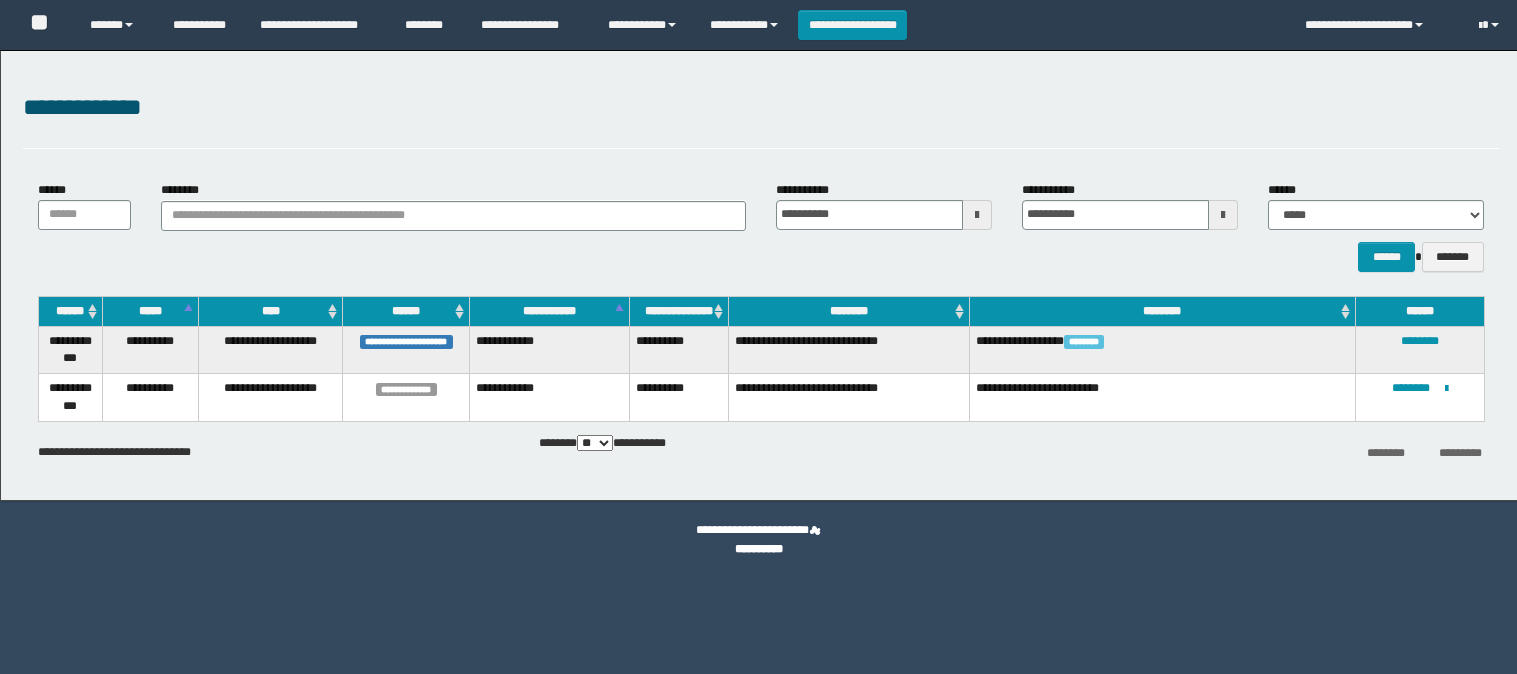 scroll, scrollTop: 0, scrollLeft: 0, axis: both 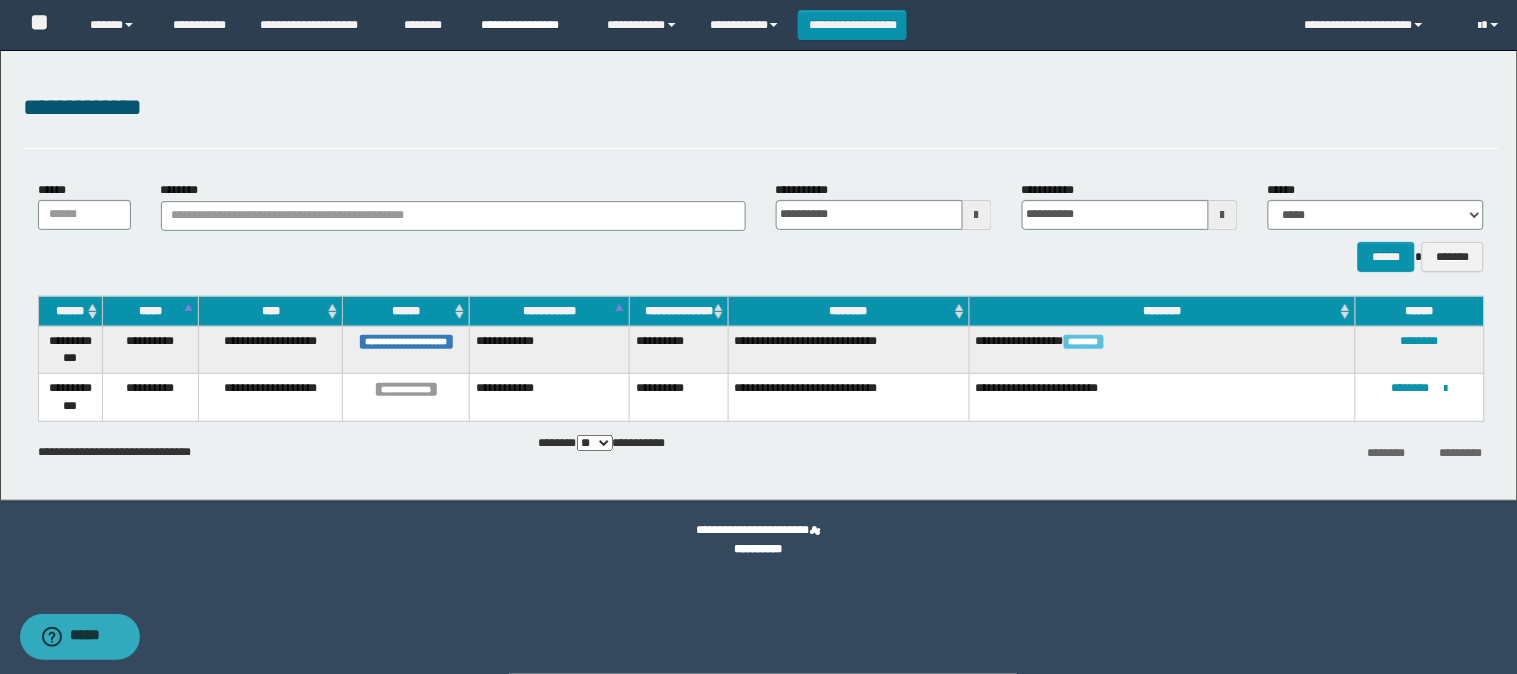 click on "**********" at bounding box center (529, 25) 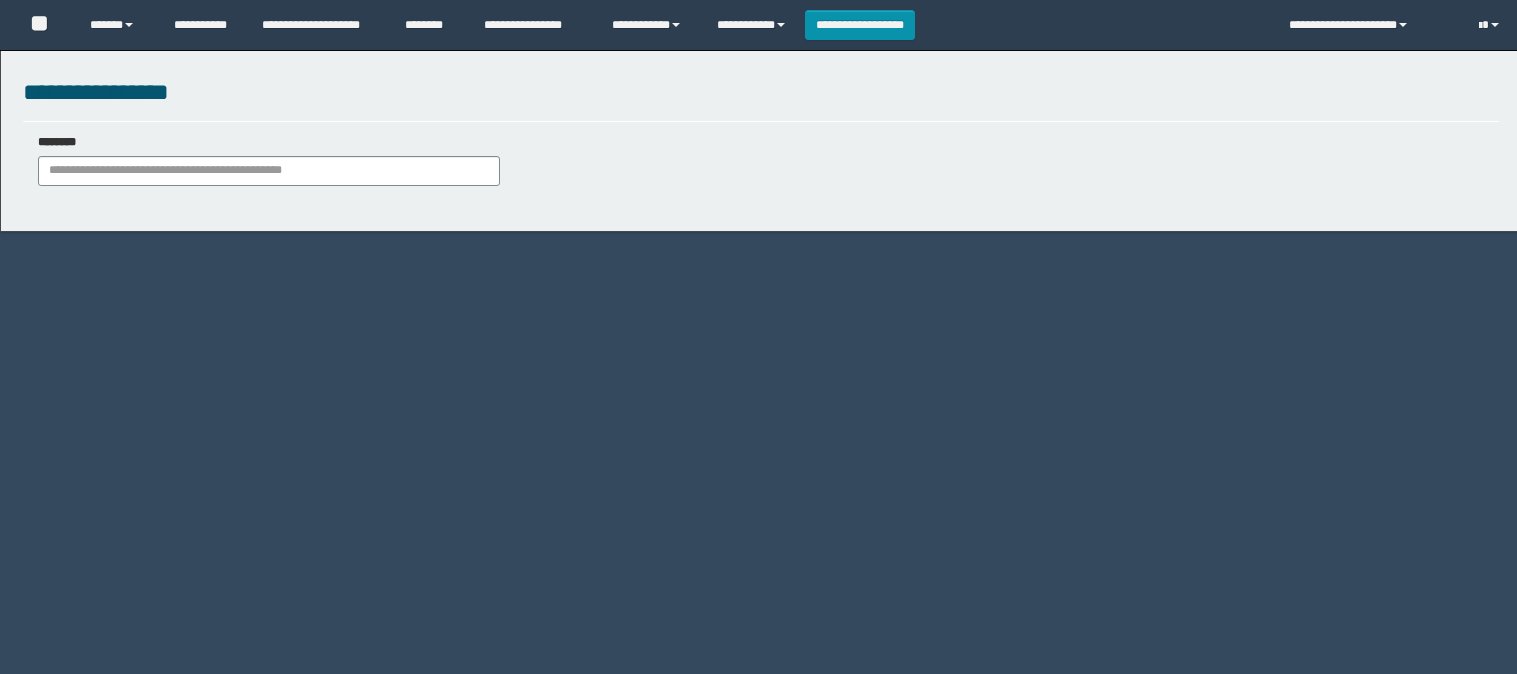 scroll, scrollTop: 0, scrollLeft: 0, axis: both 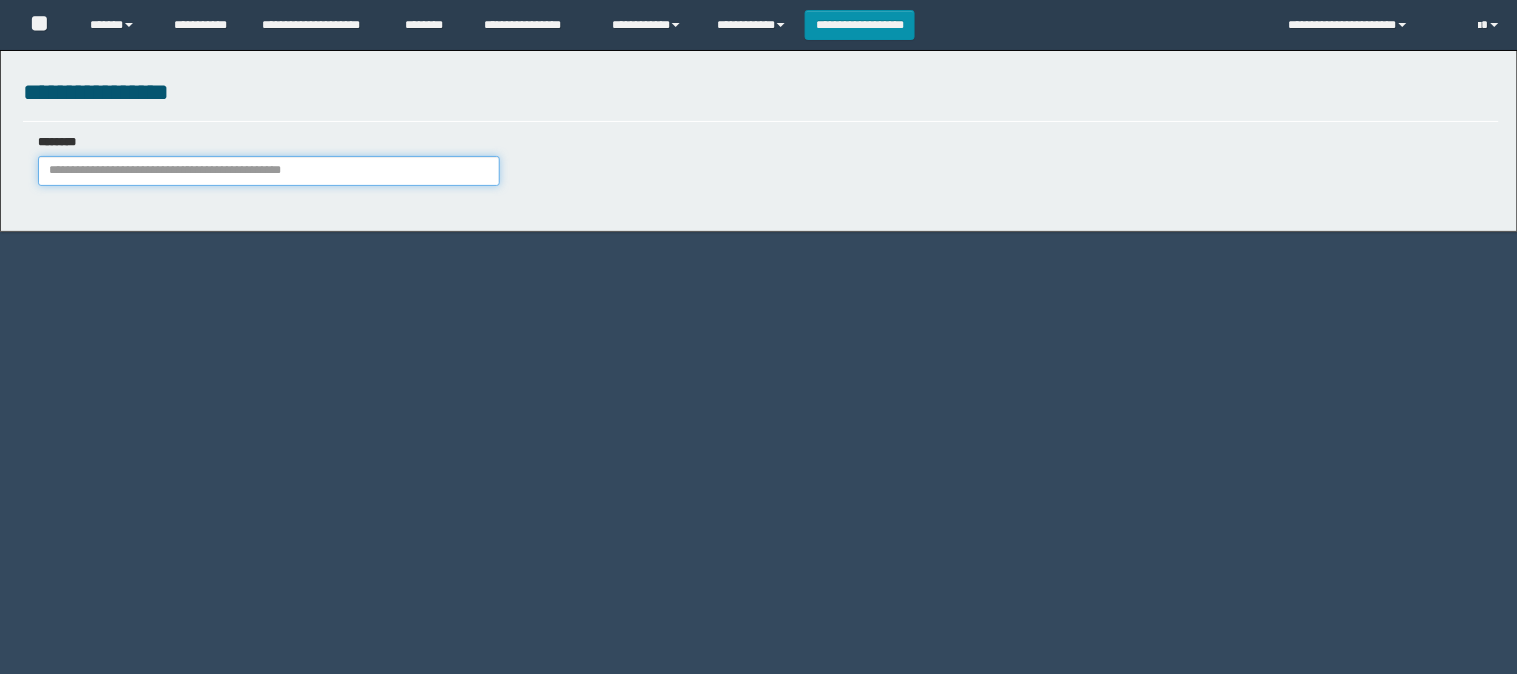click on "********" at bounding box center (269, 171) 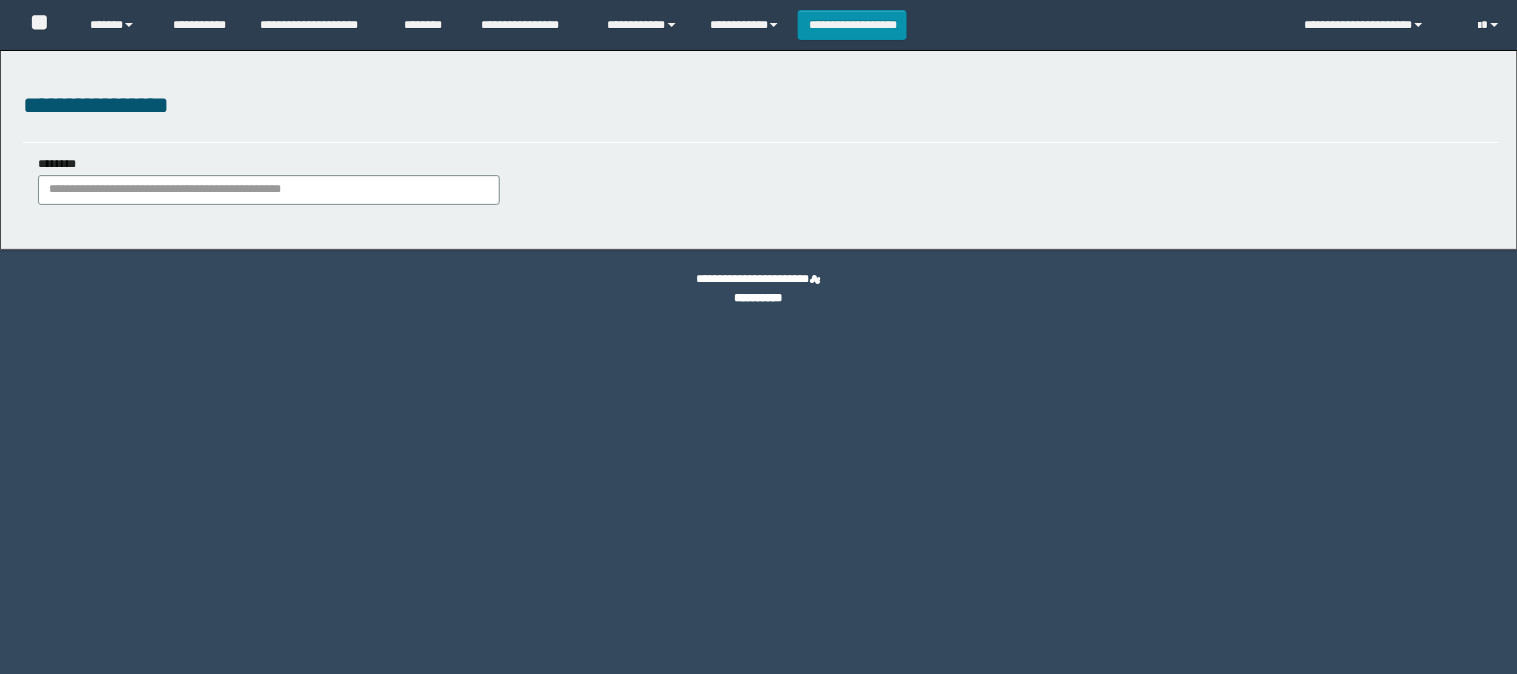 scroll, scrollTop: 0, scrollLeft: 0, axis: both 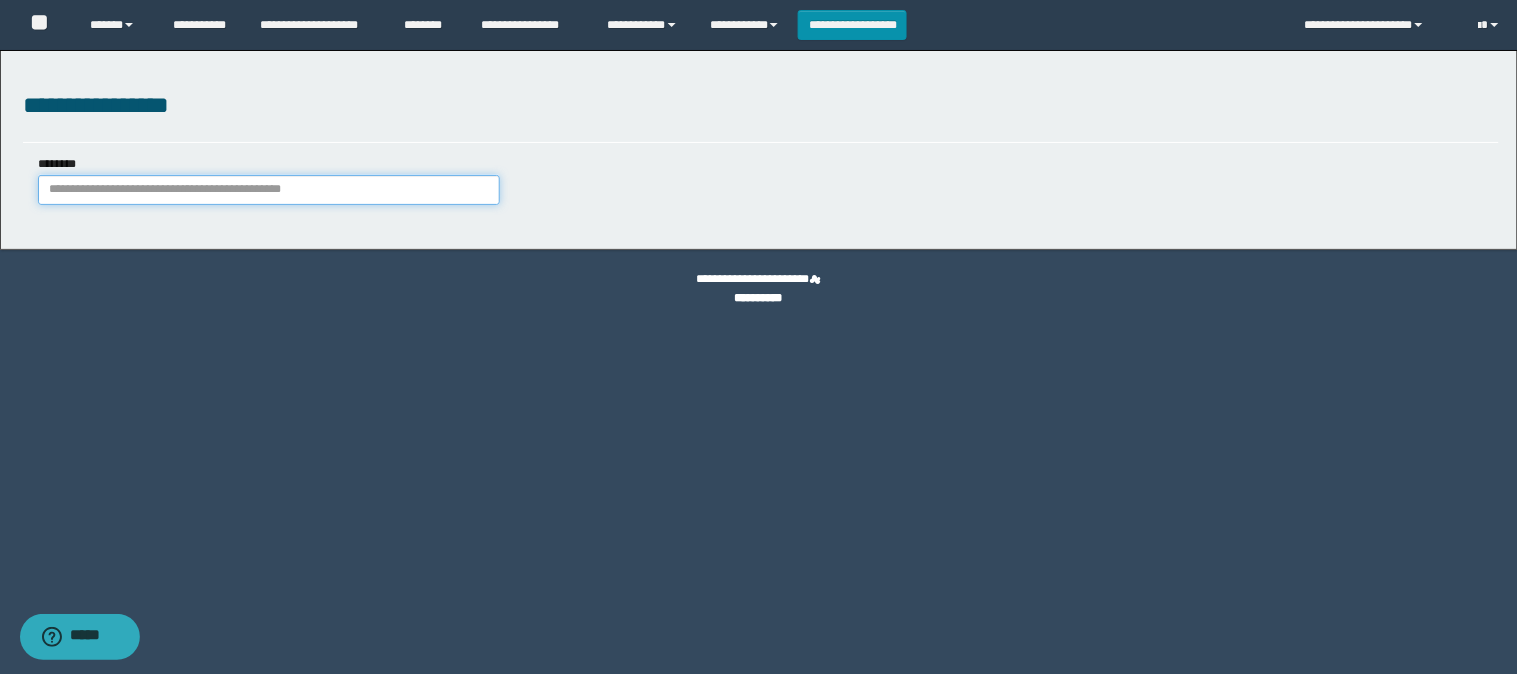 click on "********" at bounding box center [269, 190] 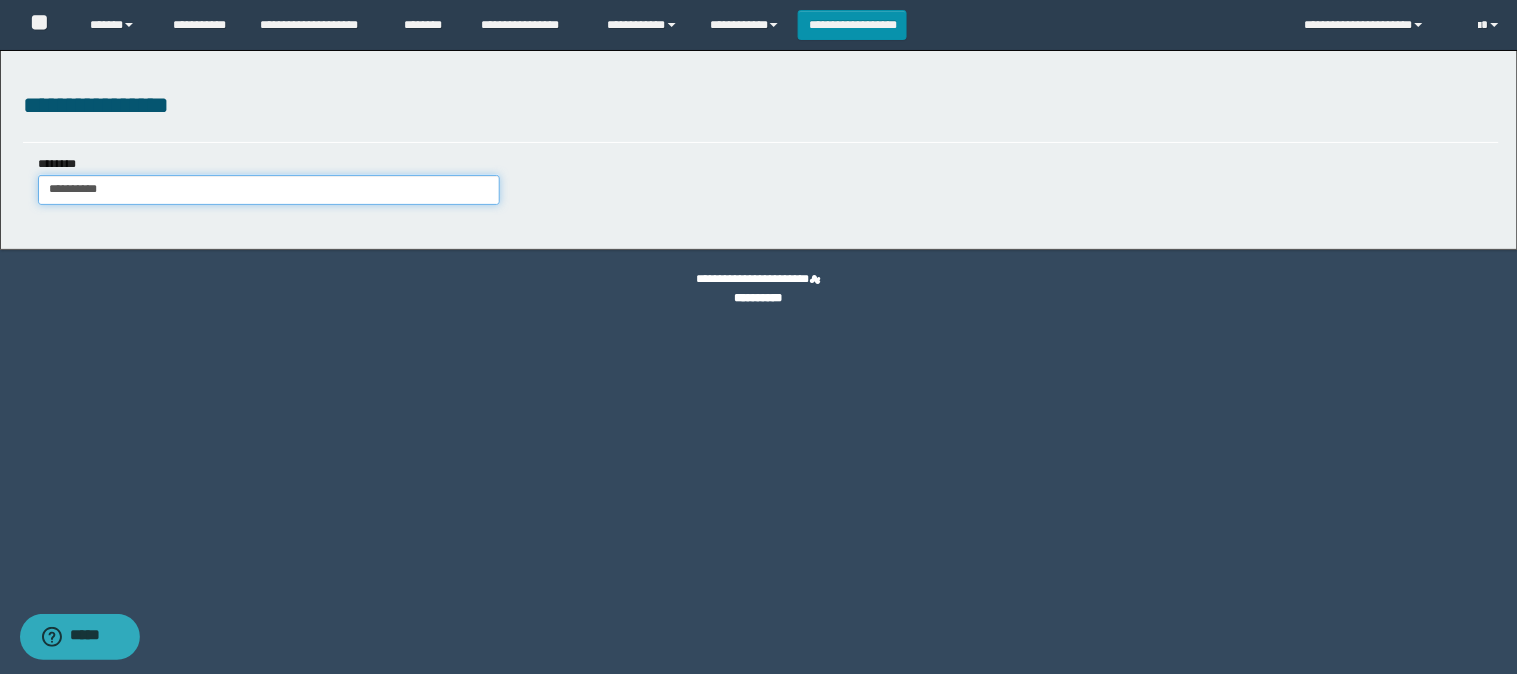type on "**********" 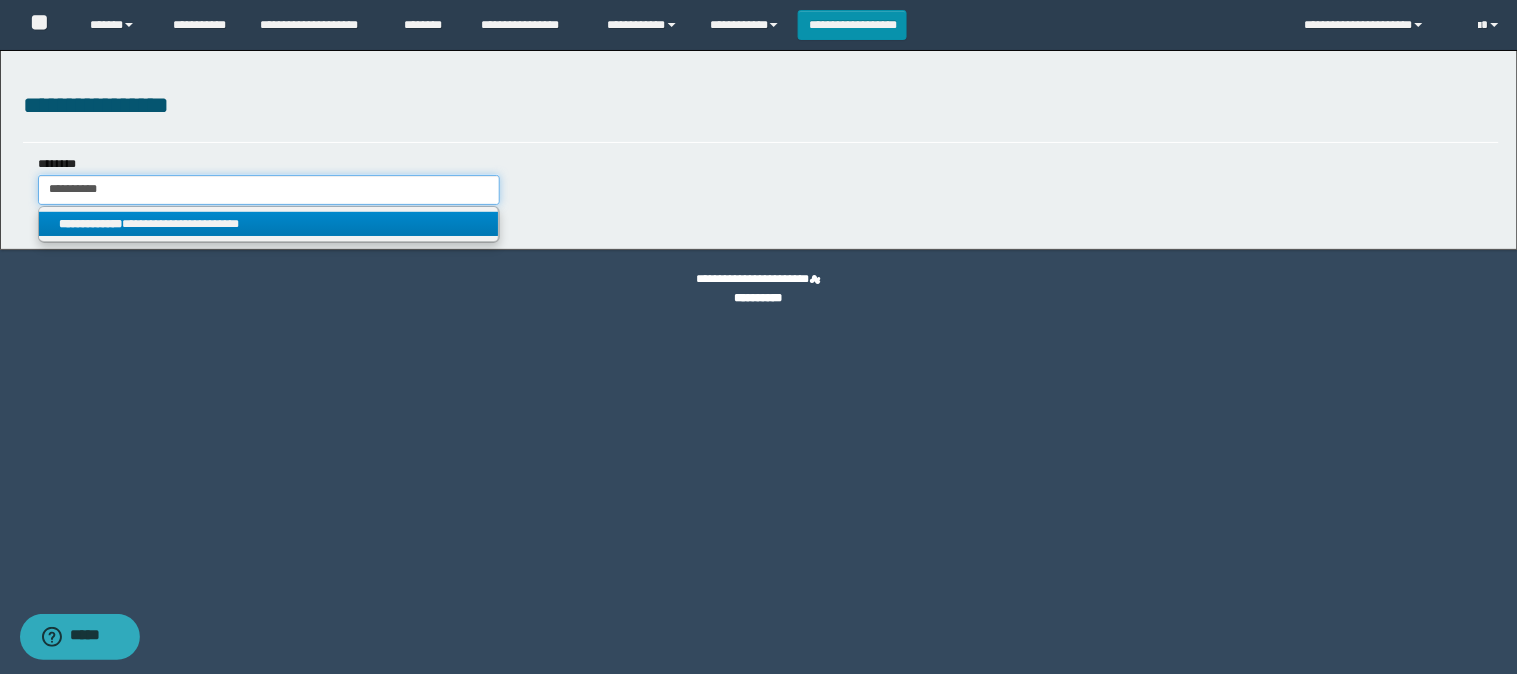 type on "**********" 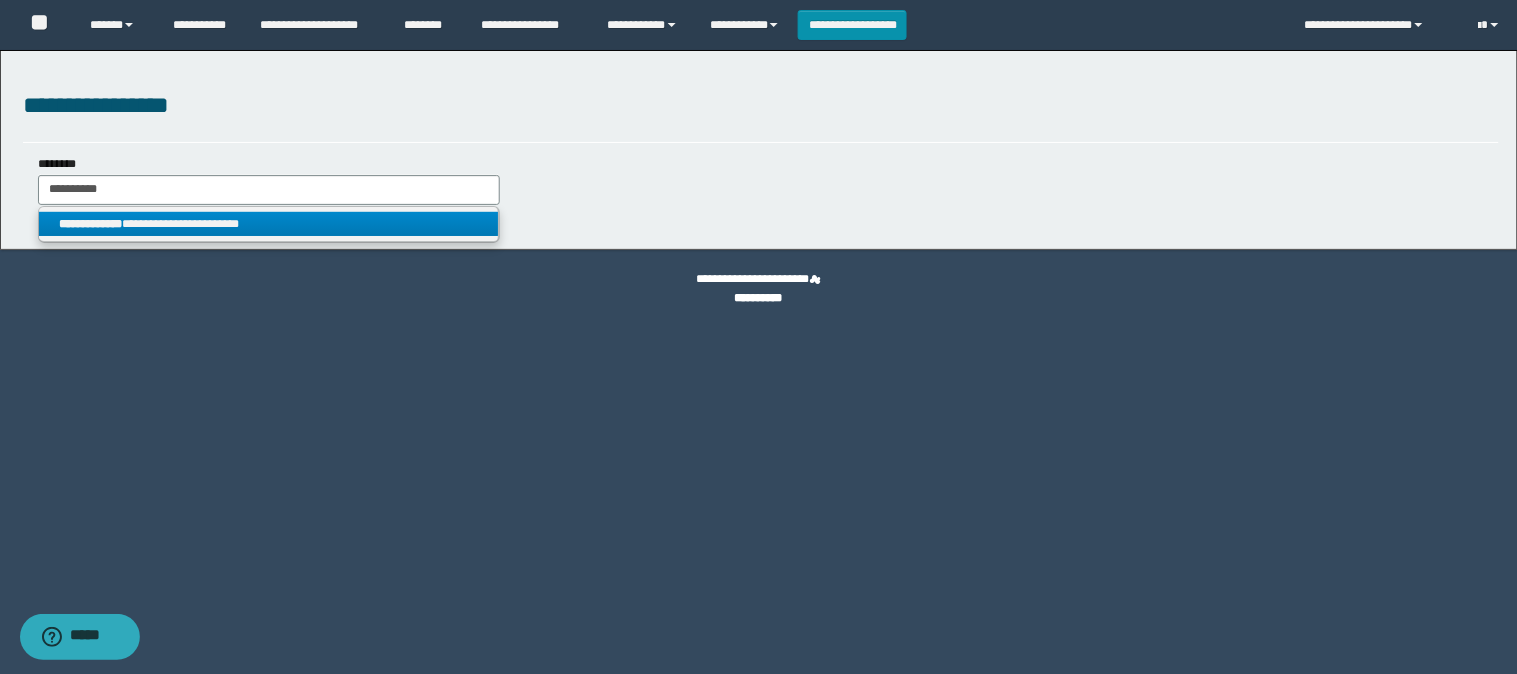 click on "**********" at bounding box center [269, 224] 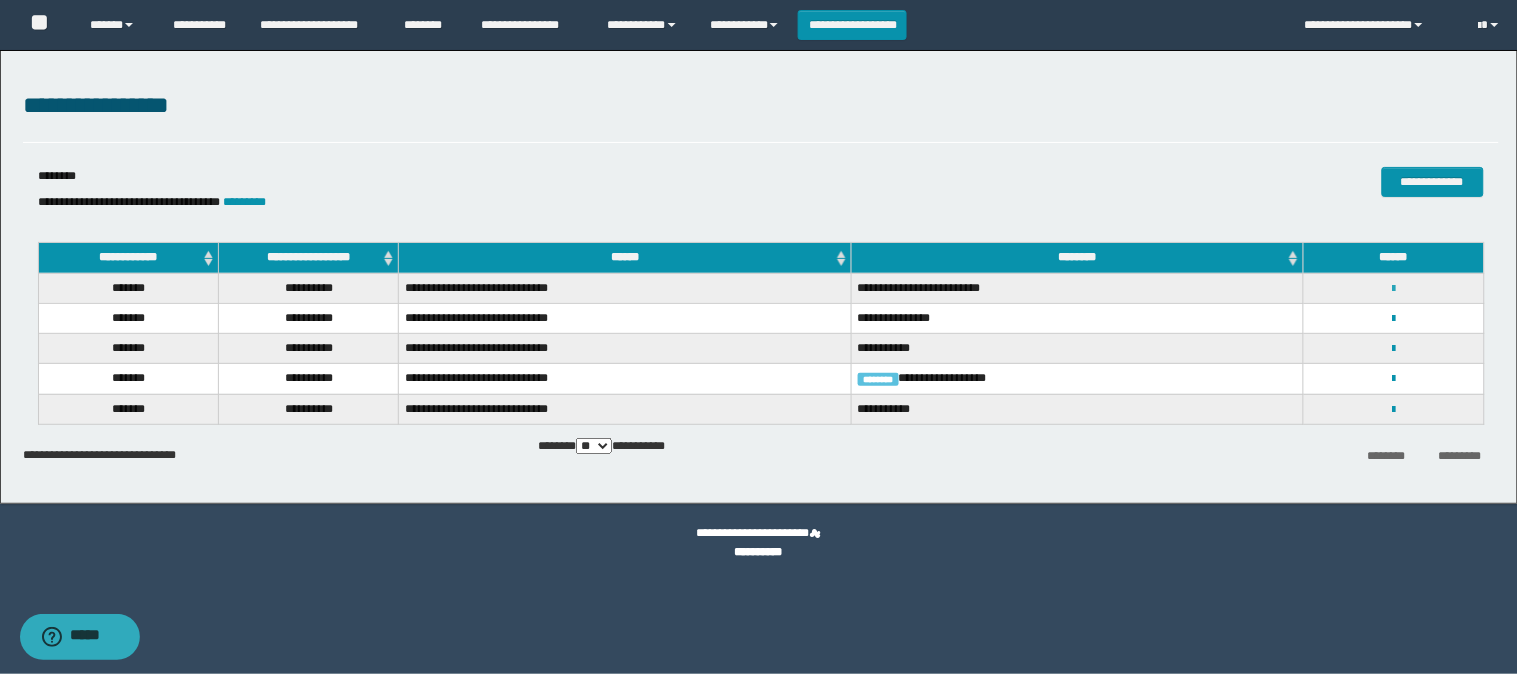 click at bounding box center (1393, 289) 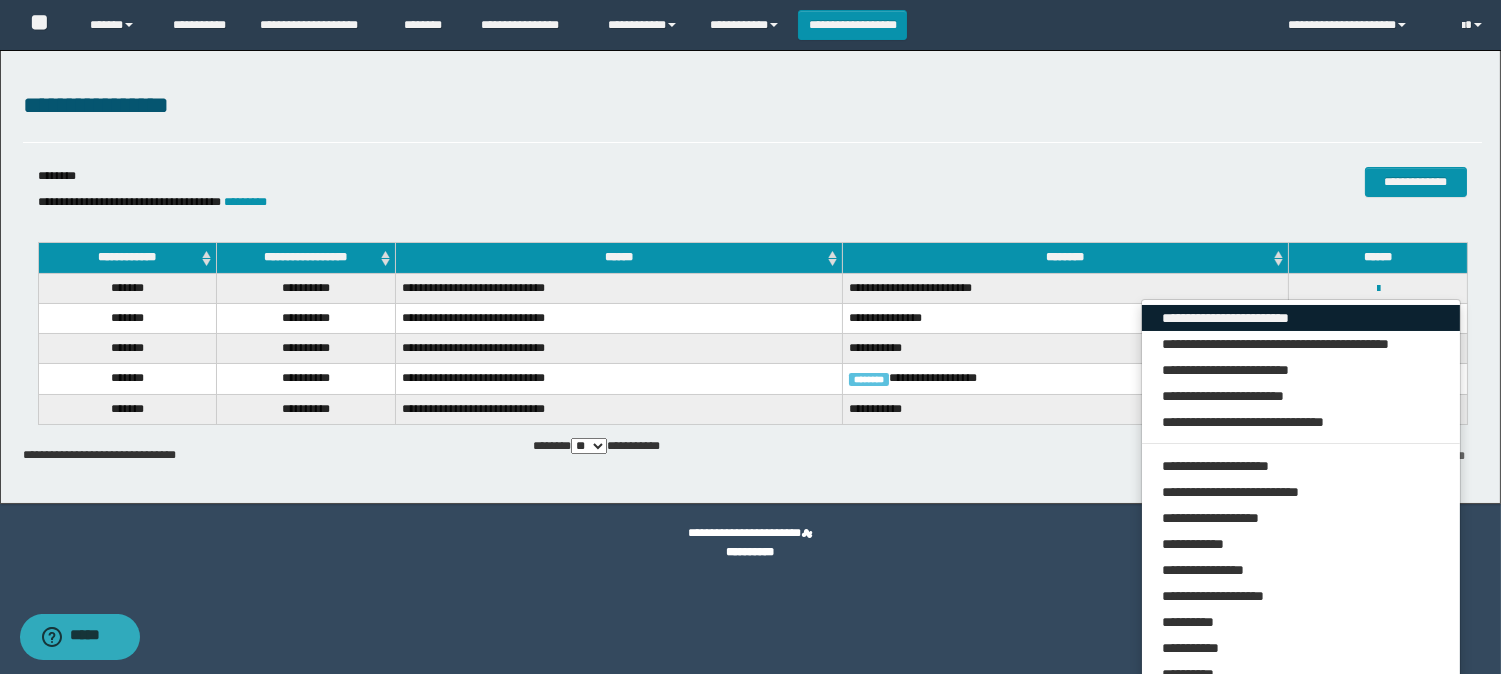 click on "**********" at bounding box center (1301, 318) 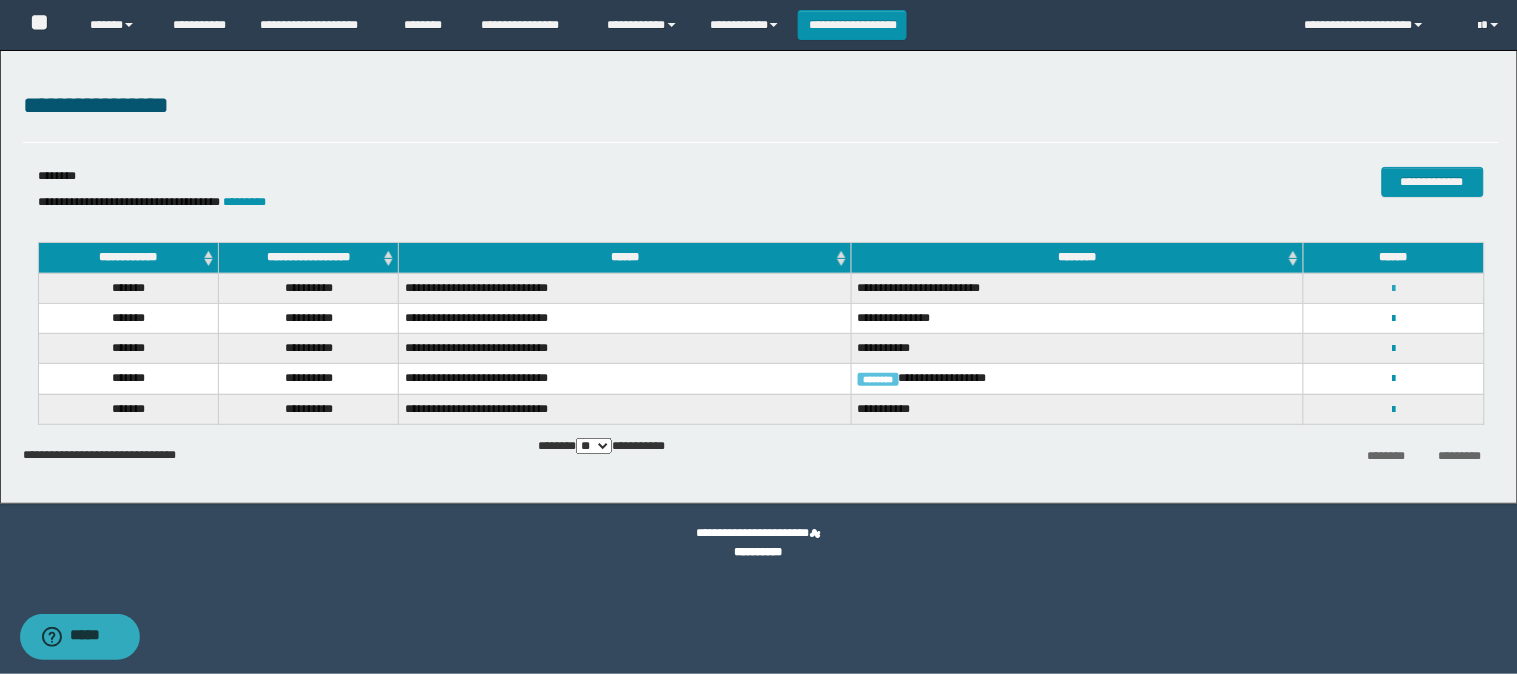 click at bounding box center [1393, 289] 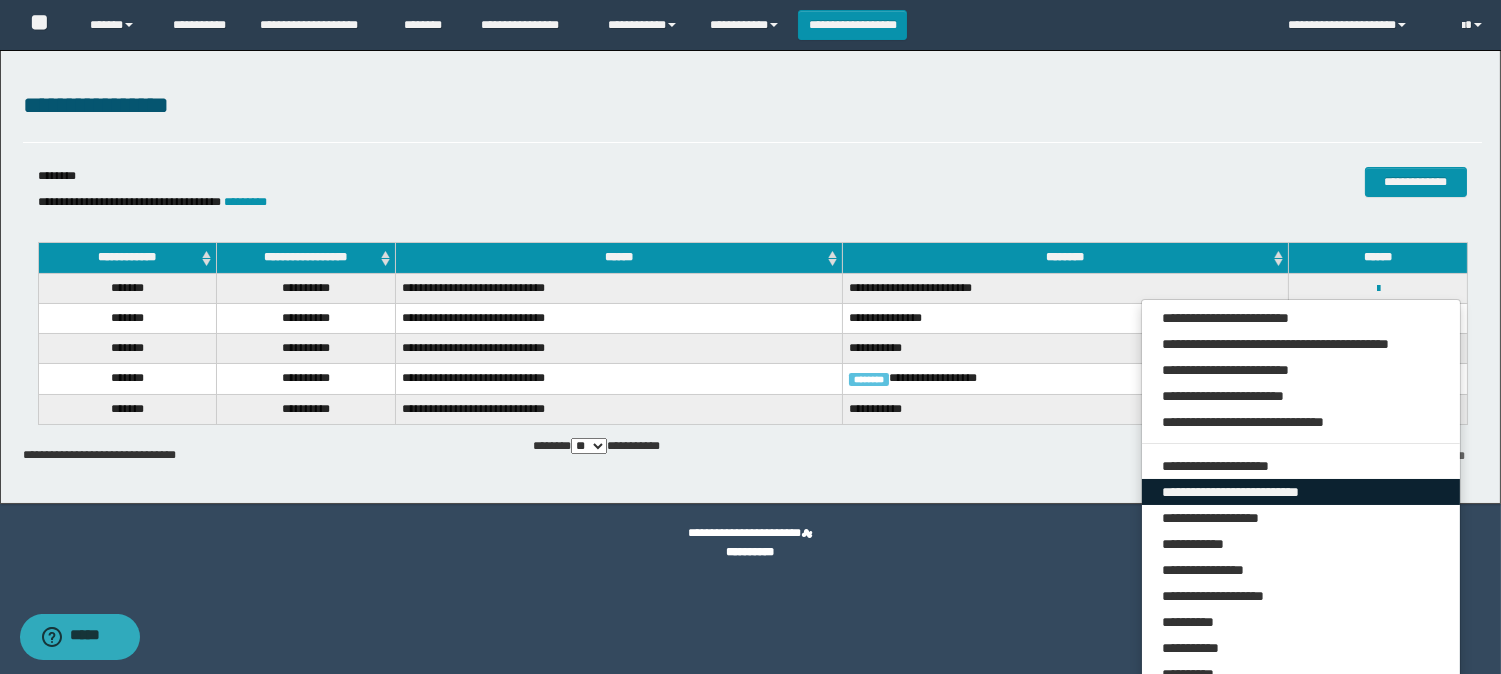 click on "**********" at bounding box center (1301, 492) 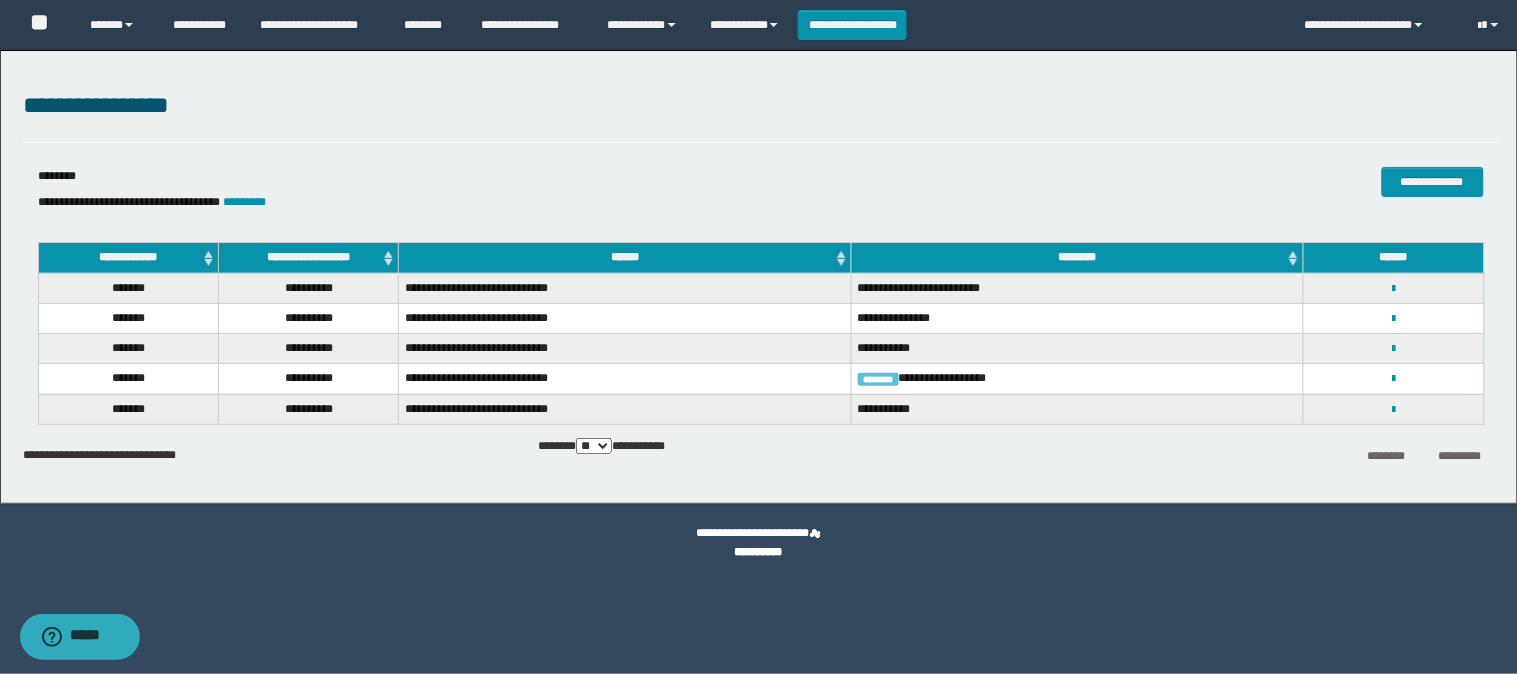select on "***" 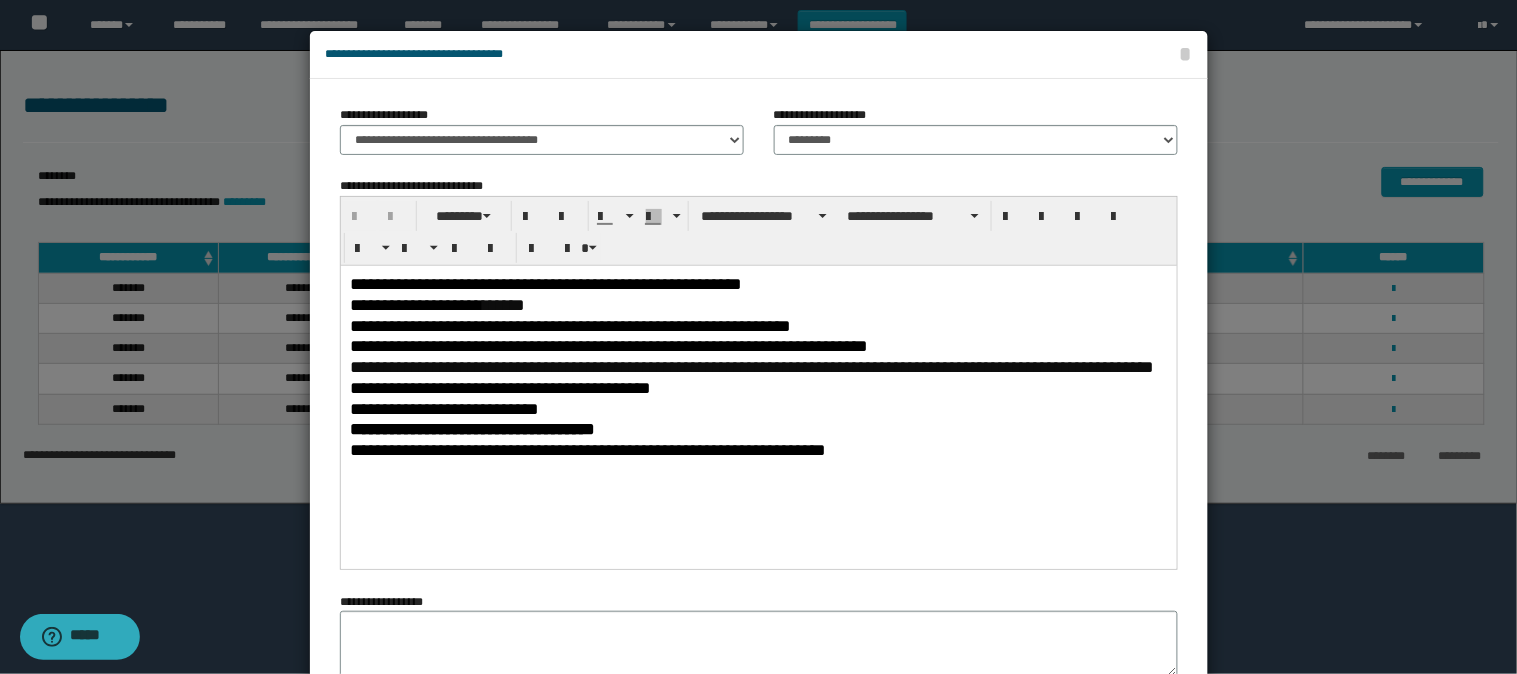 click on "**********" at bounding box center [758, 283] 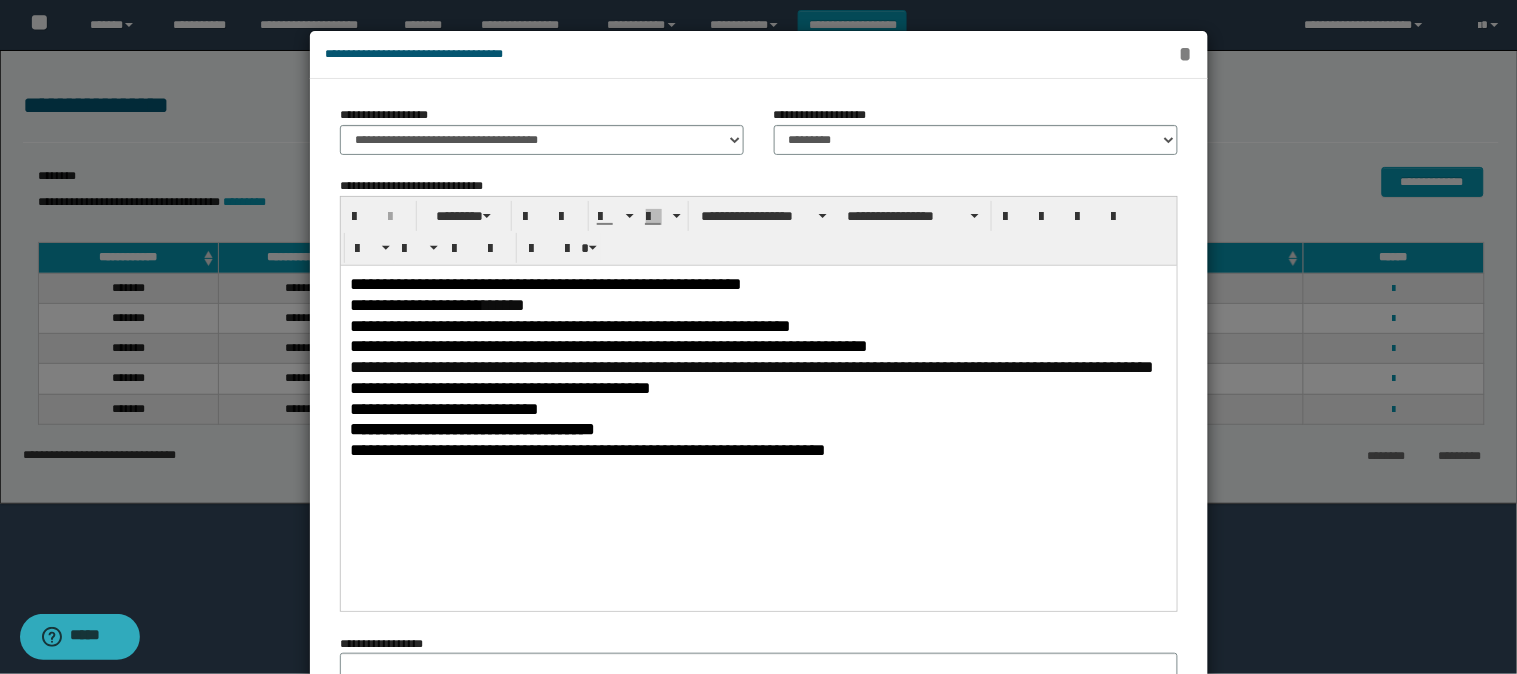 click on "*" at bounding box center (1185, 54) 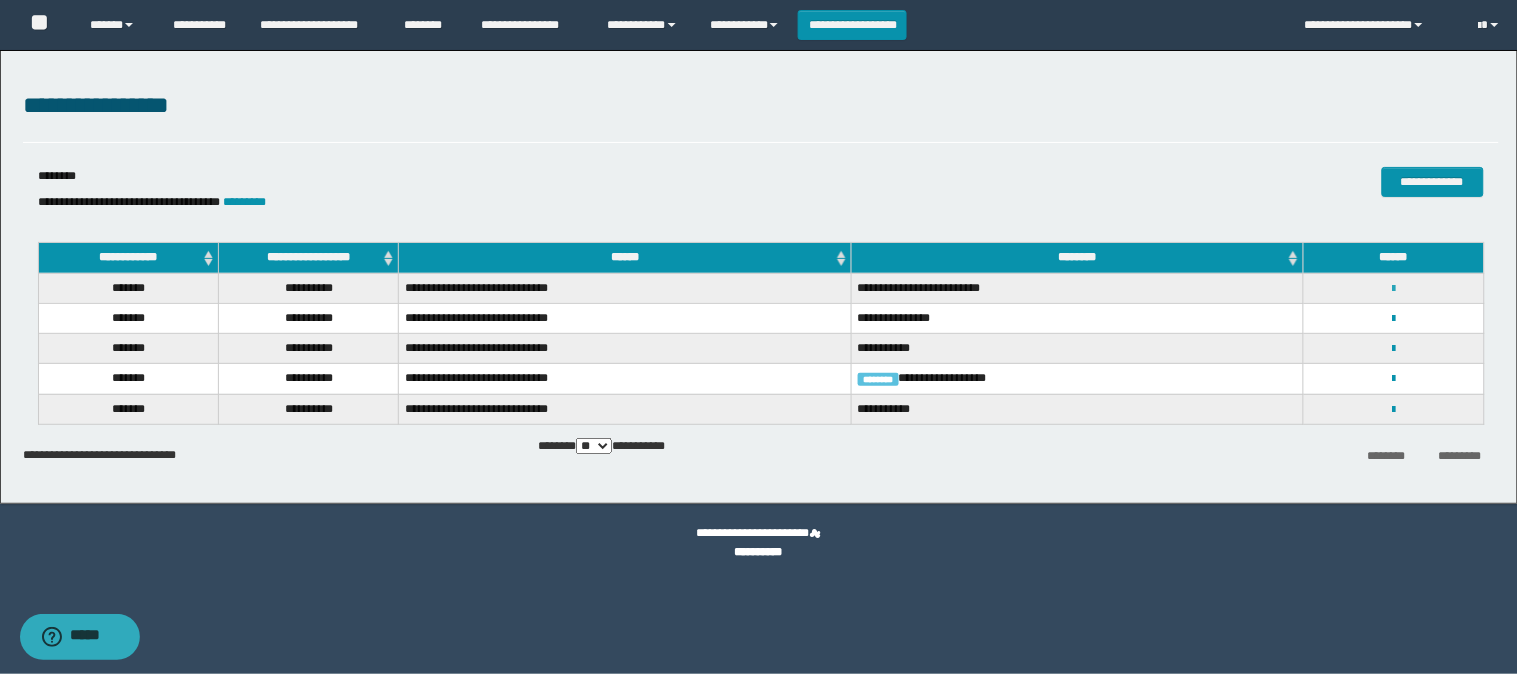 click at bounding box center [1393, 289] 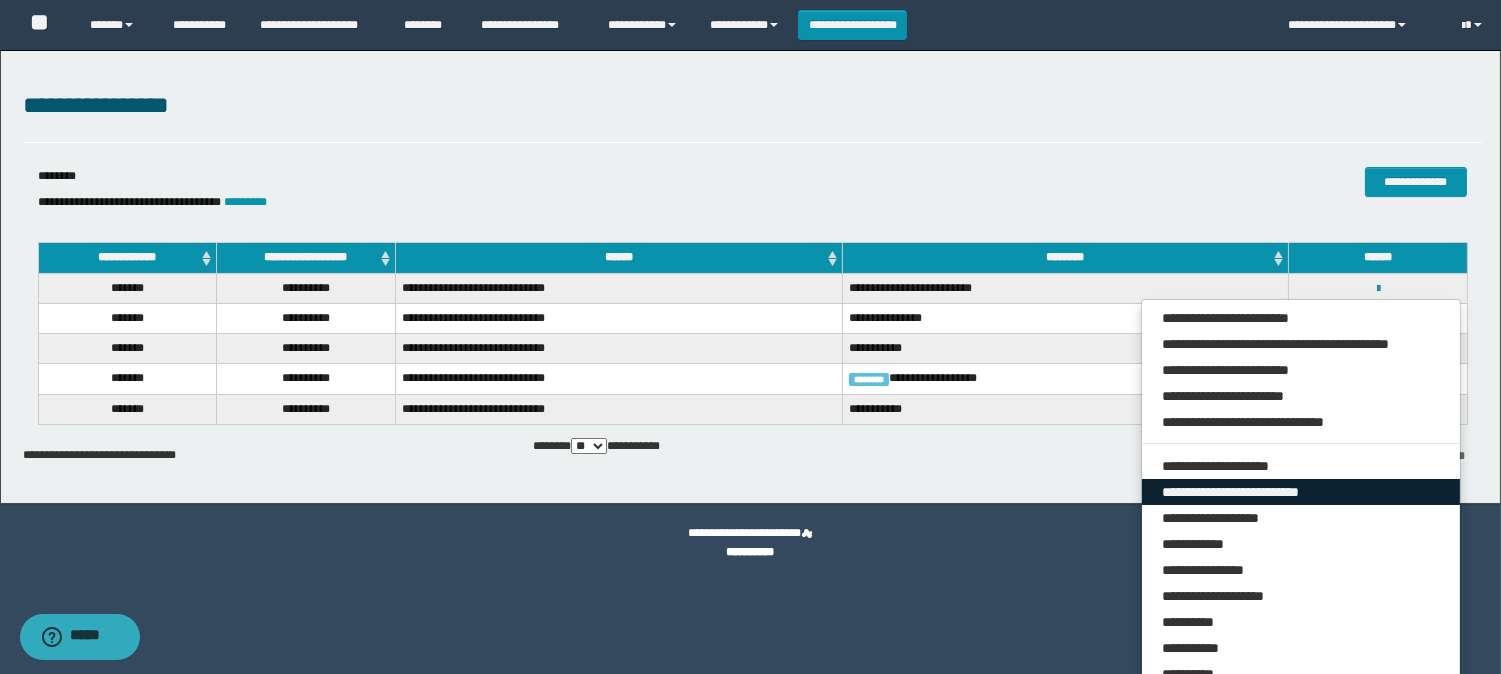 click on "**********" at bounding box center (1301, 492) 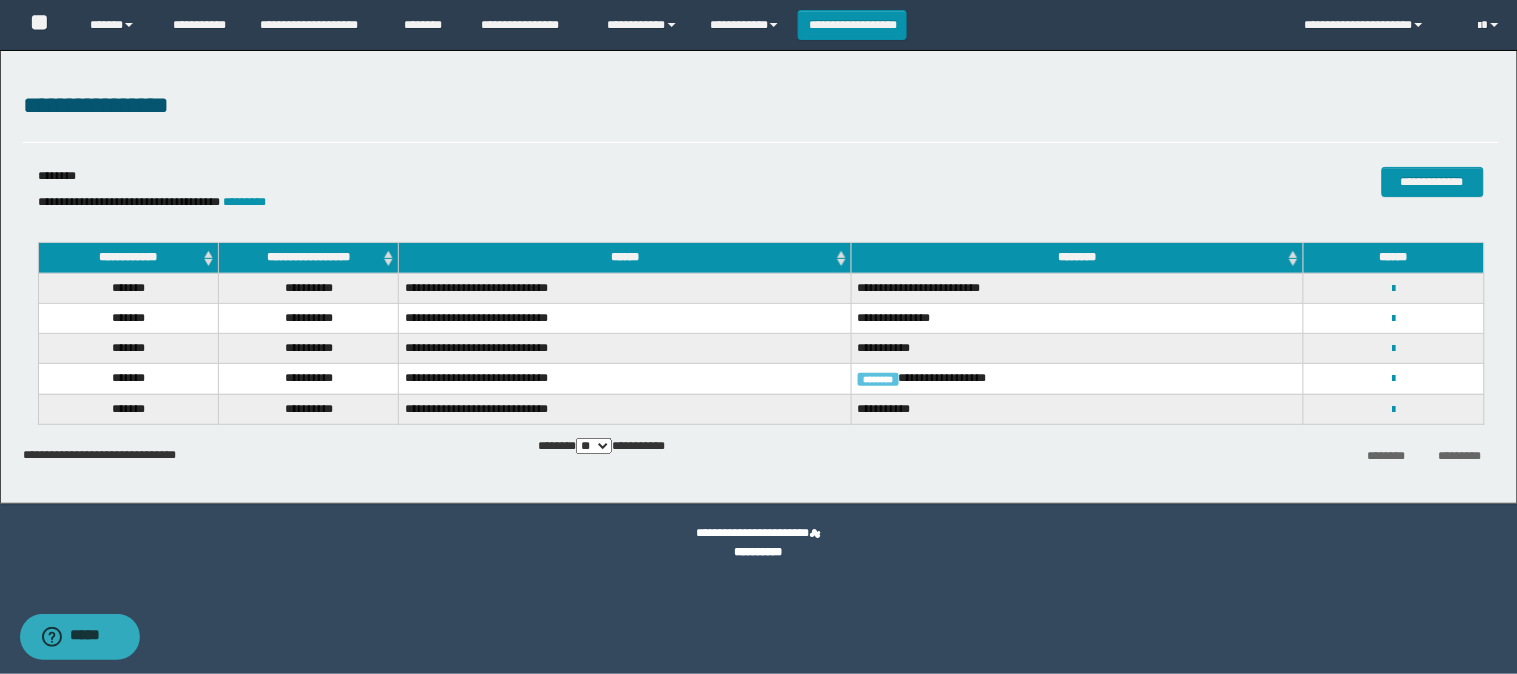 select on "***" 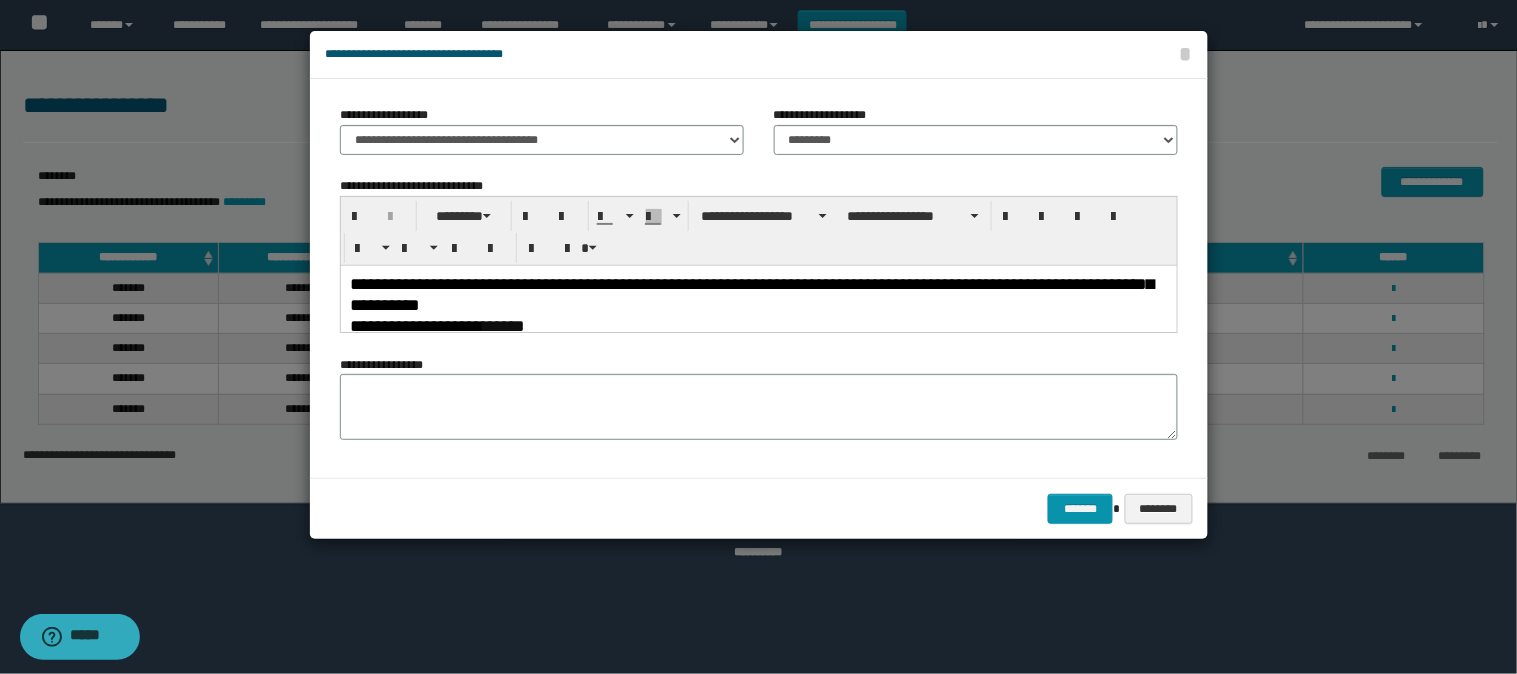 click on "**********" at bounding box center (758, 294) 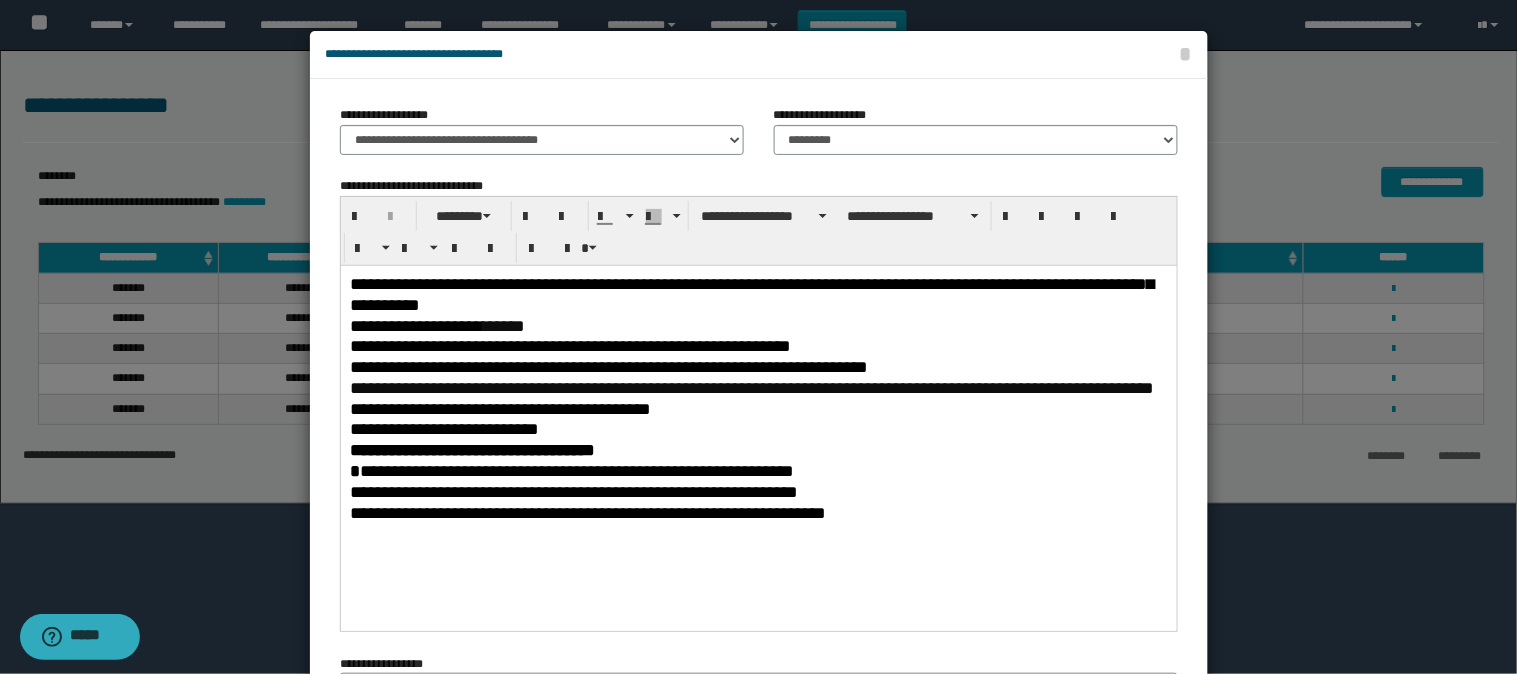 type 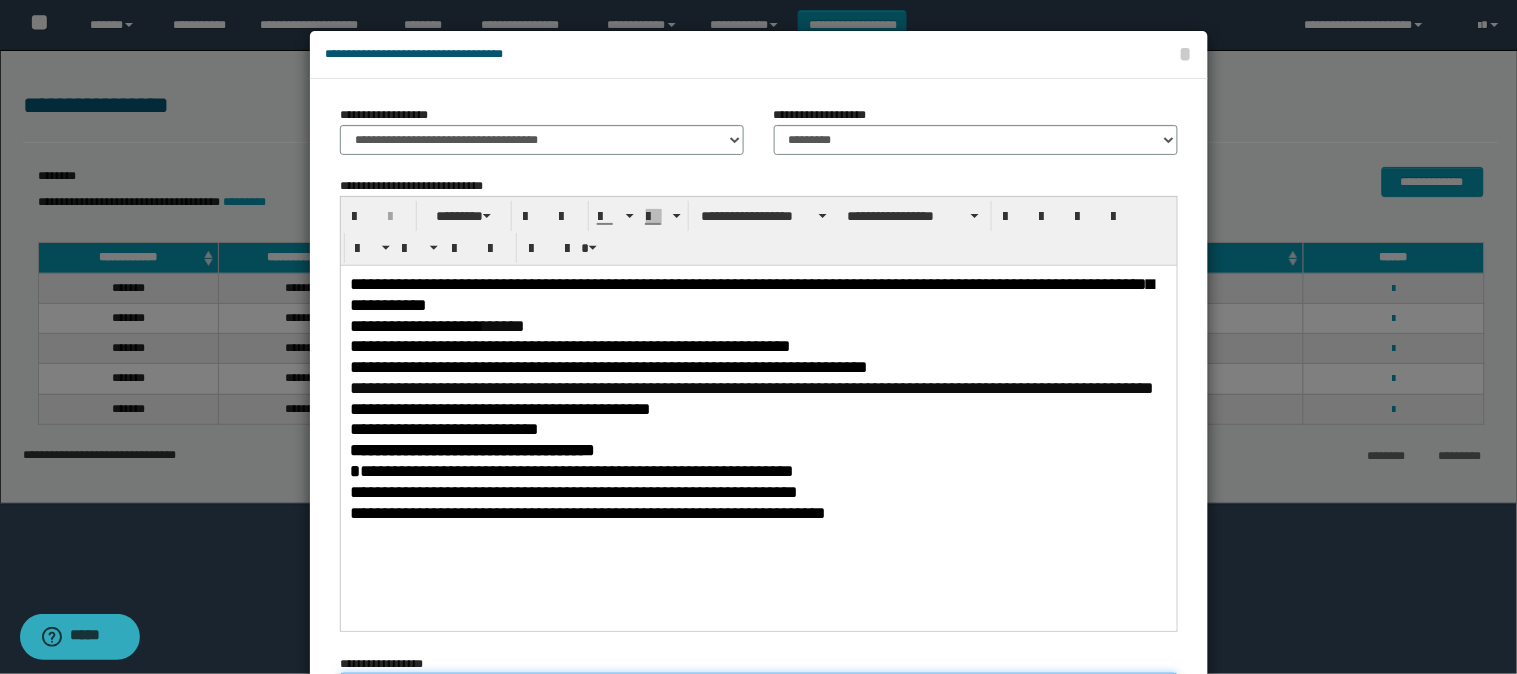 scroll, scrollTop: 194, scrollLeft: 0, axis: vertical 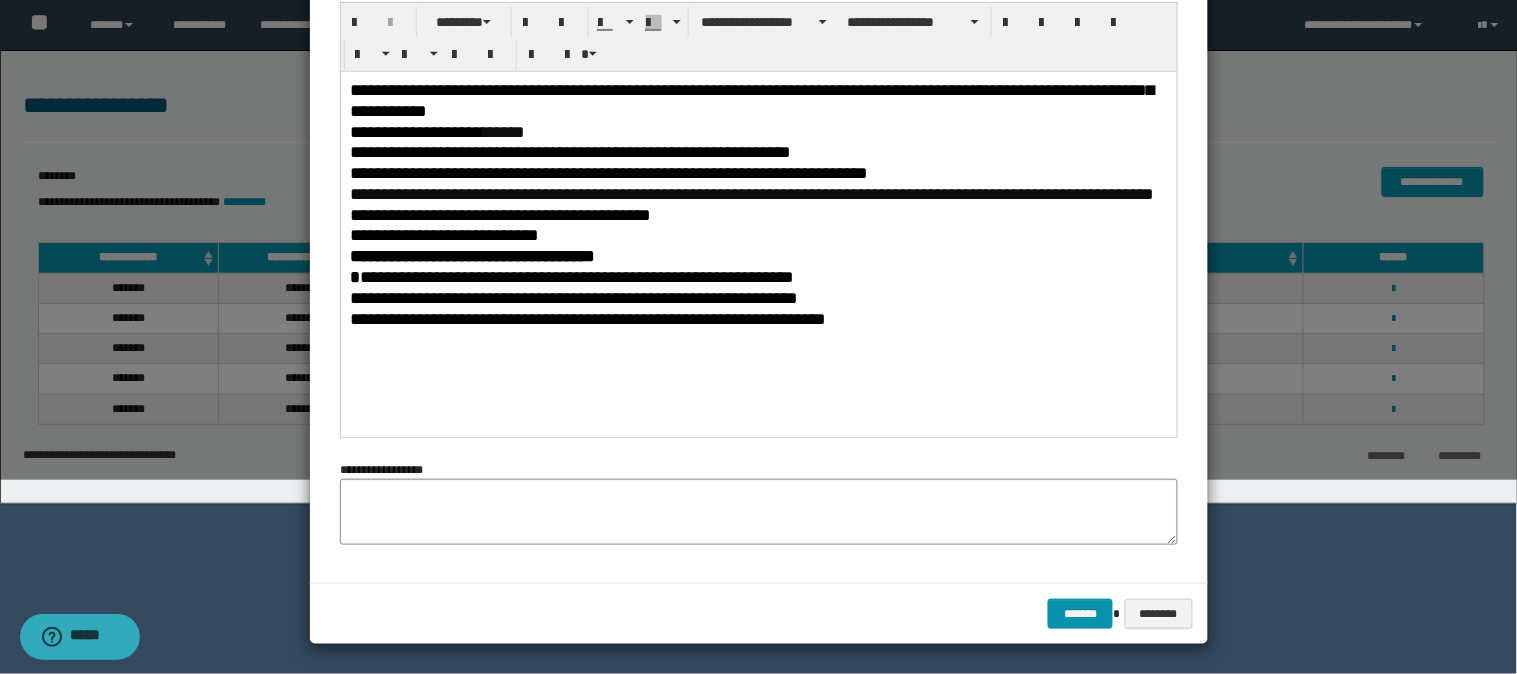 click on "**********" at bounding box center (758, 100) 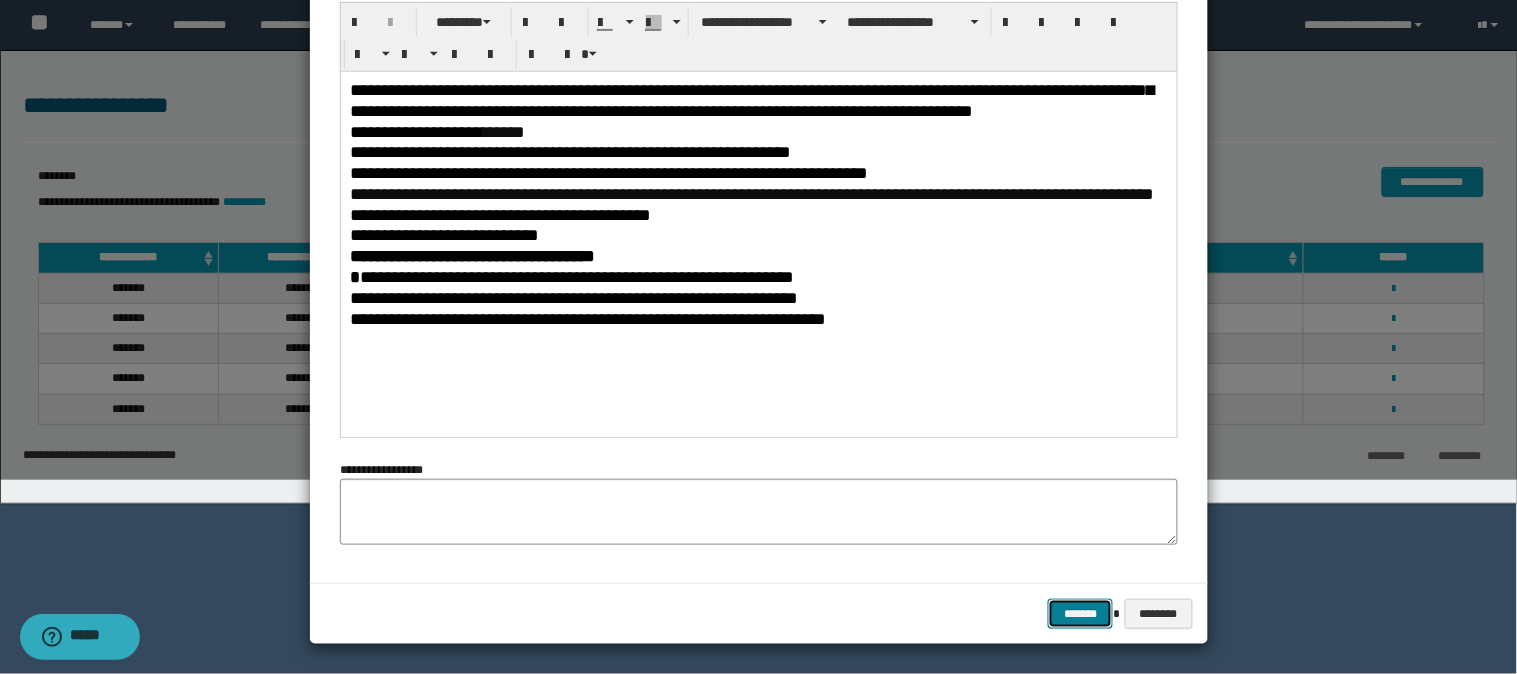 click on "*******" at bounding box center [1080, 614] 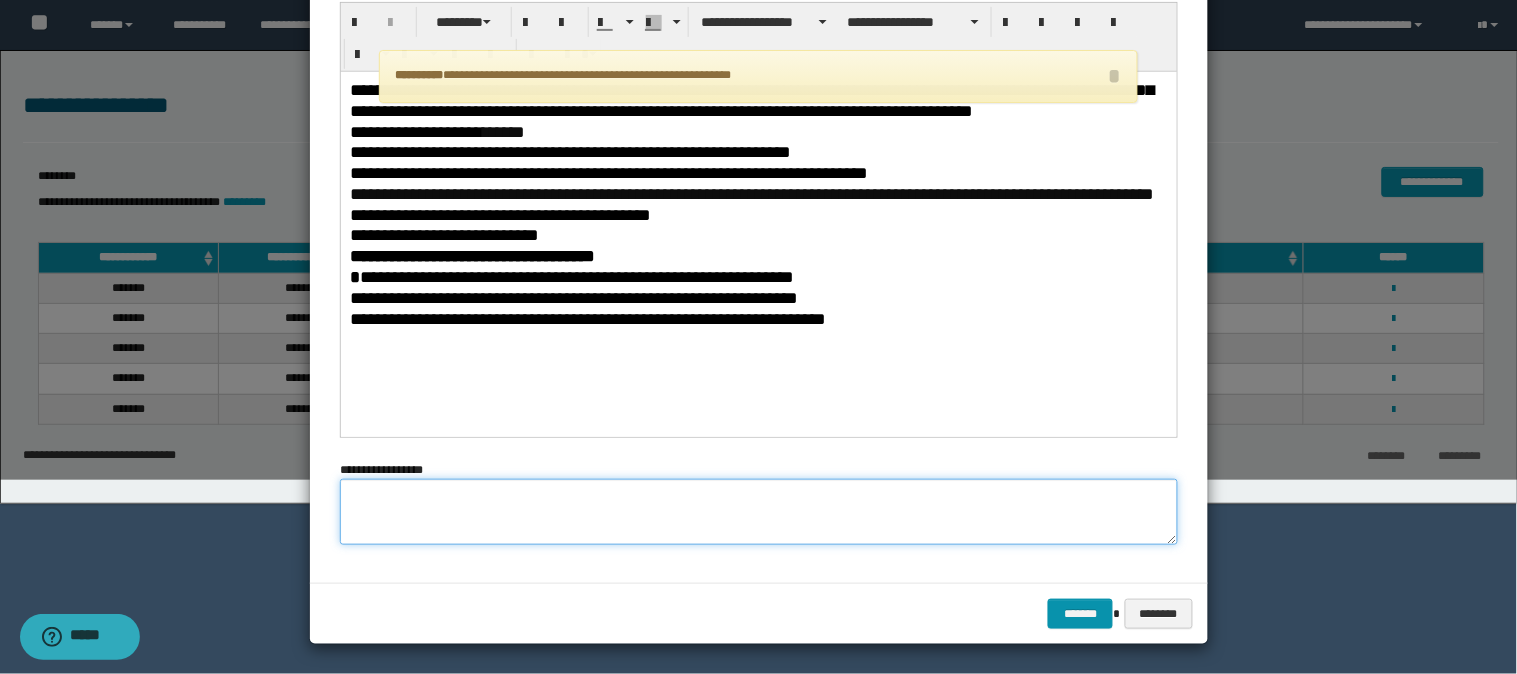 click at bounding box center (759, 512) 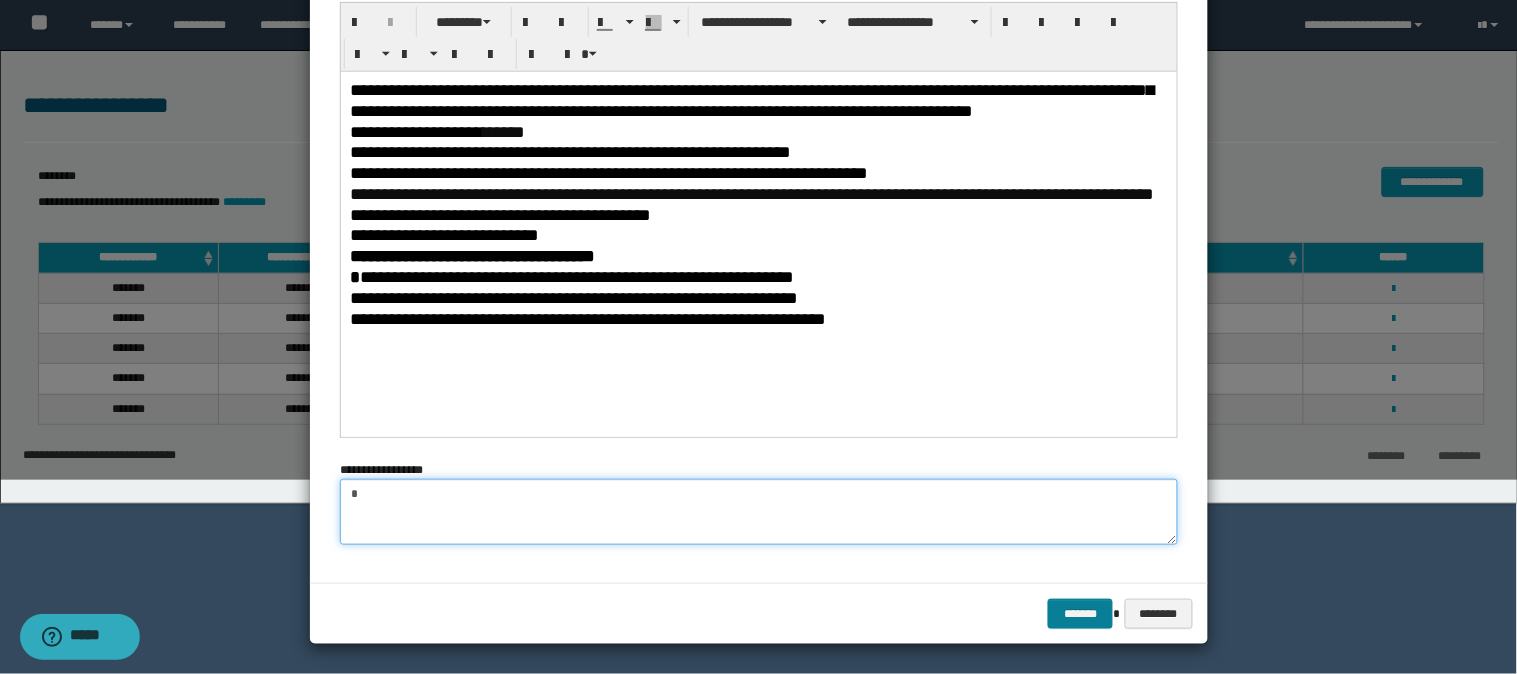 type on "*" 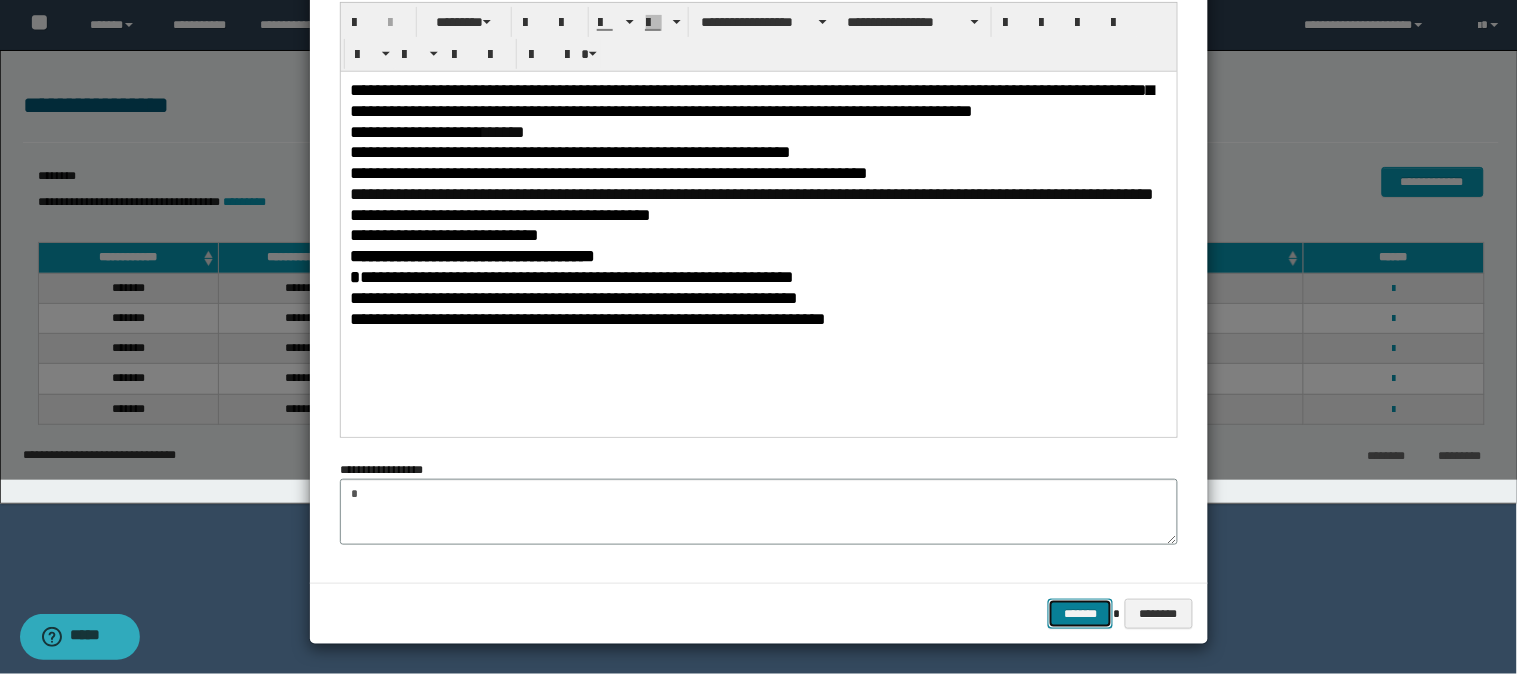 click on "*******" at bounding box center [1080, 614] 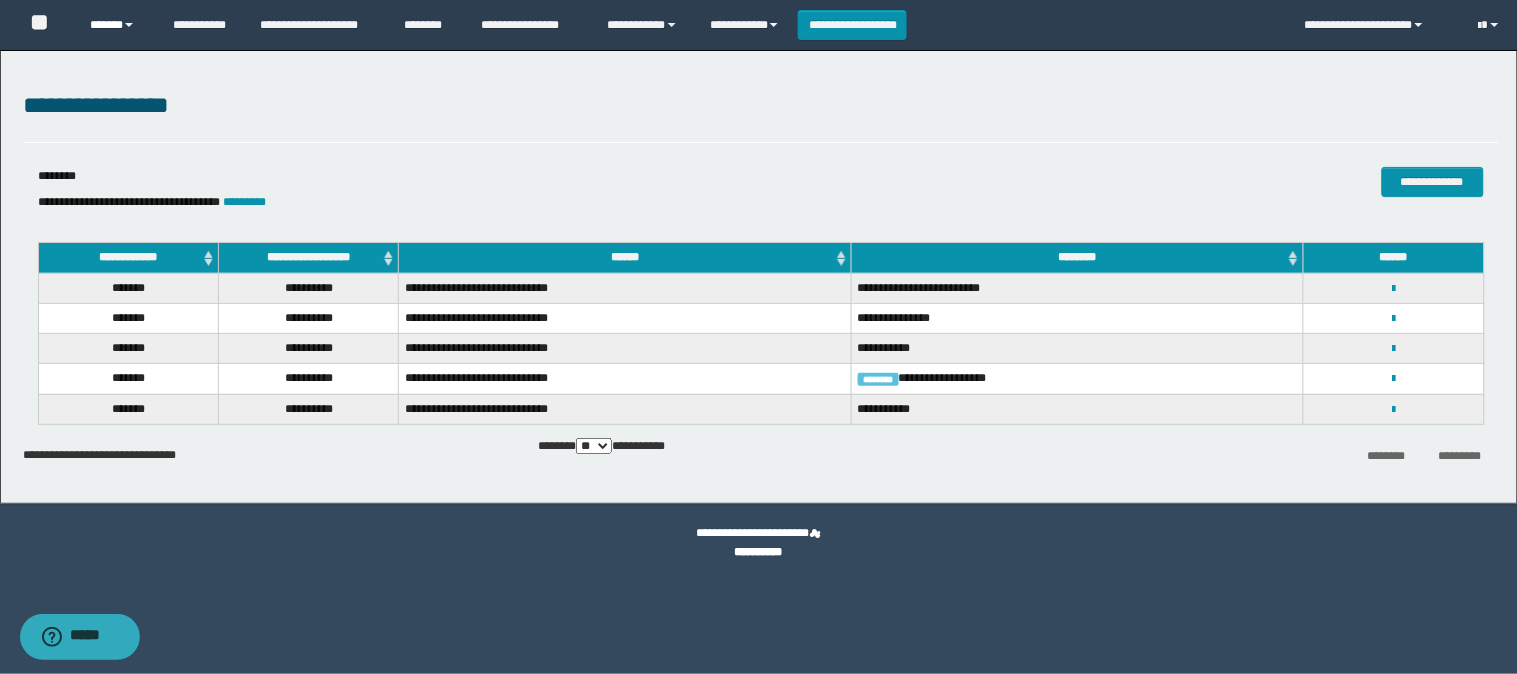 click on "******" at bounding box center (116, 25) 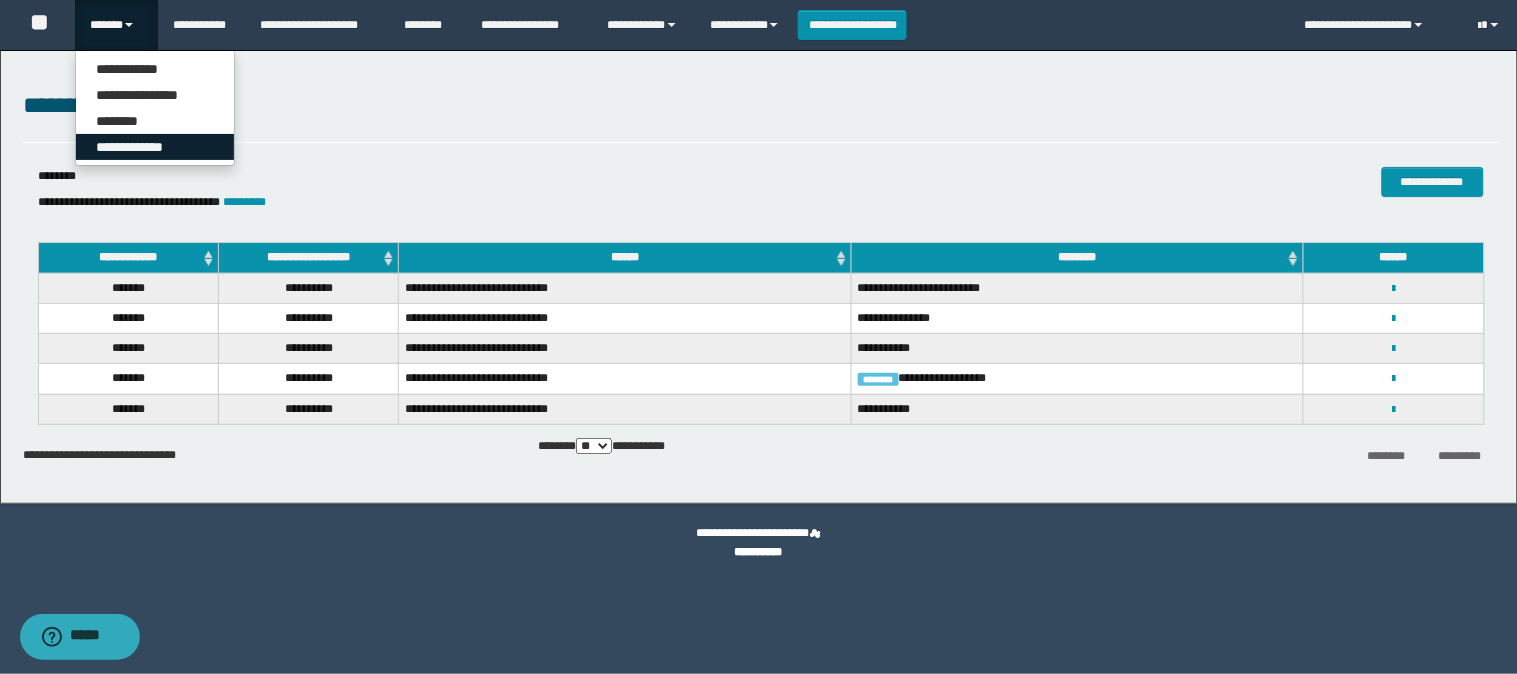 click on "**********" at bounding box center (155, 147) 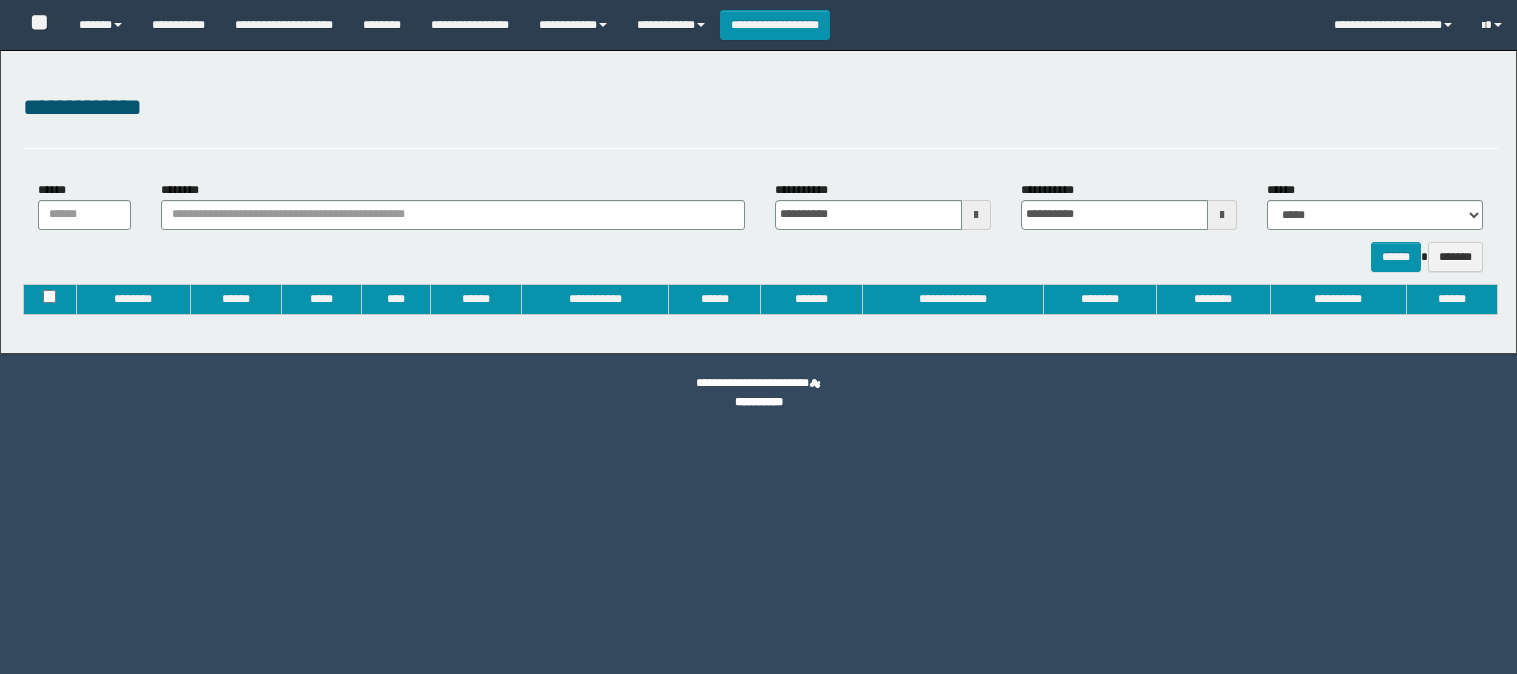 type on "**********" 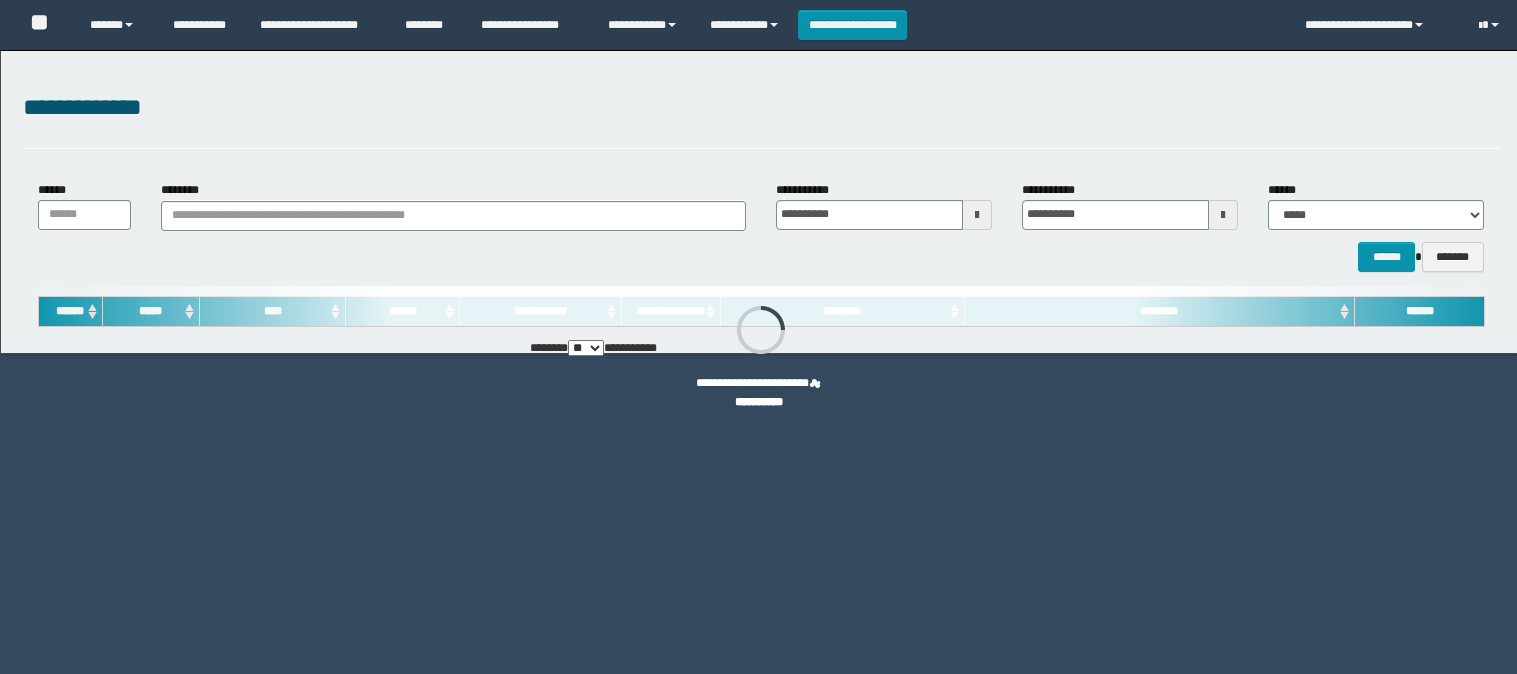 scroll, scrollTop: 0, scrollLeft: 0, axis: both 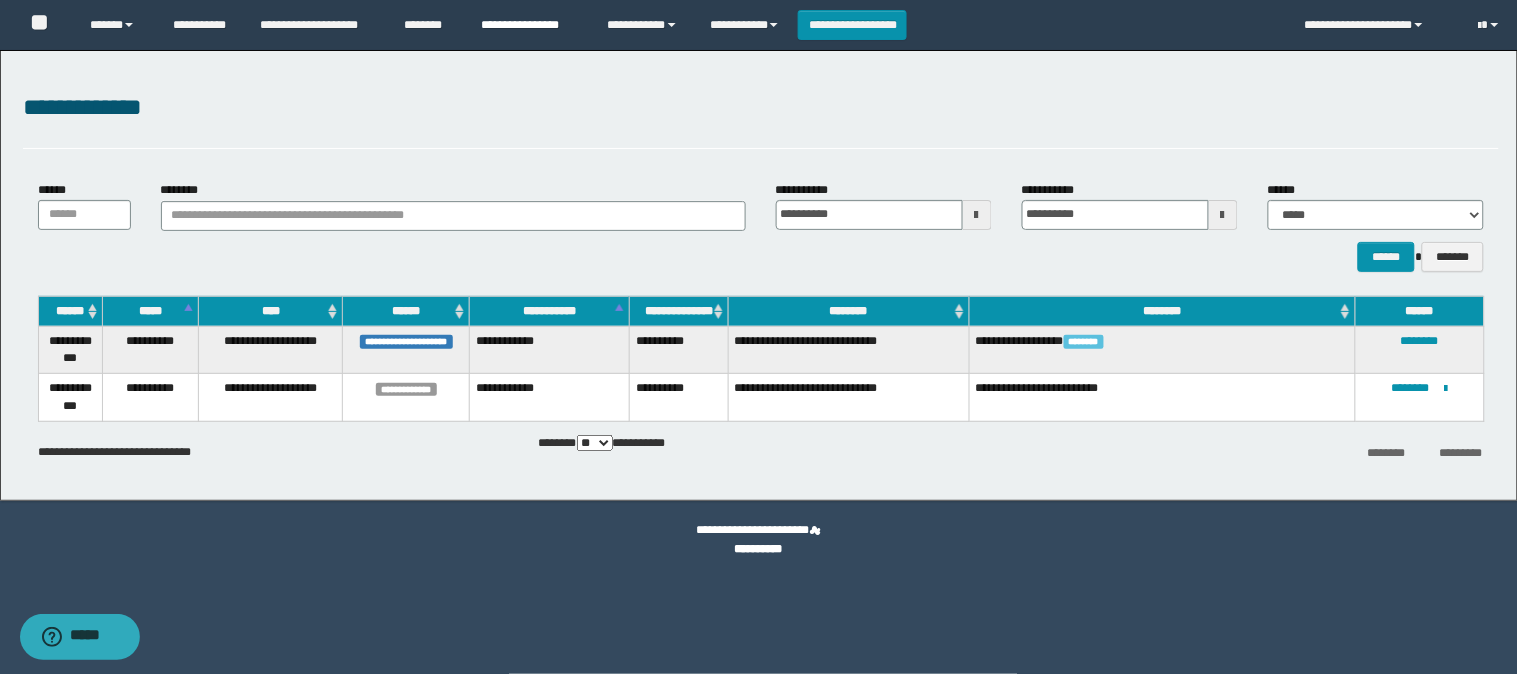 click on "**********" at bounding box center [529, 25] 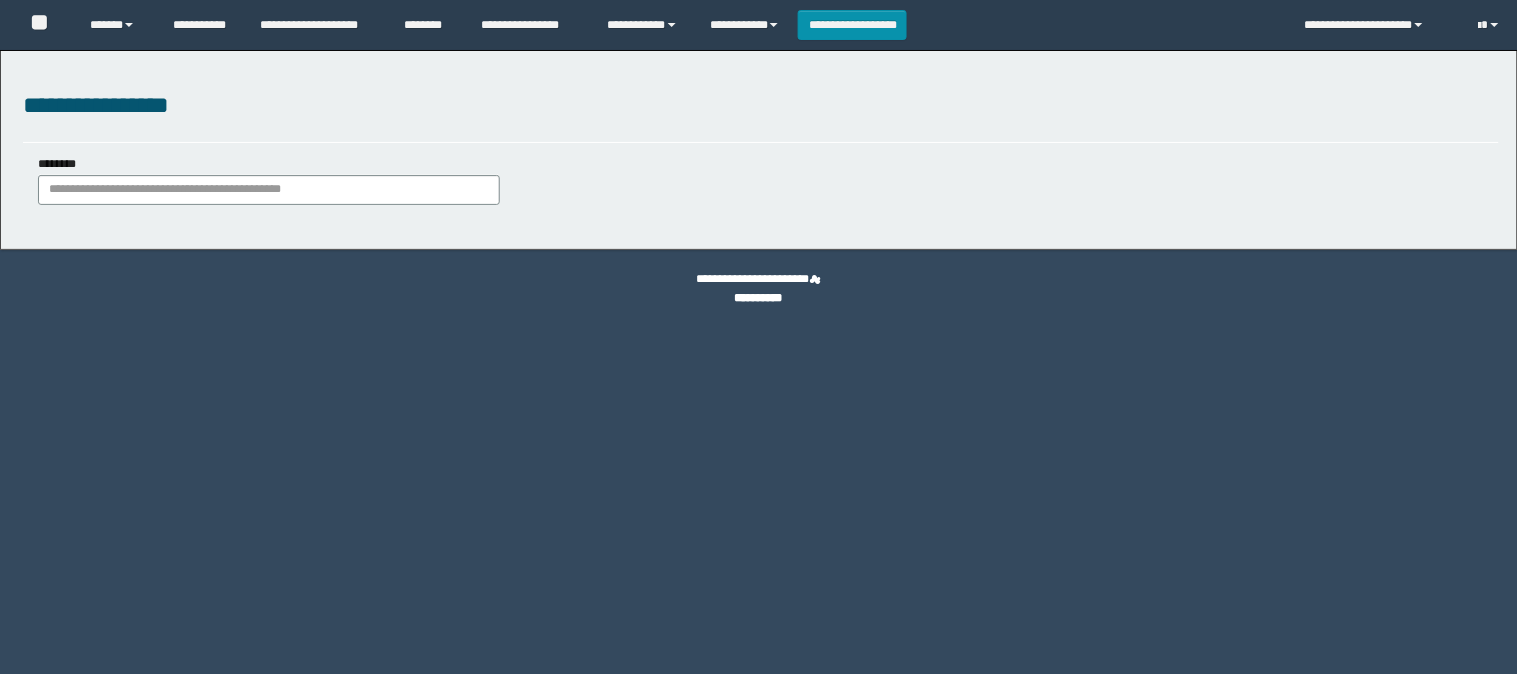scroll, scrollTop: 0, scrollLeft: 0, axis: both 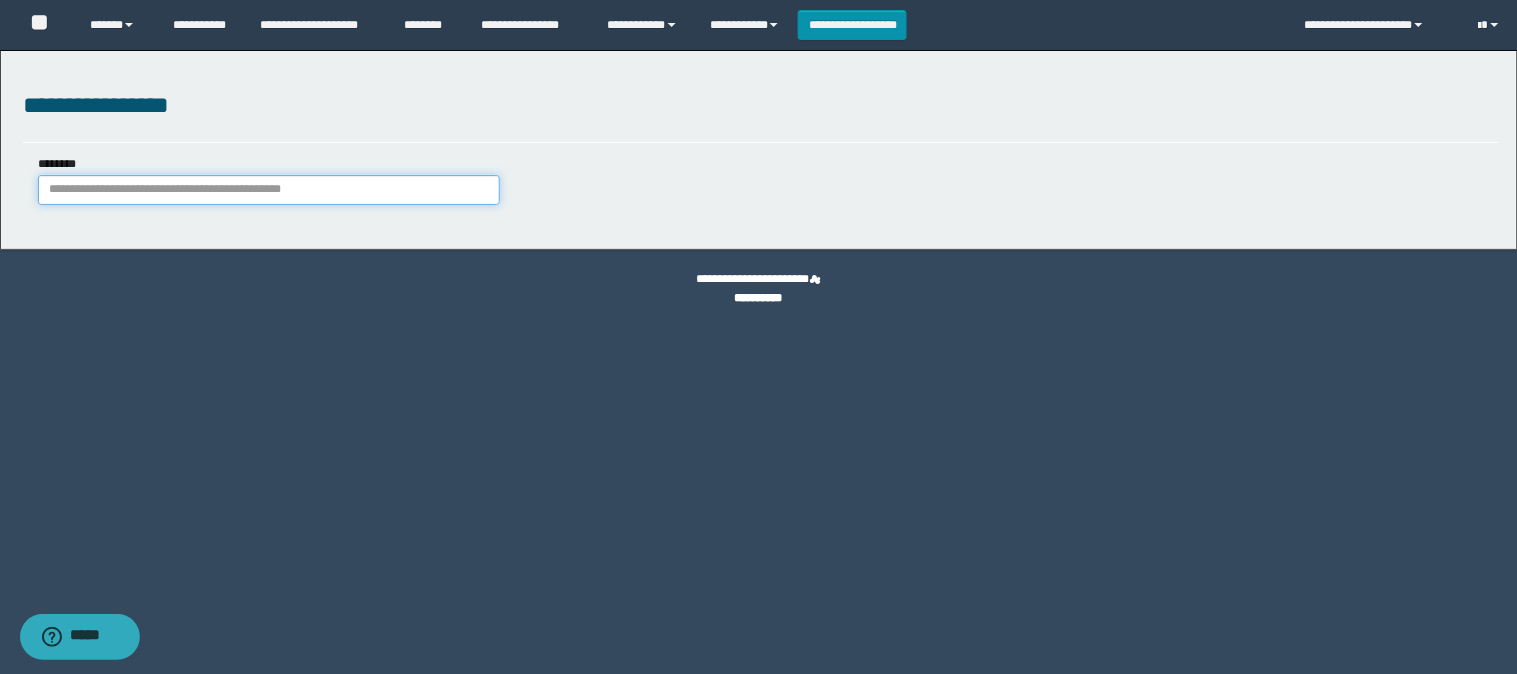 click on "********" at bounding box center (269, 190) 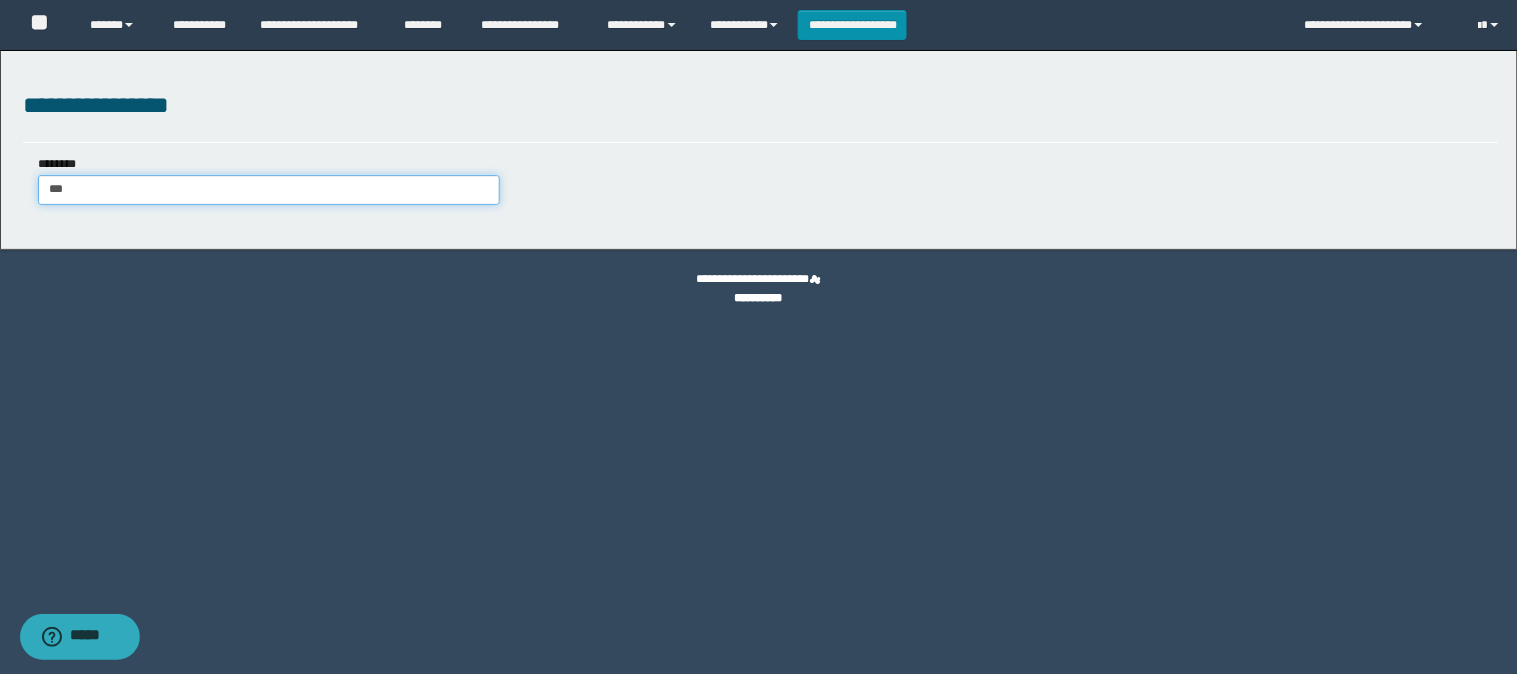 type on "****" 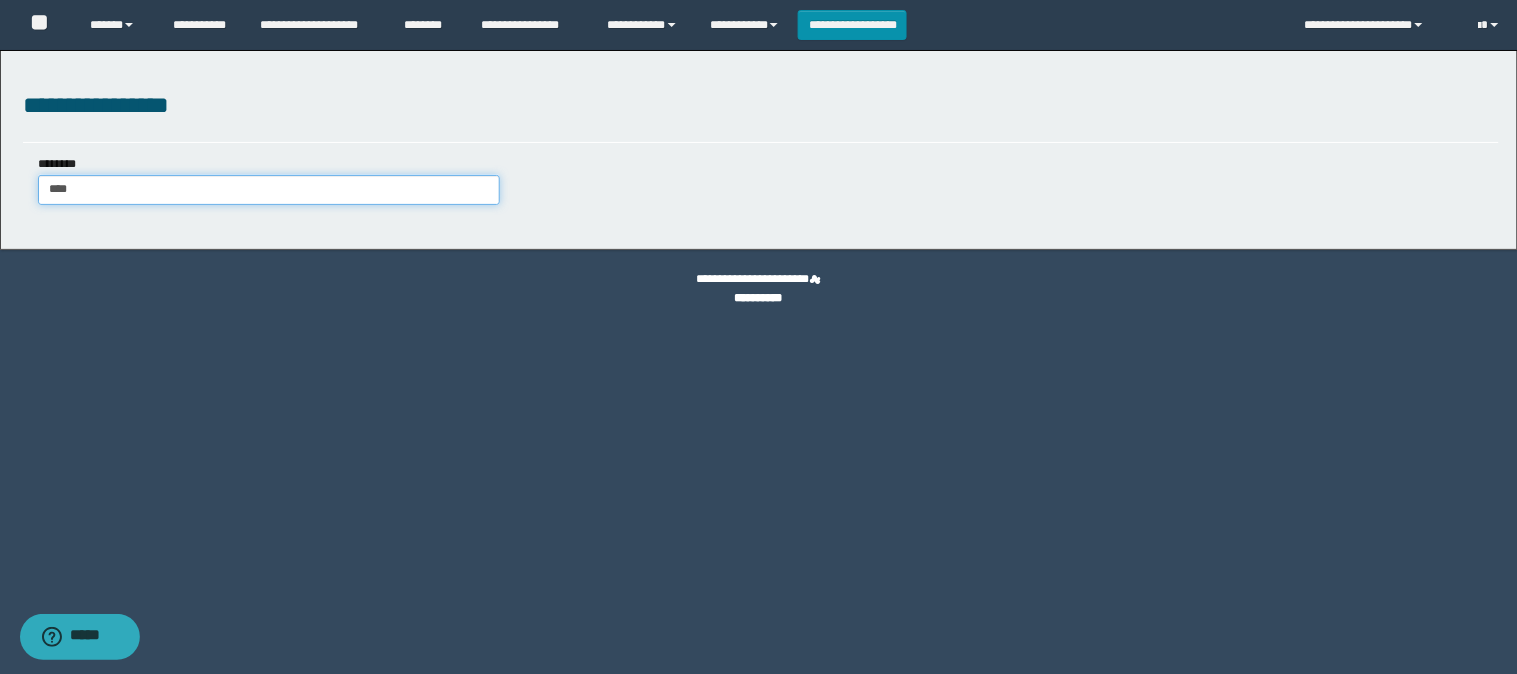 type on "****" 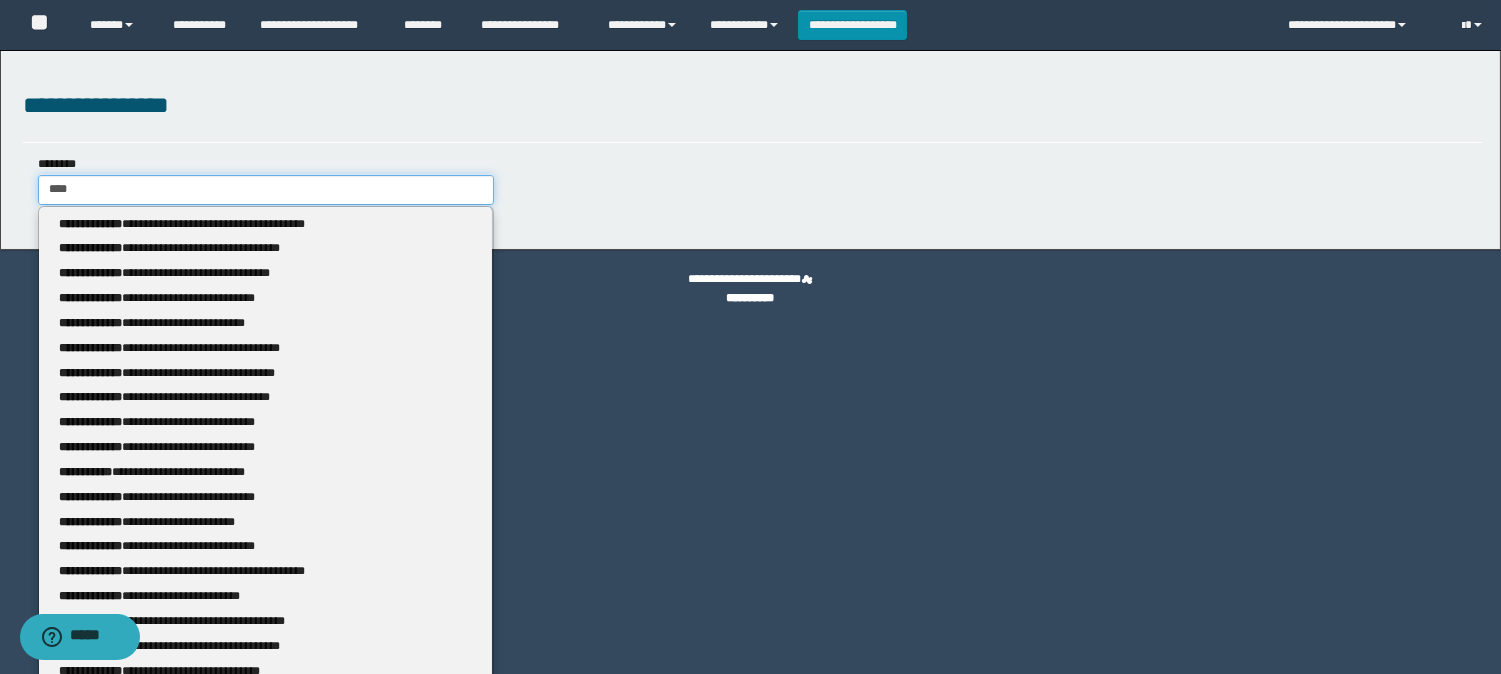 type 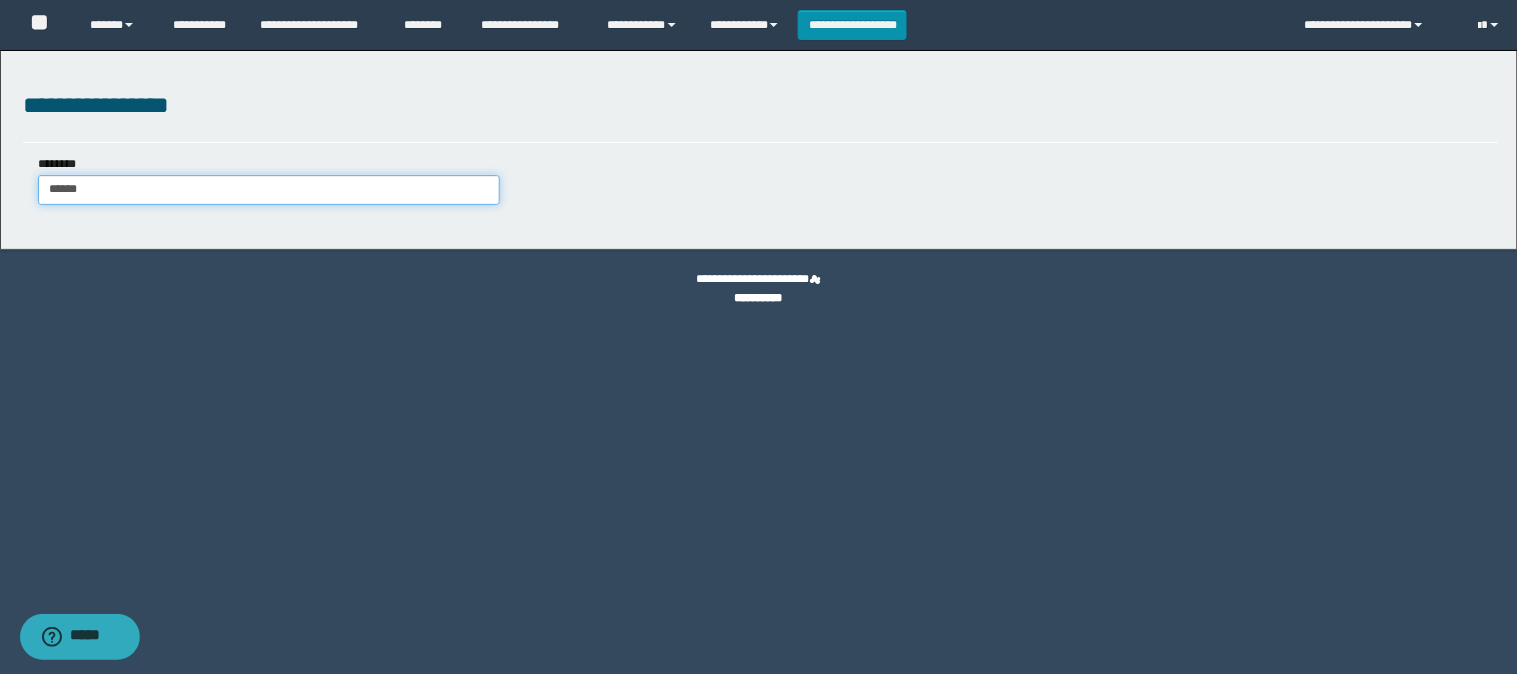 type on "*******" 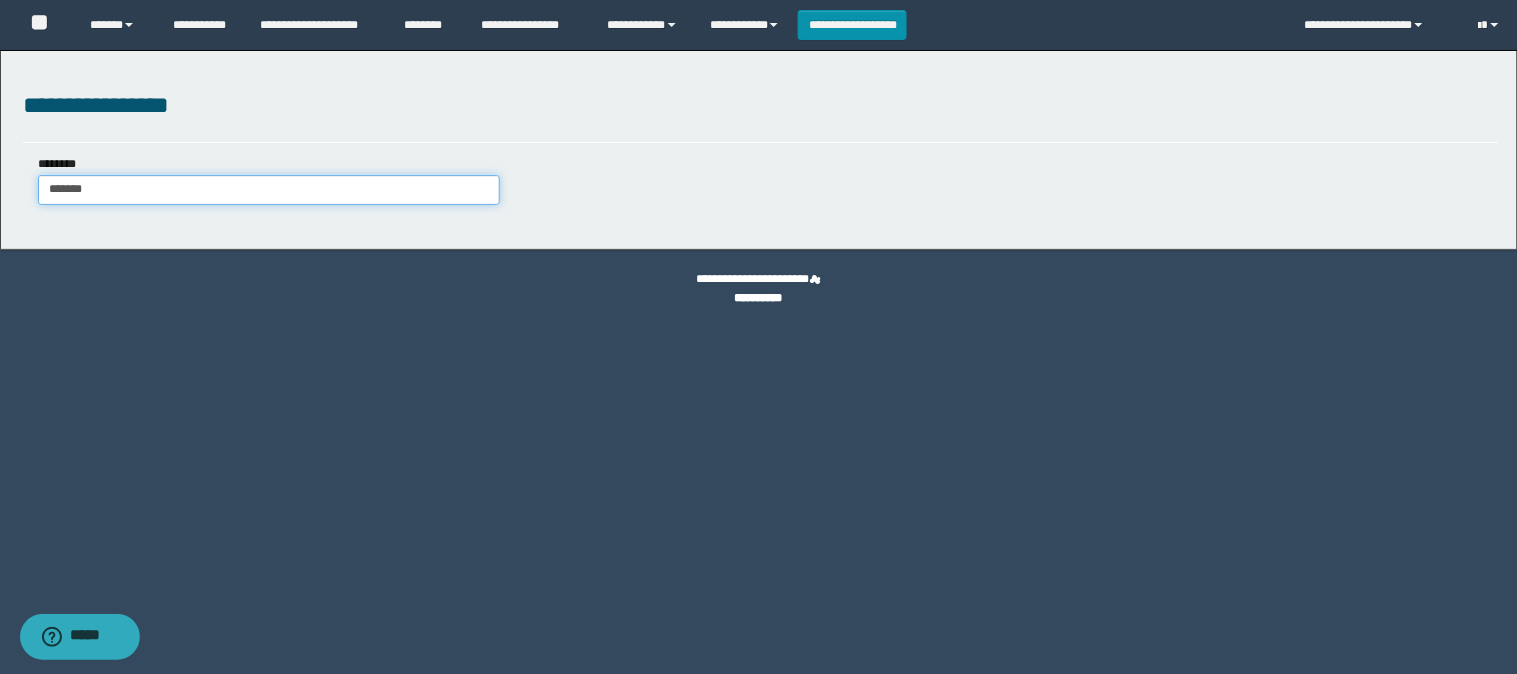 type on "*******" 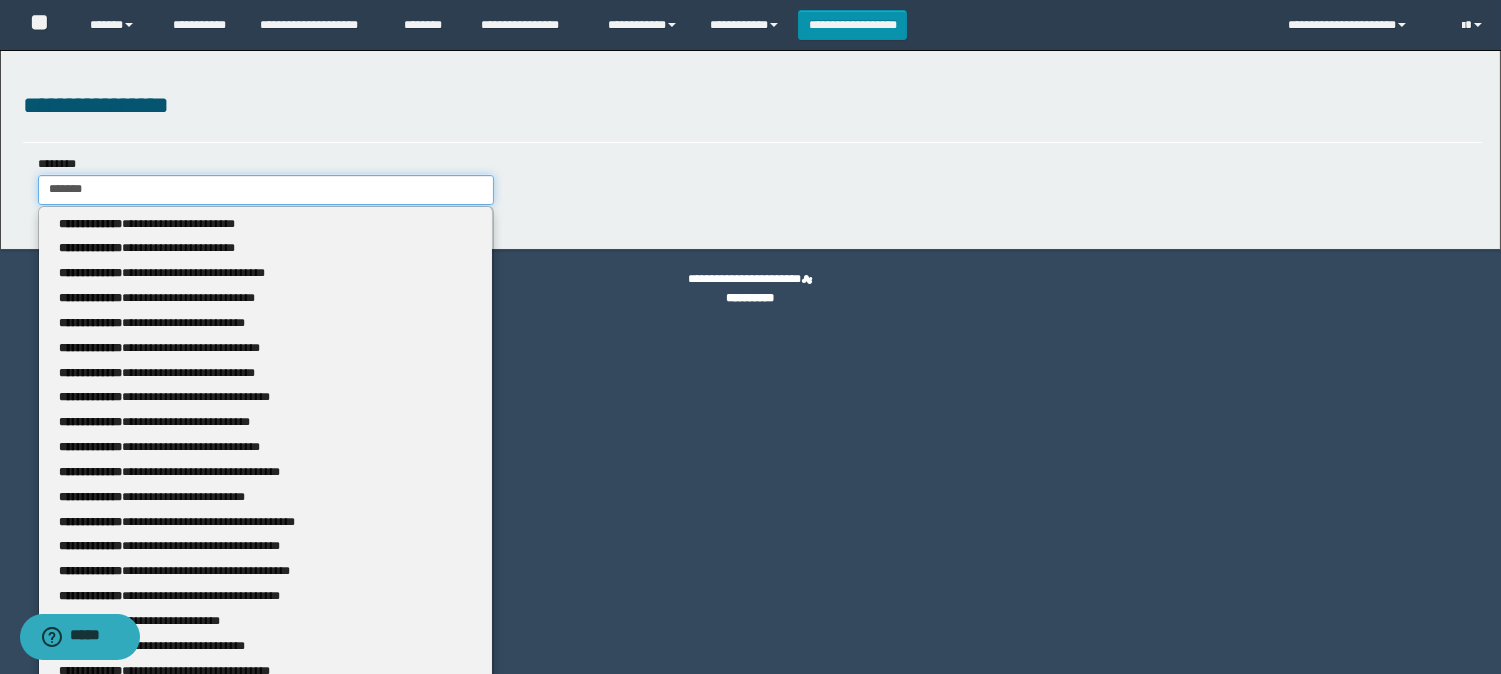 type 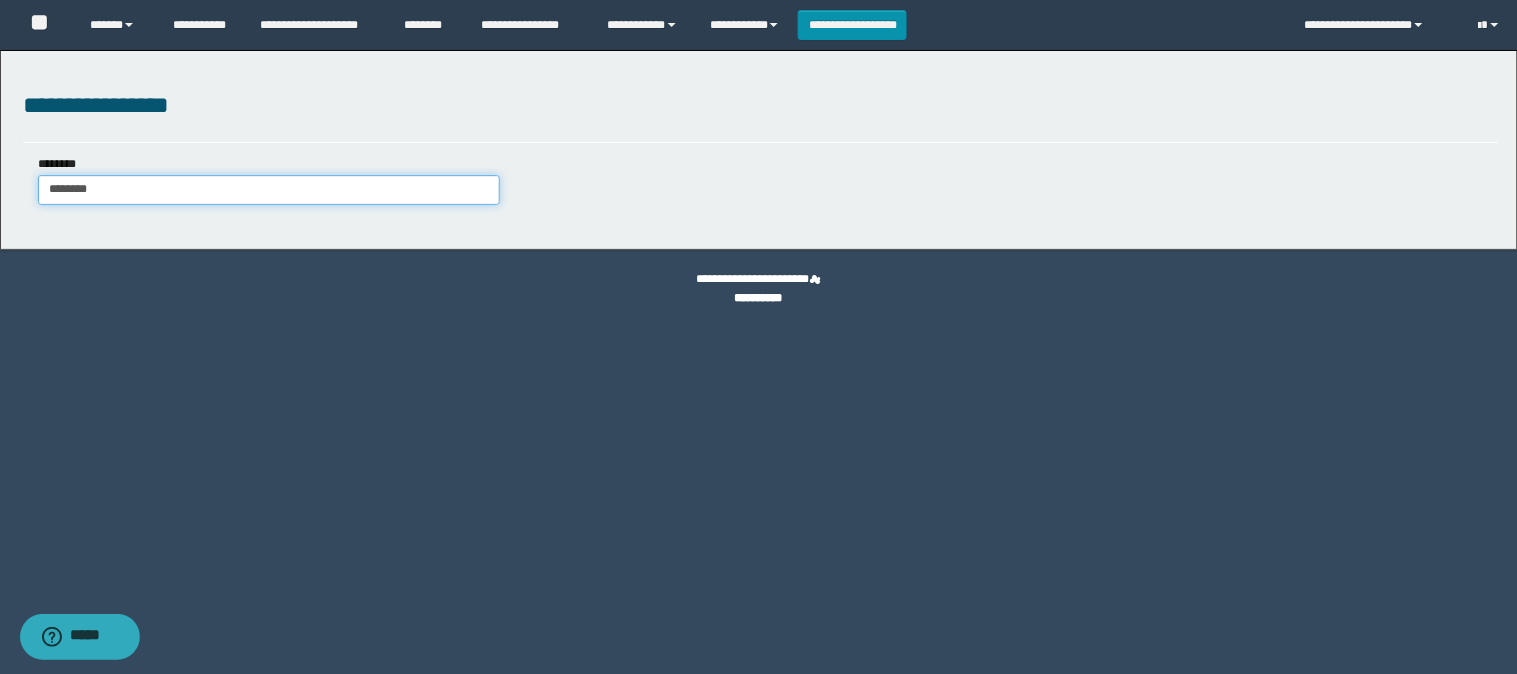 type on "********" 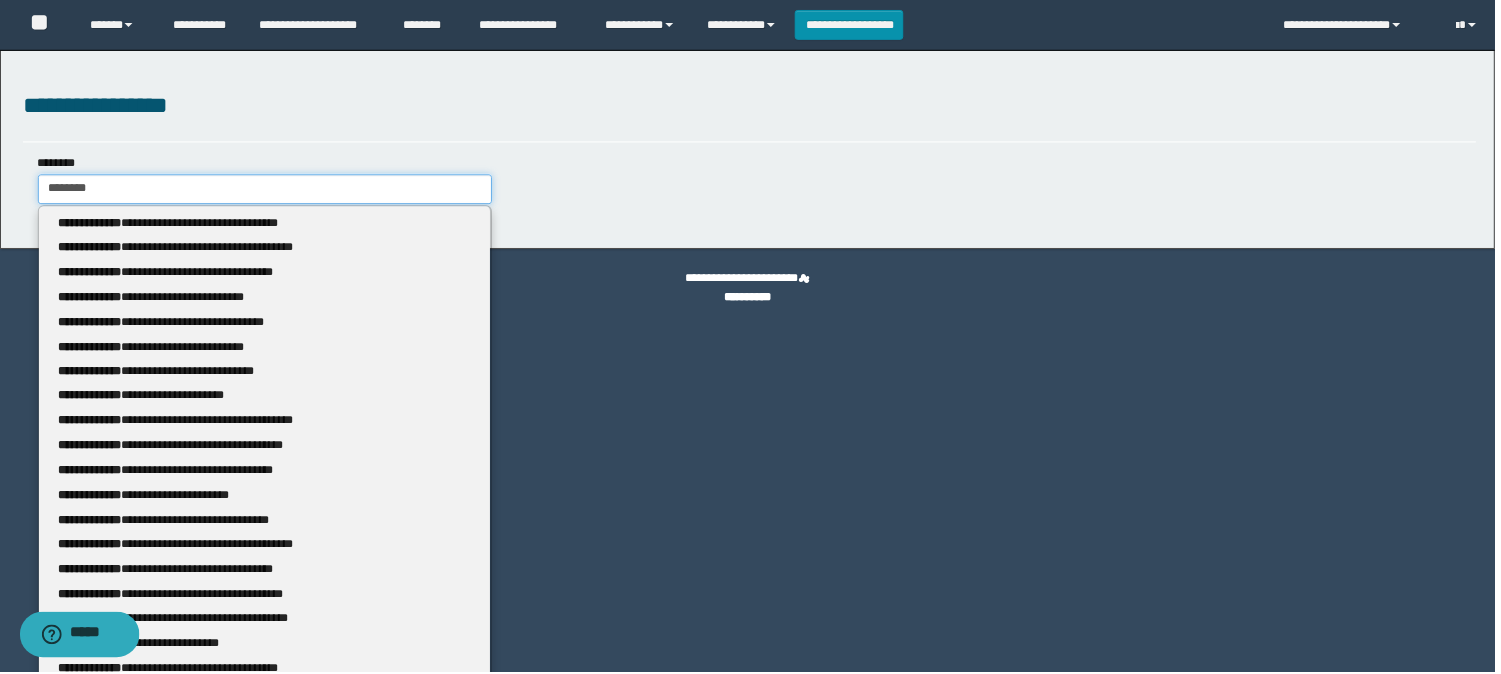 type 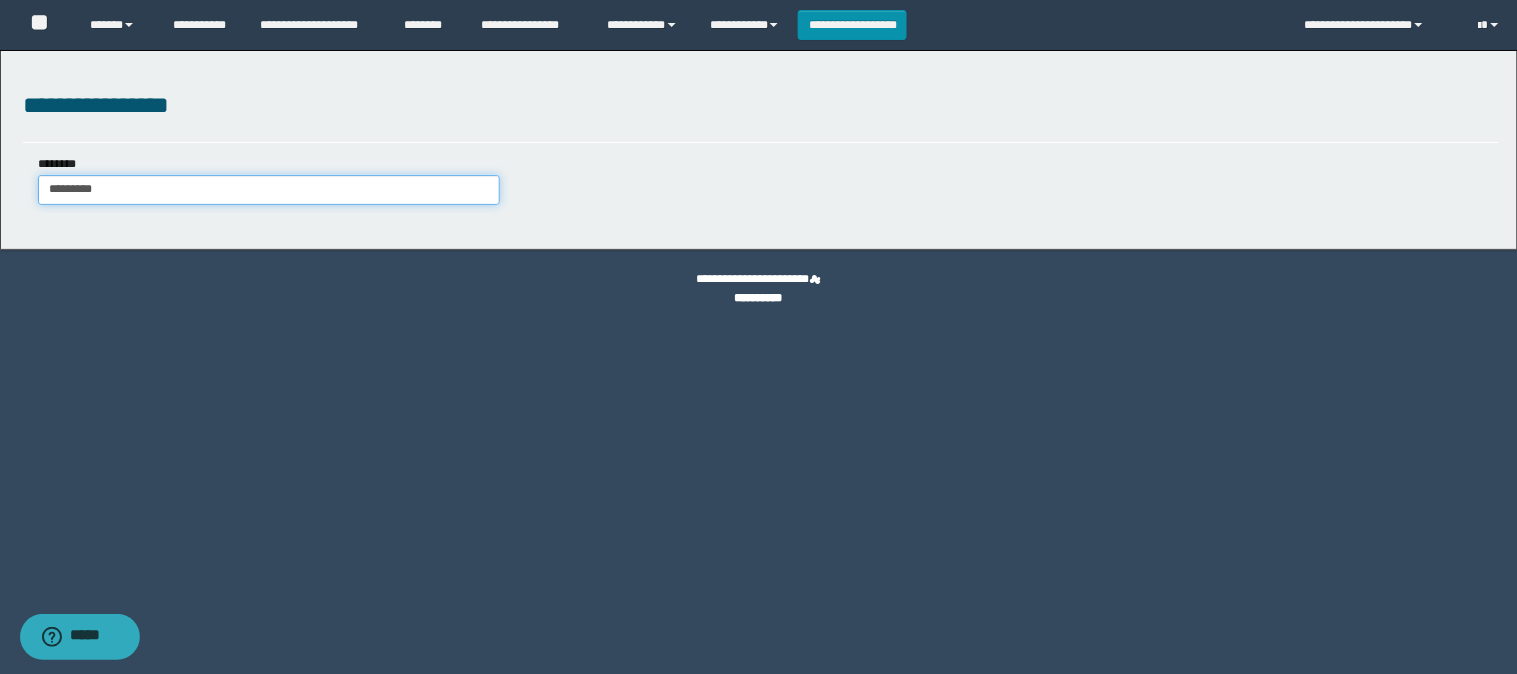 type on "**********" 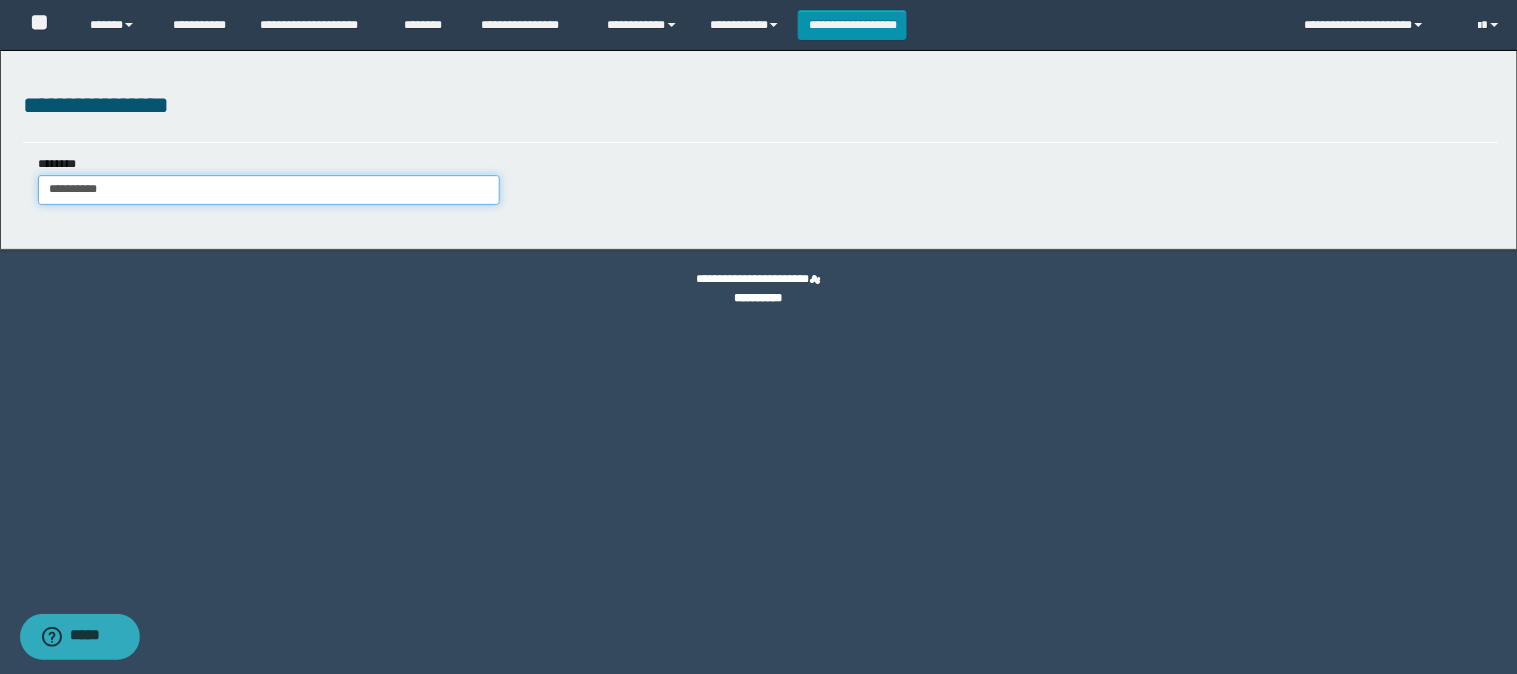 type on "**********" 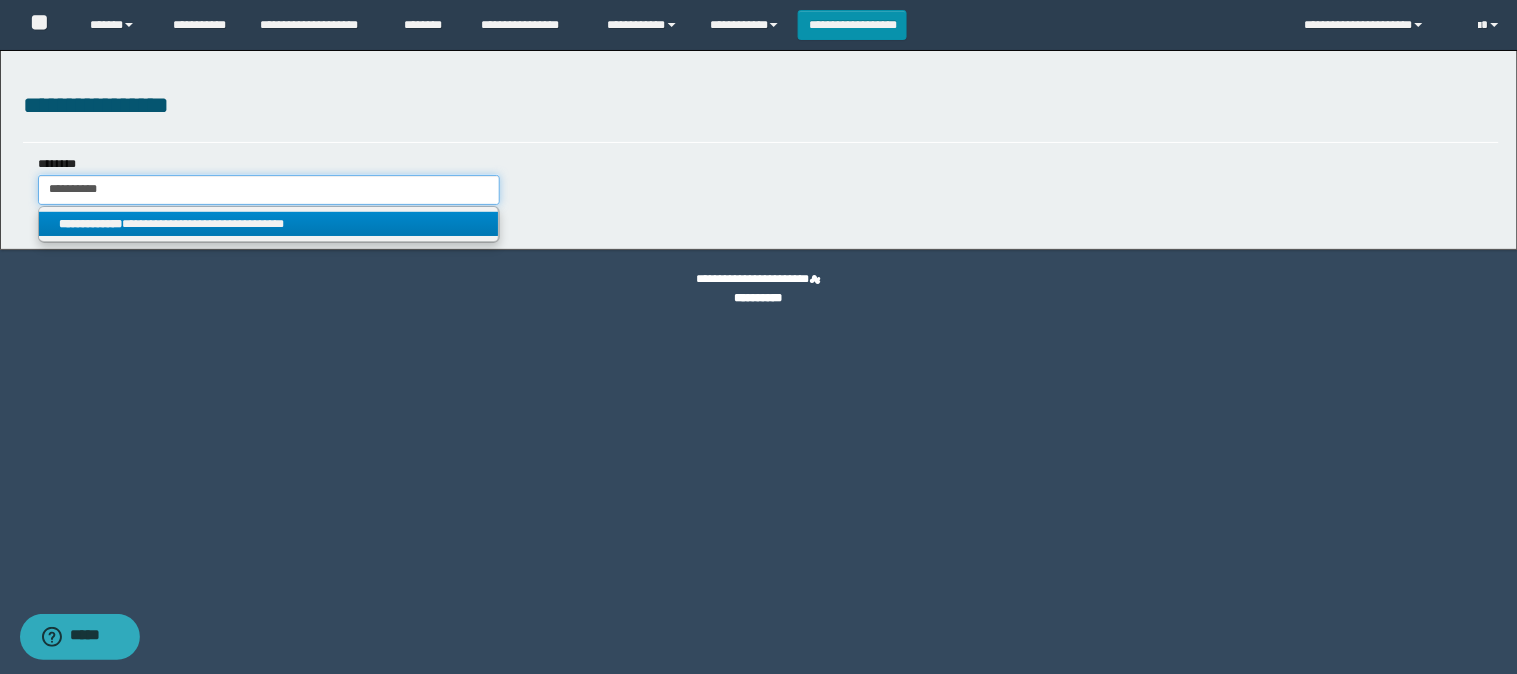 type on "**********" 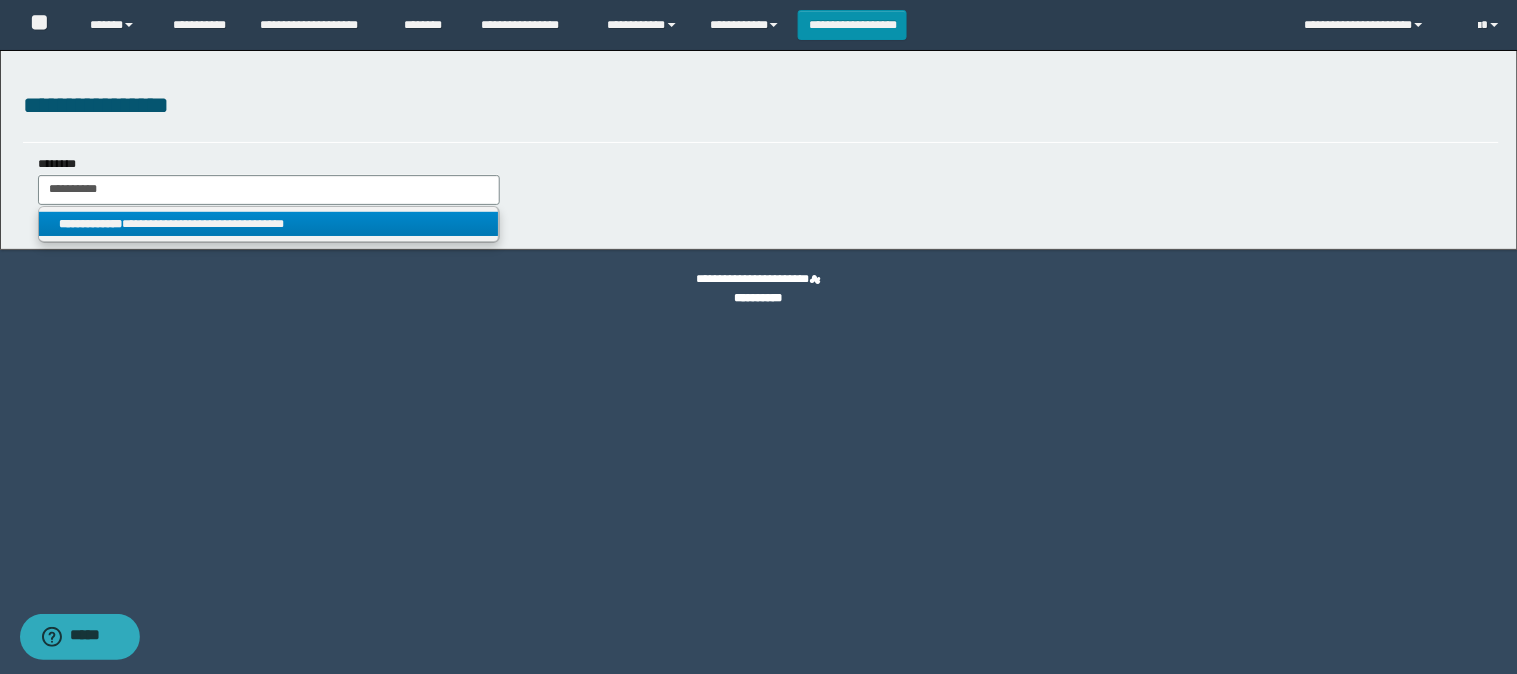 click on "**********" at bounding box center (269, 224) 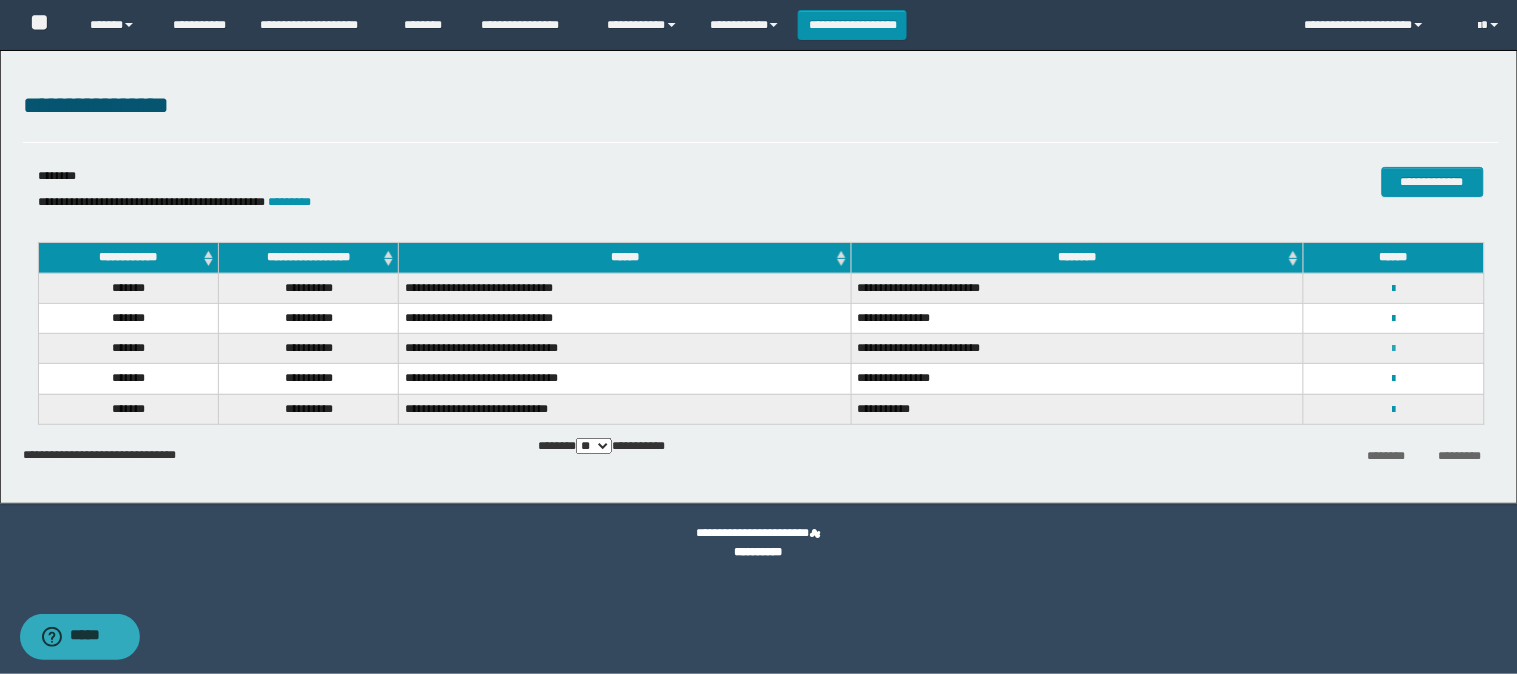 click at bounding box center (1393, 349) 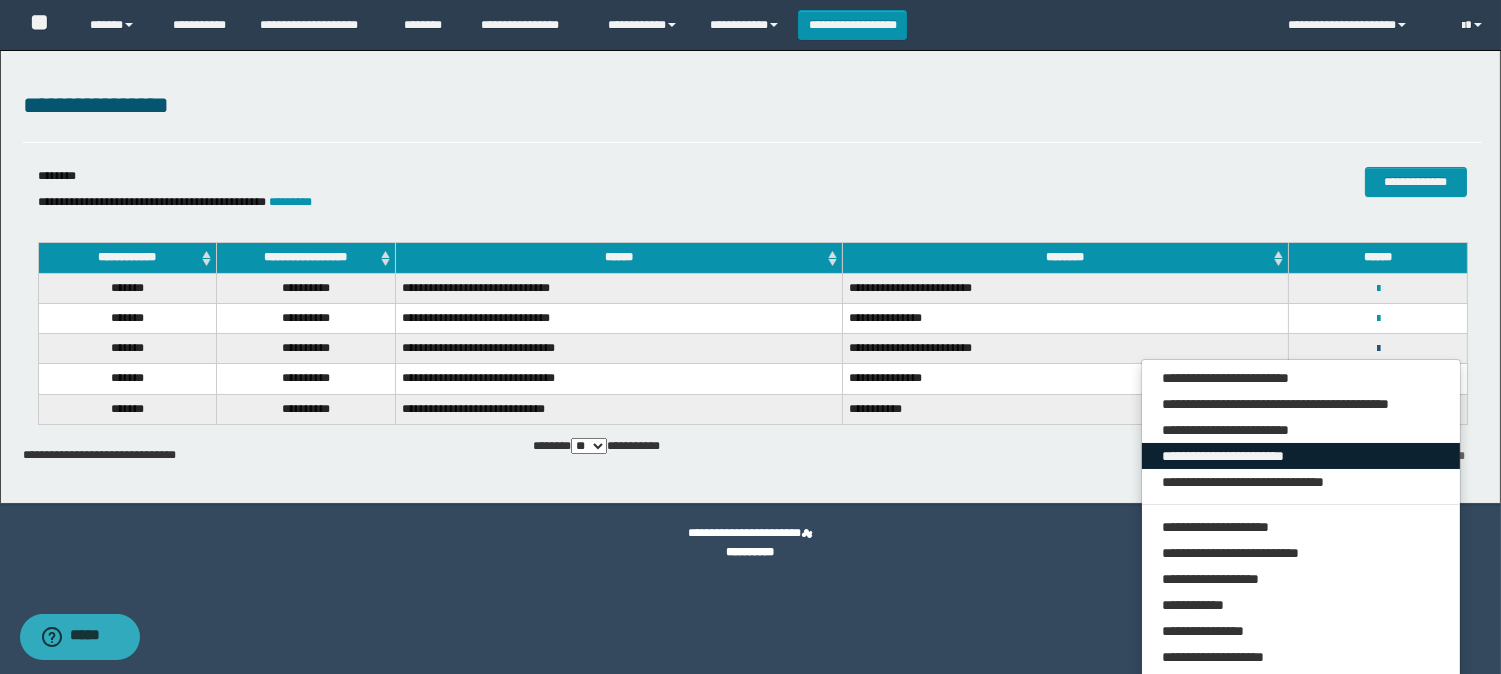 scroll, scrollTop: 105, scrollLeft: 0, axis: vertical 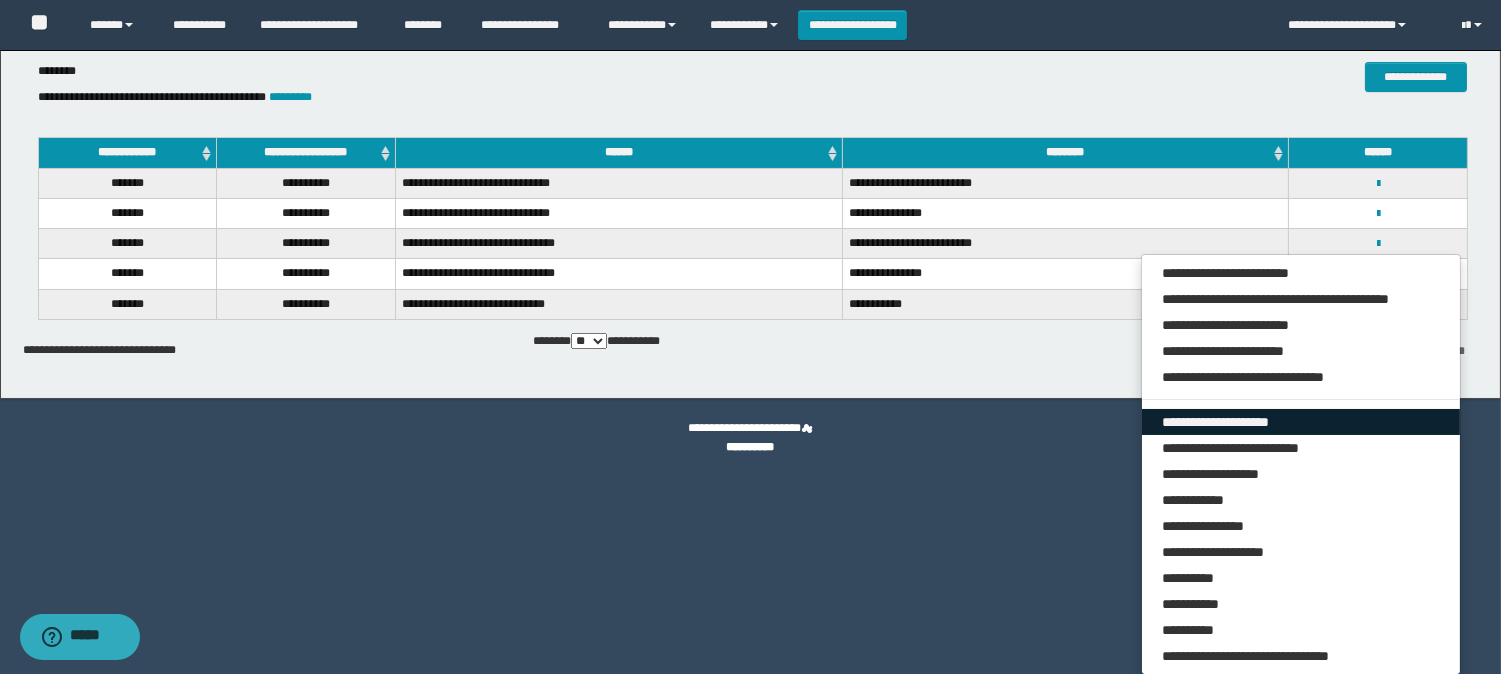 click on "**********" at bounding box center [1301, 422] 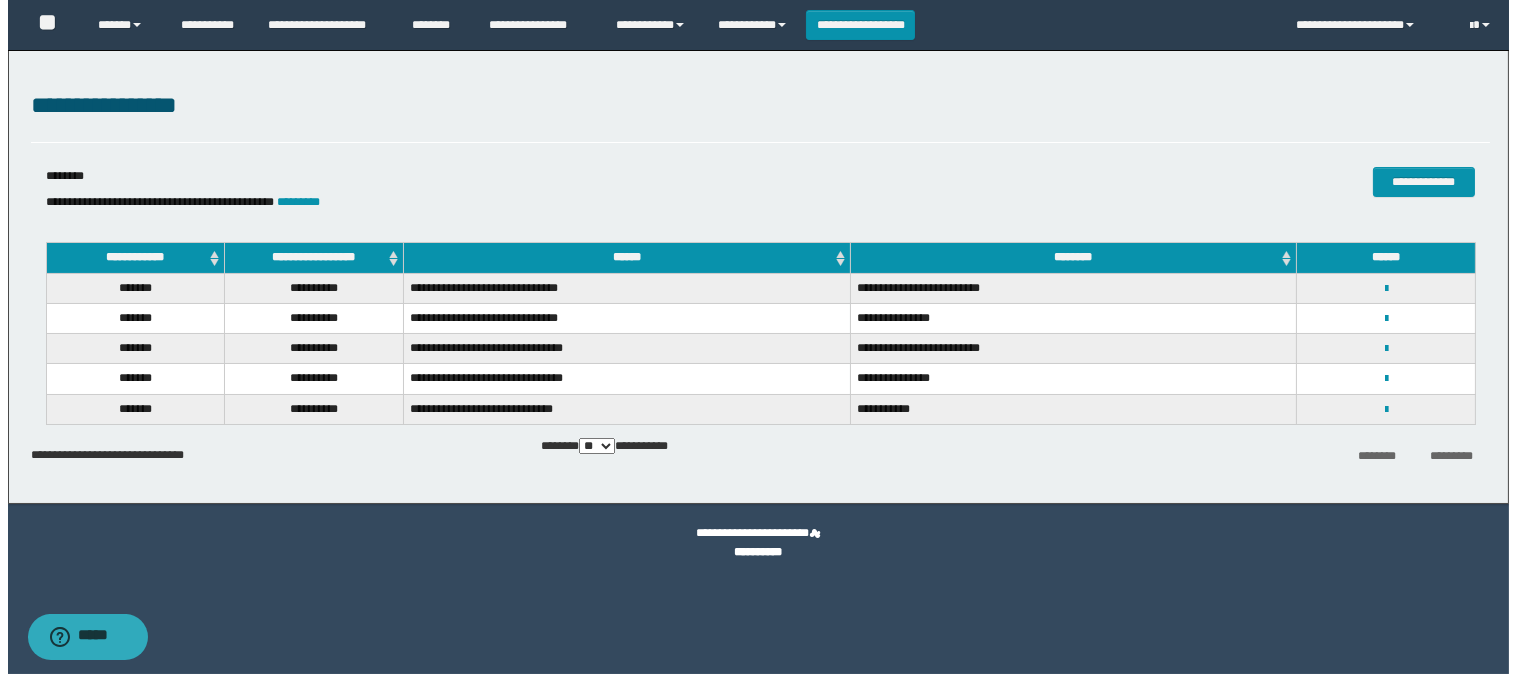 scroll, scrollTop: 0, scrollLeft: 0, axis: both 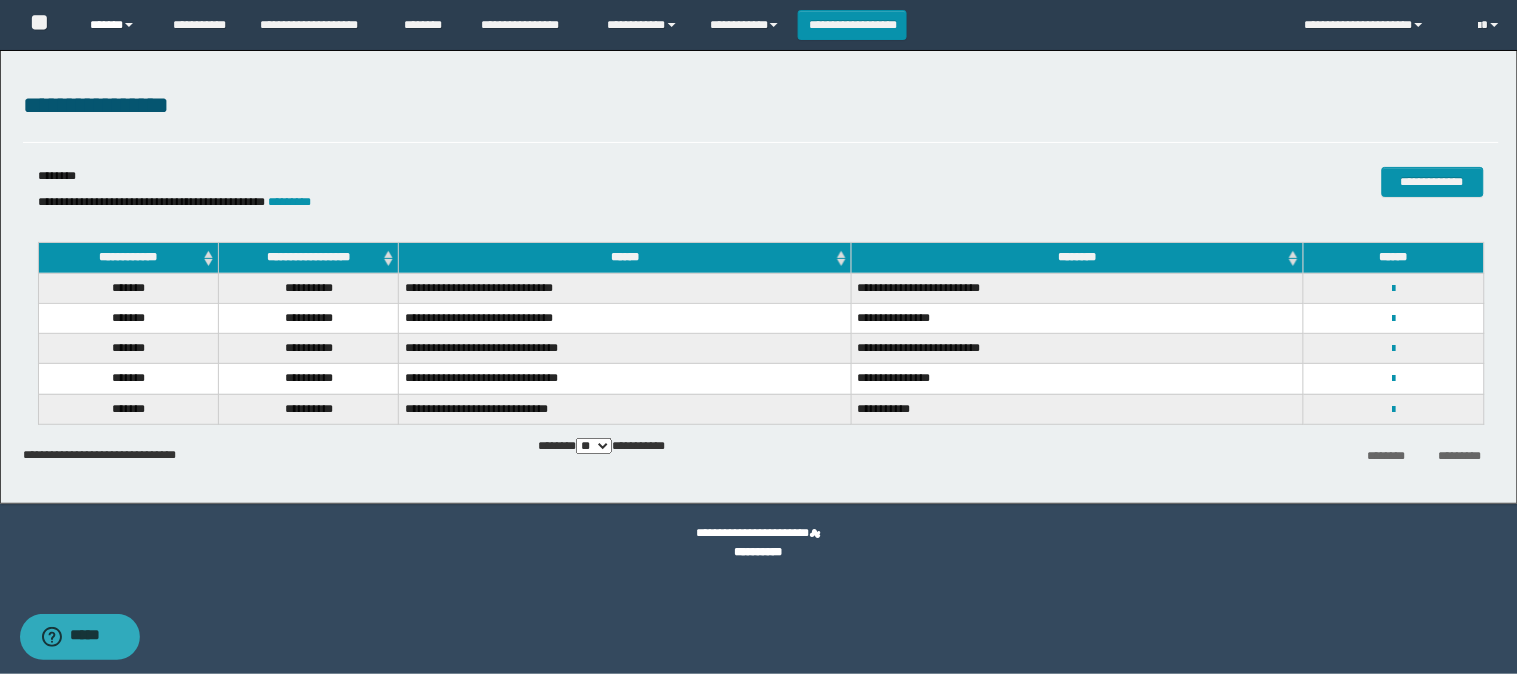 click on "******" at bounding box center [116, 25] 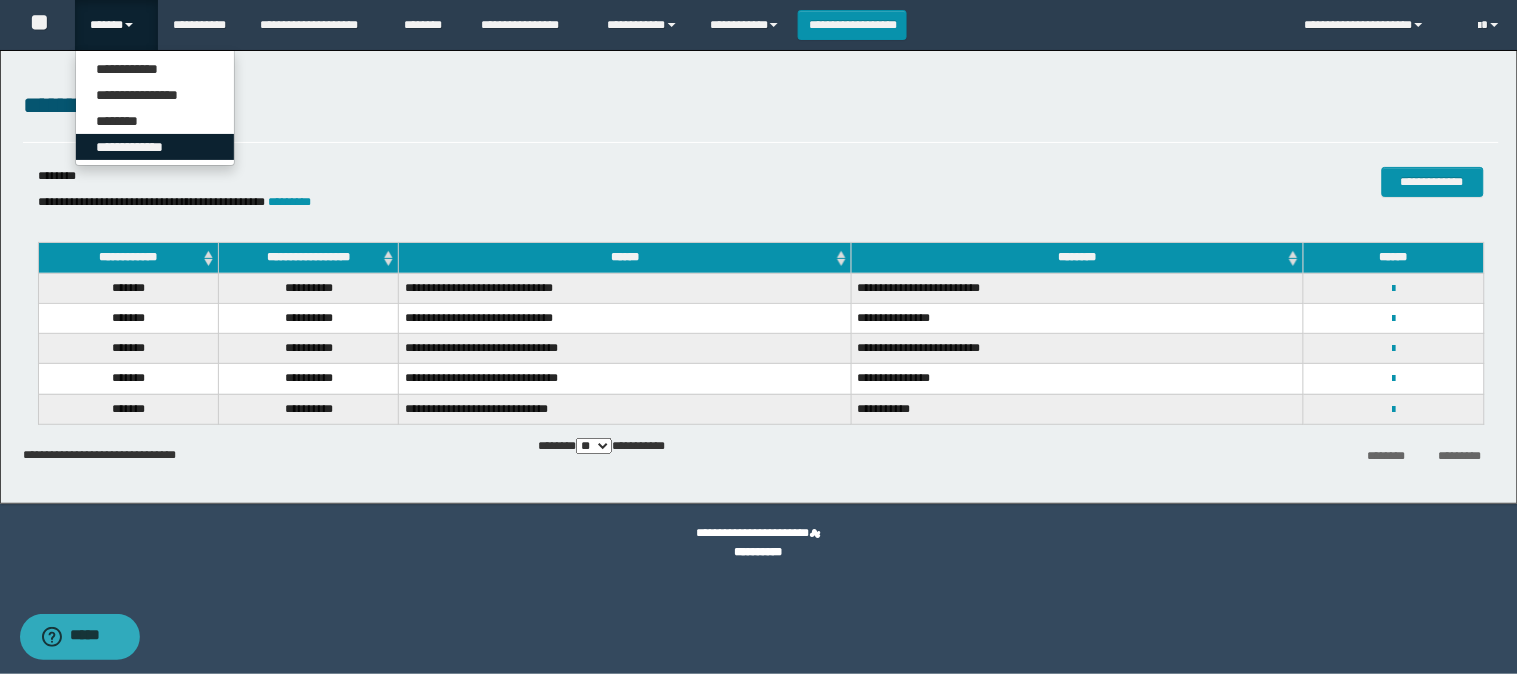click on "**********" at bounding box center [155, 147] 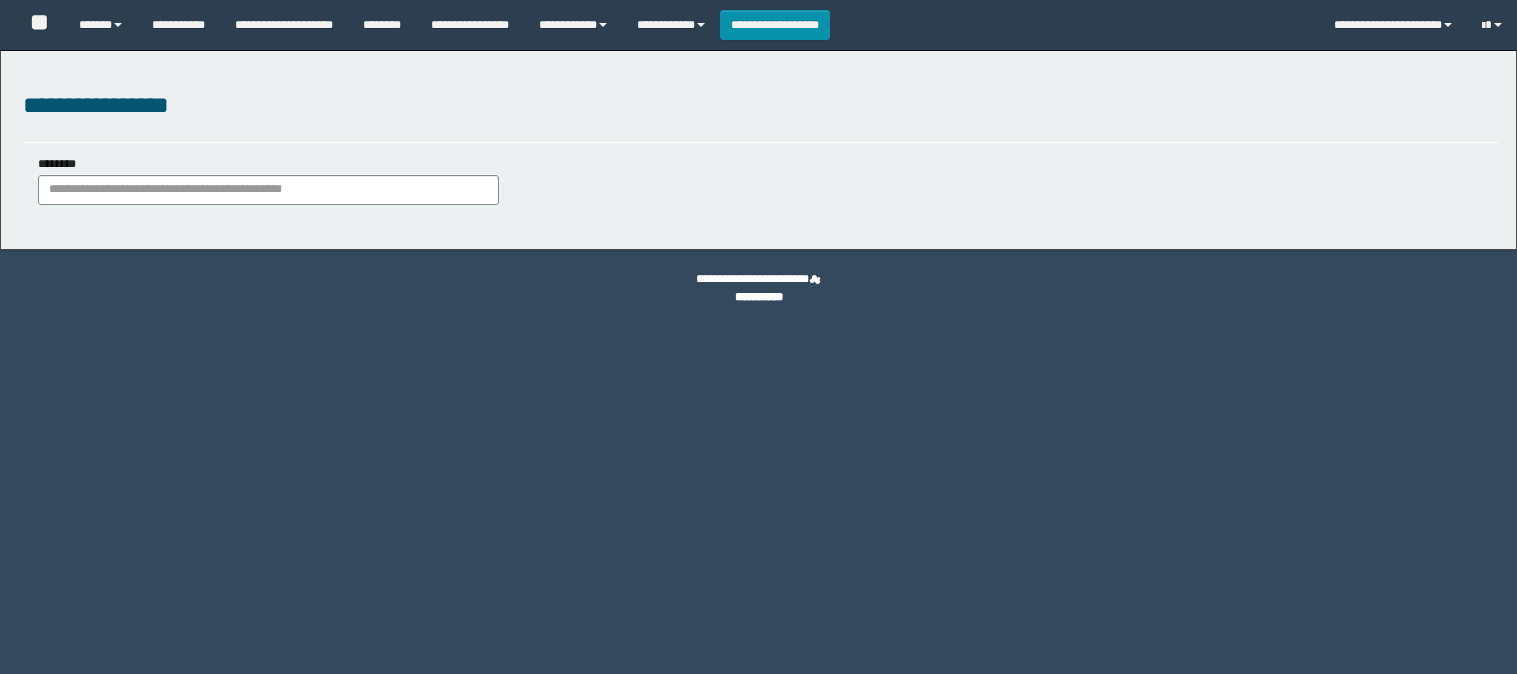 scroll, scrollTop: 0, scrollLeft: 0, axis: both 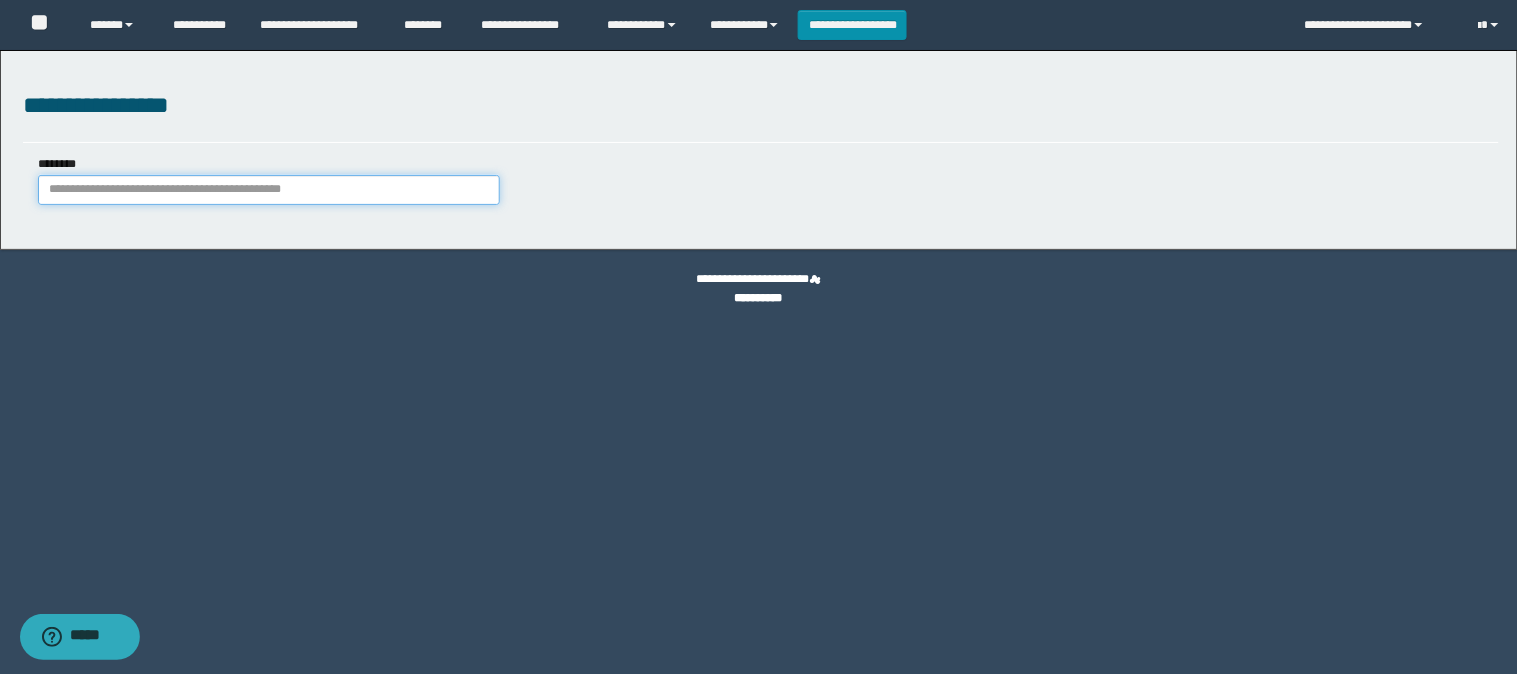 click on "********" at bounding box center [269, 190] 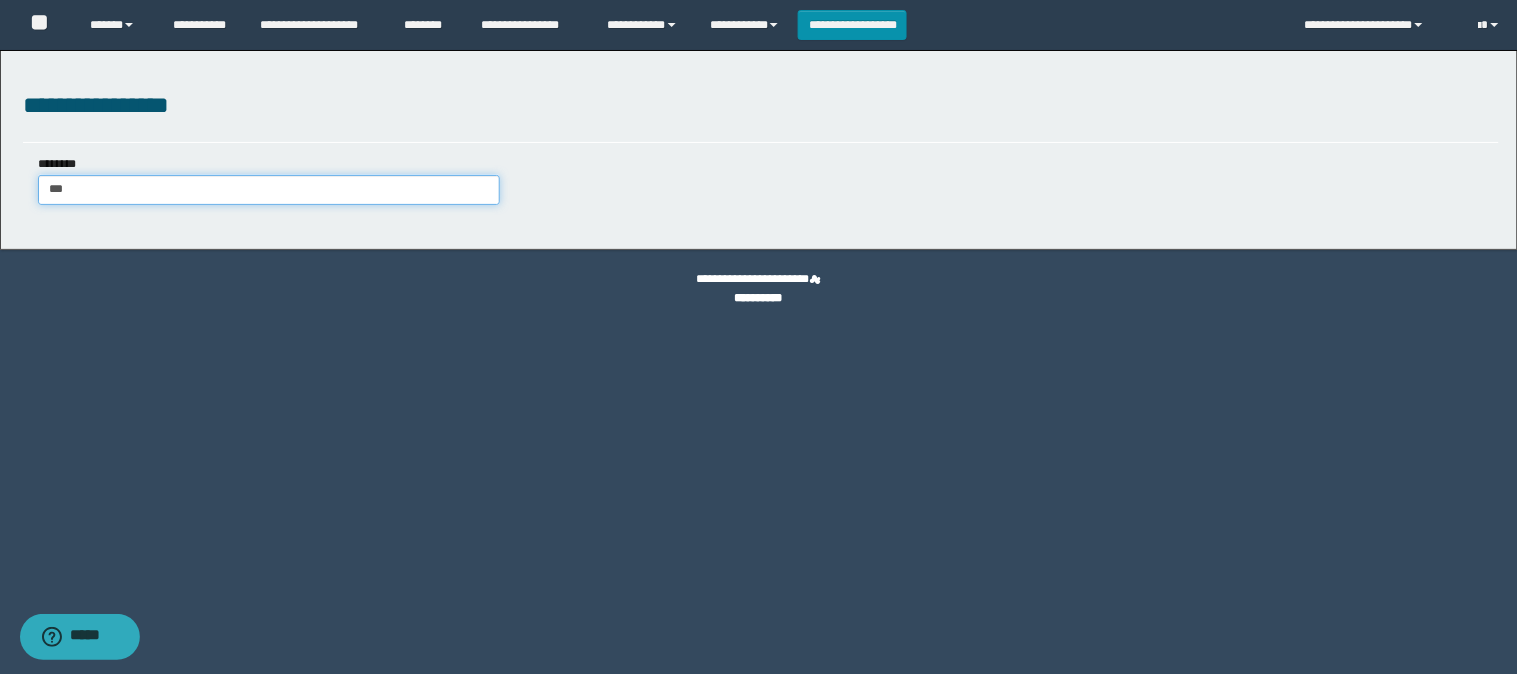 type on "****" 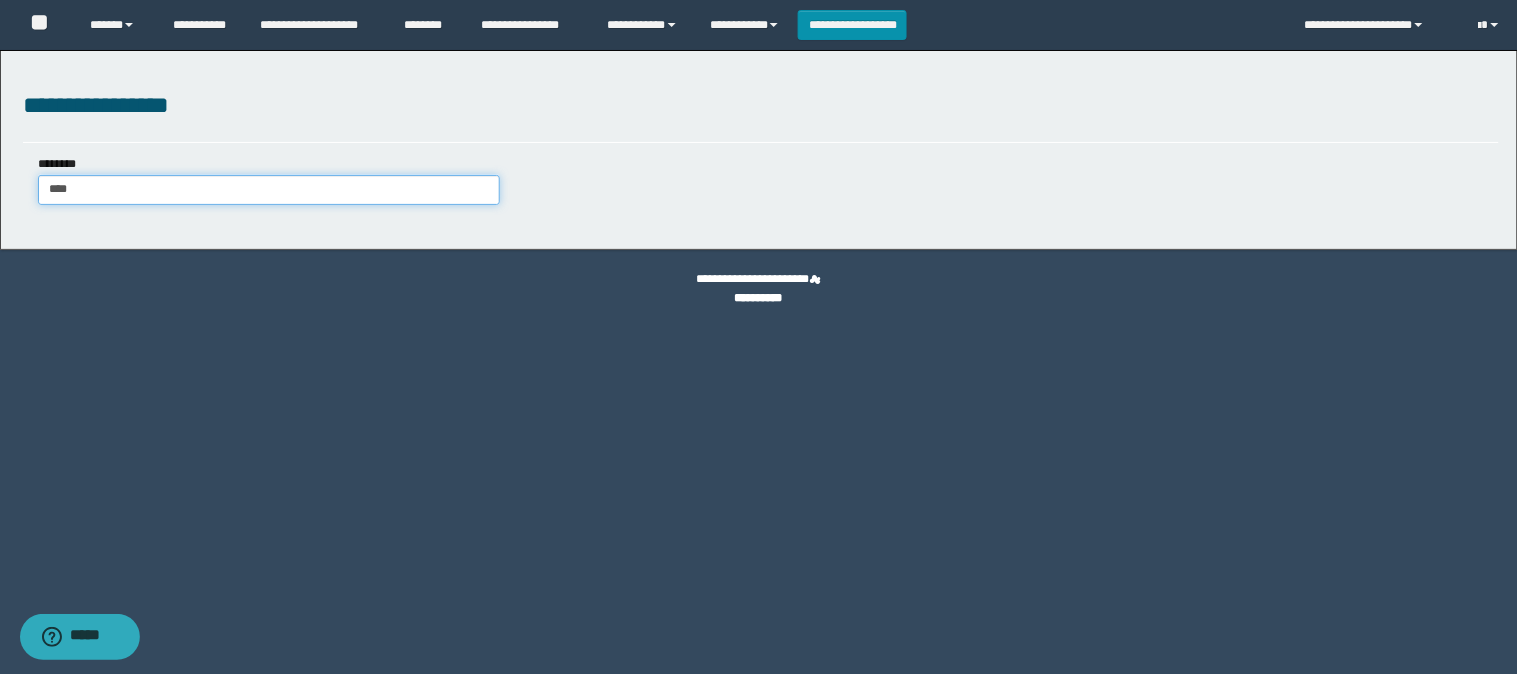 type on "****" 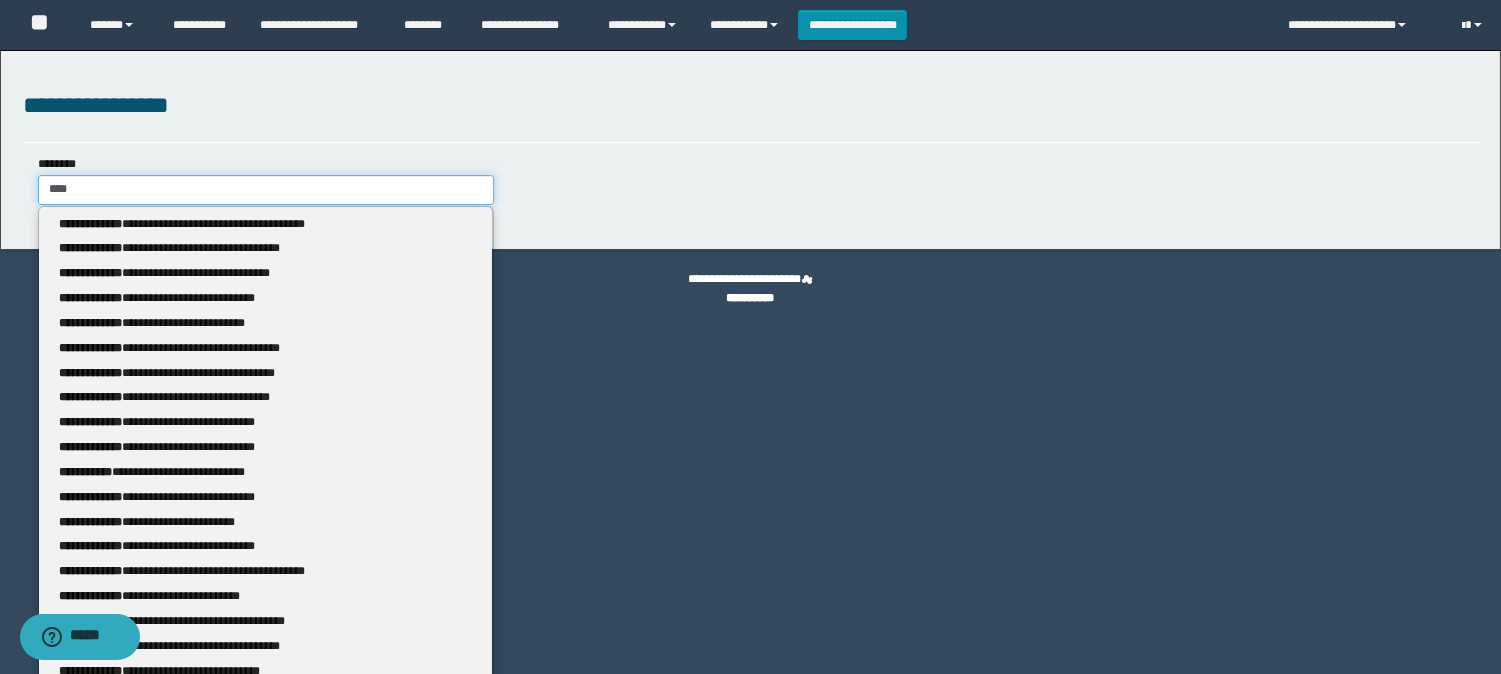 type 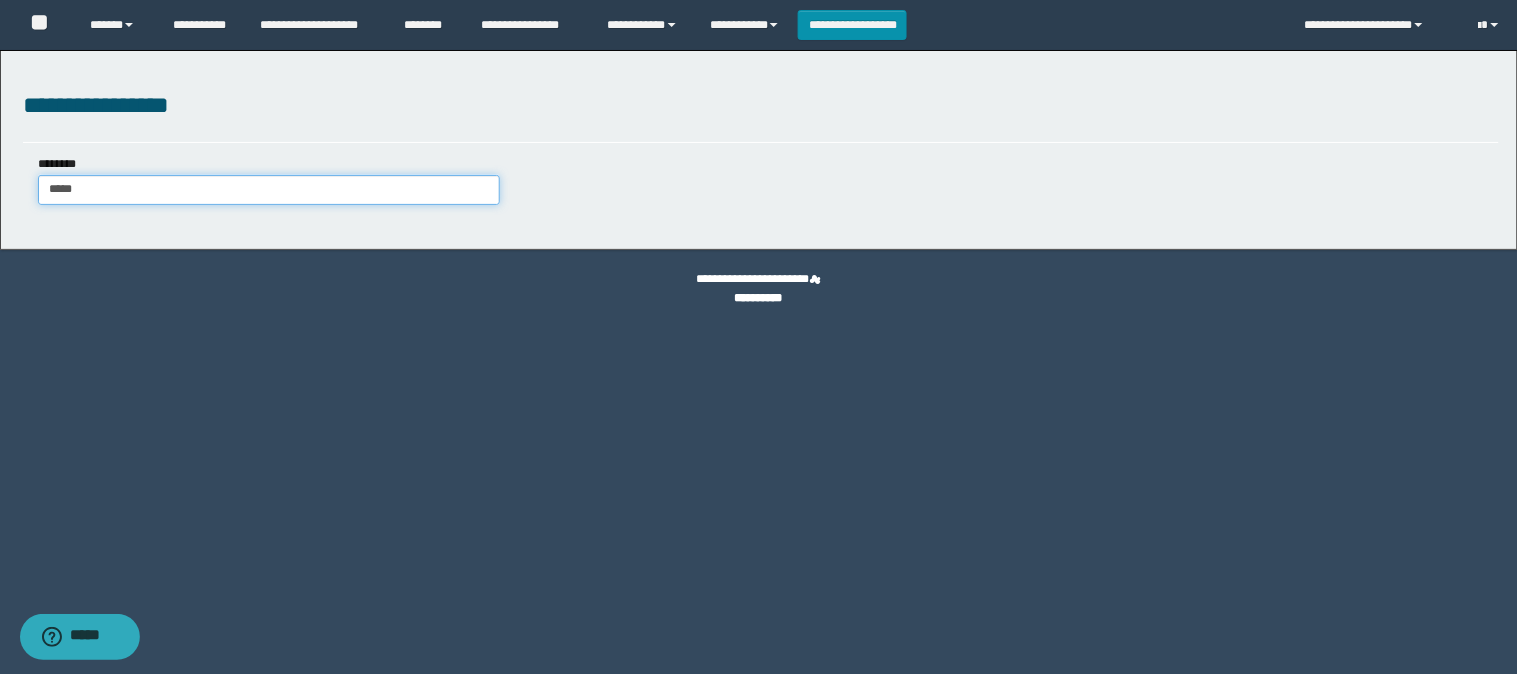 type on "*****" 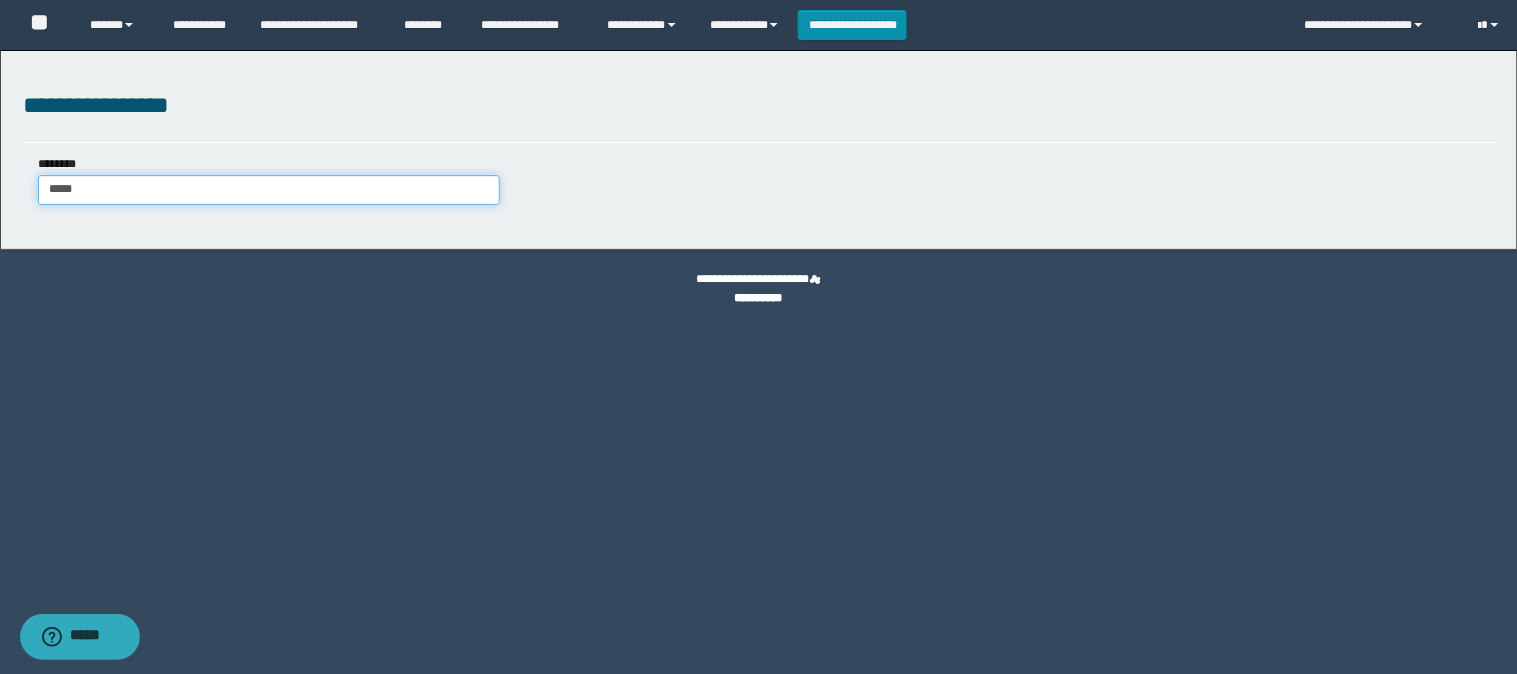type 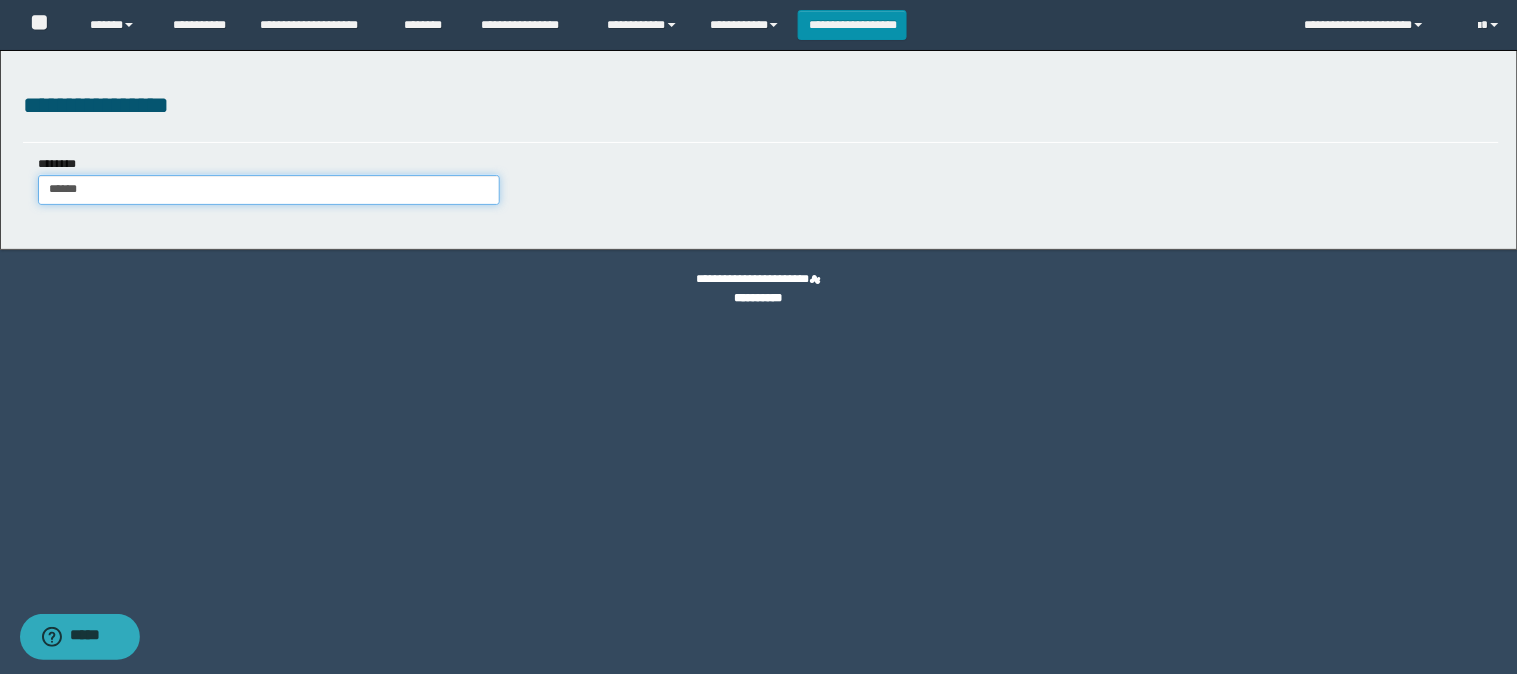 type on "*******" 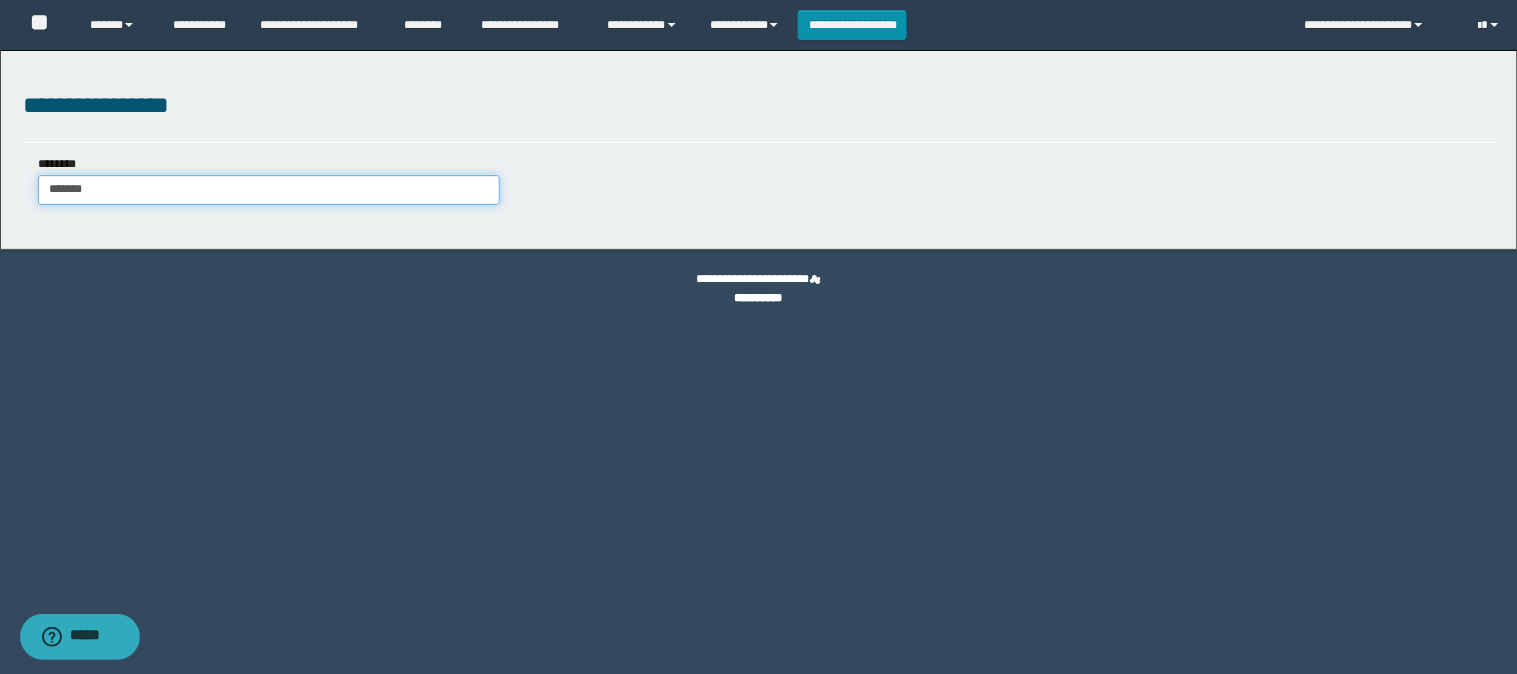 type on "*******" 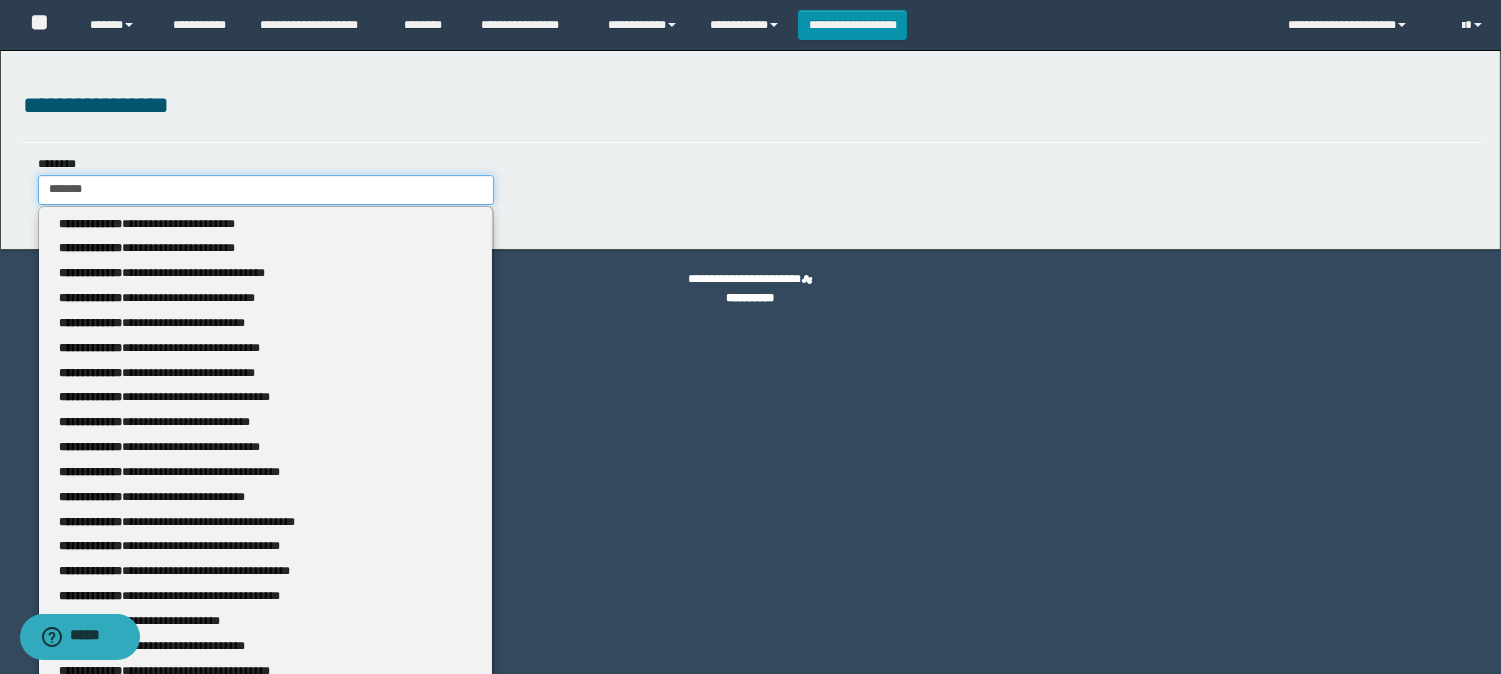type 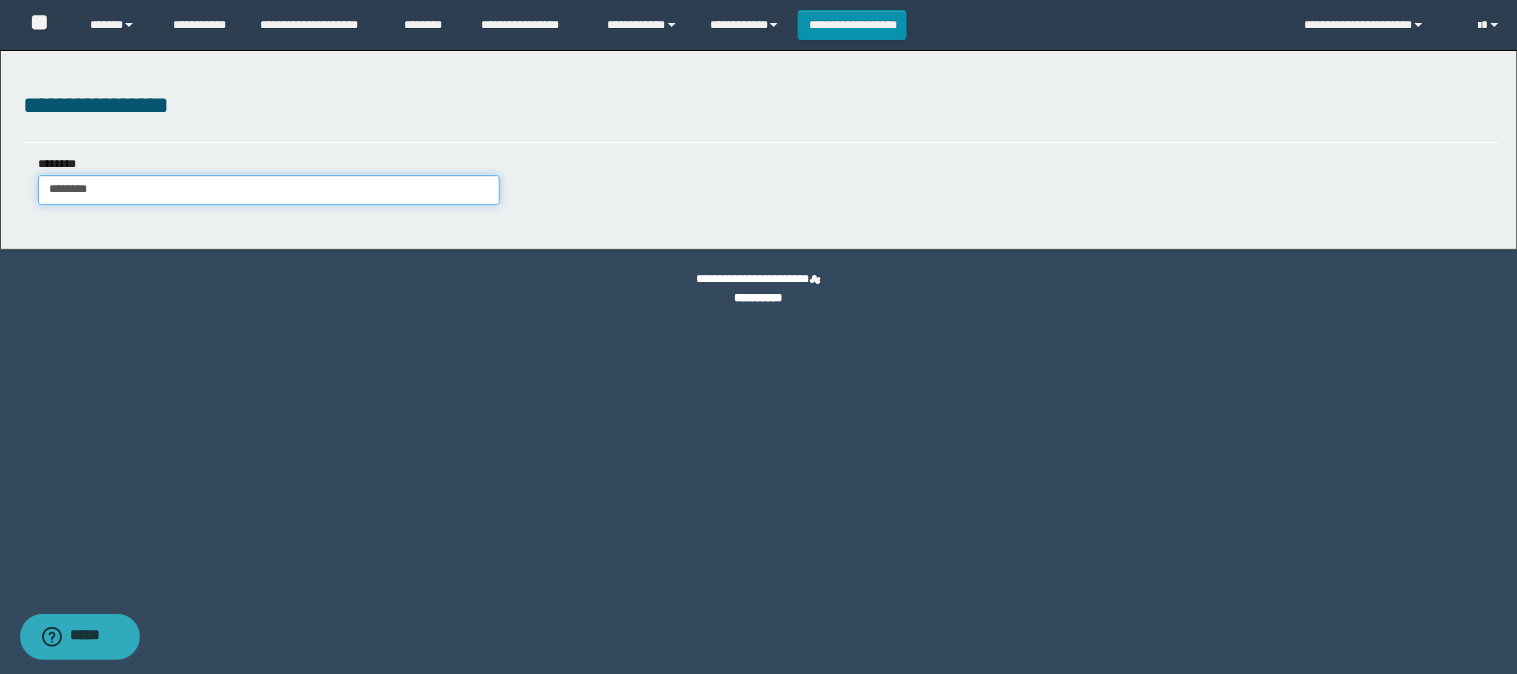 type on "********" 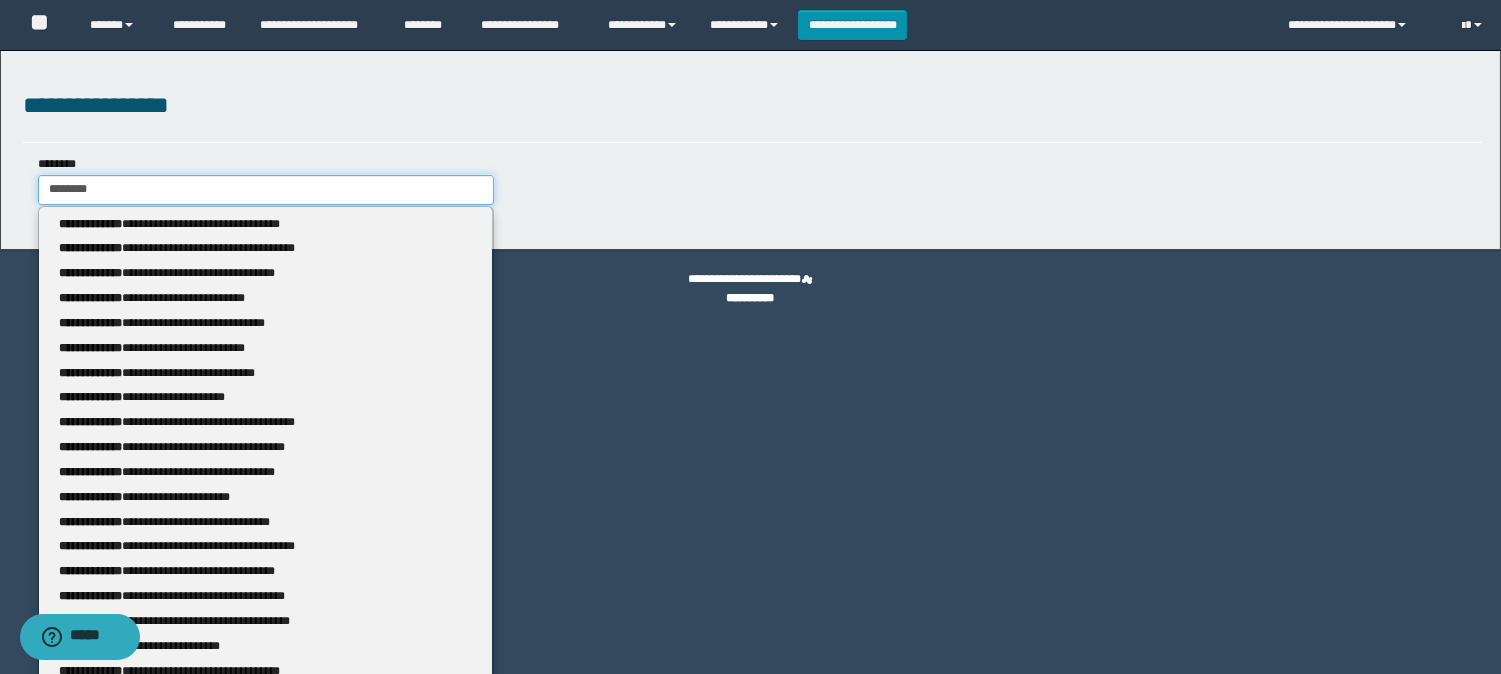 type 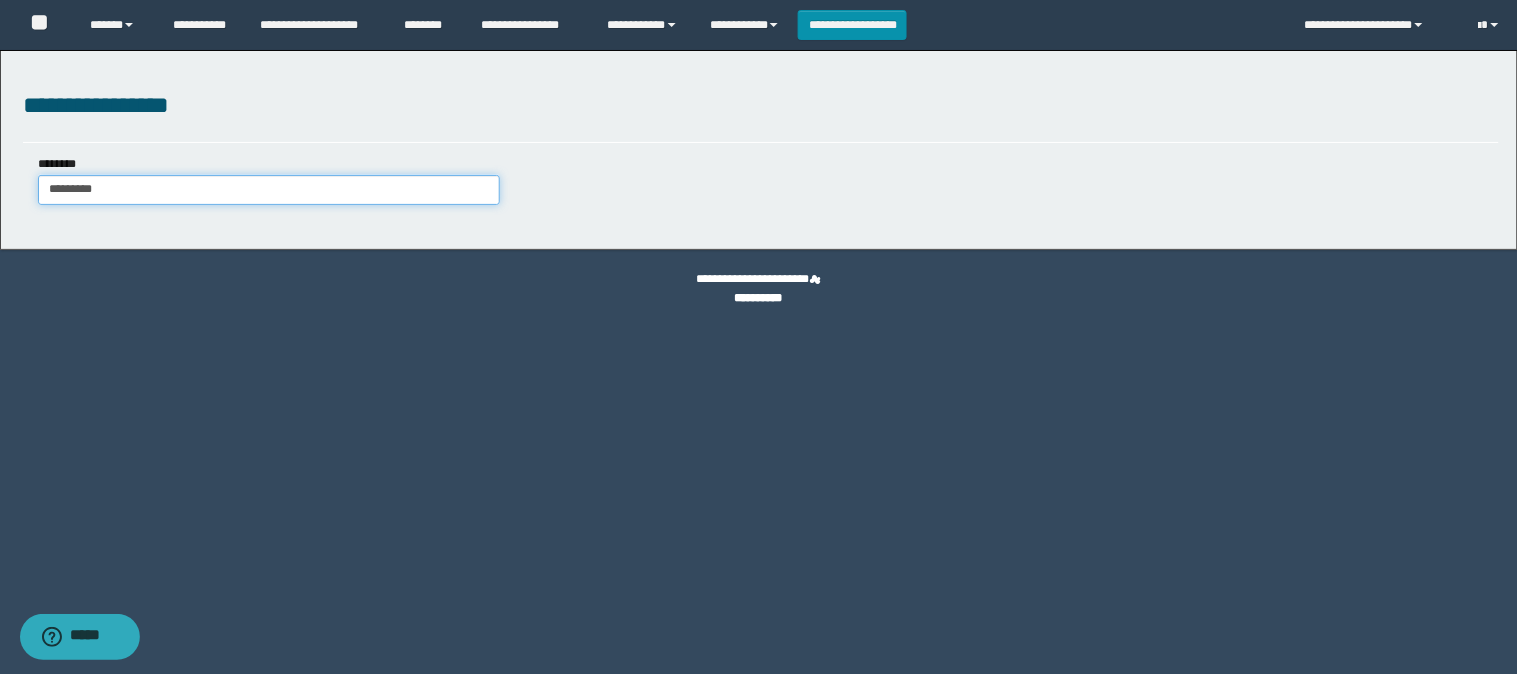 type on "*********" 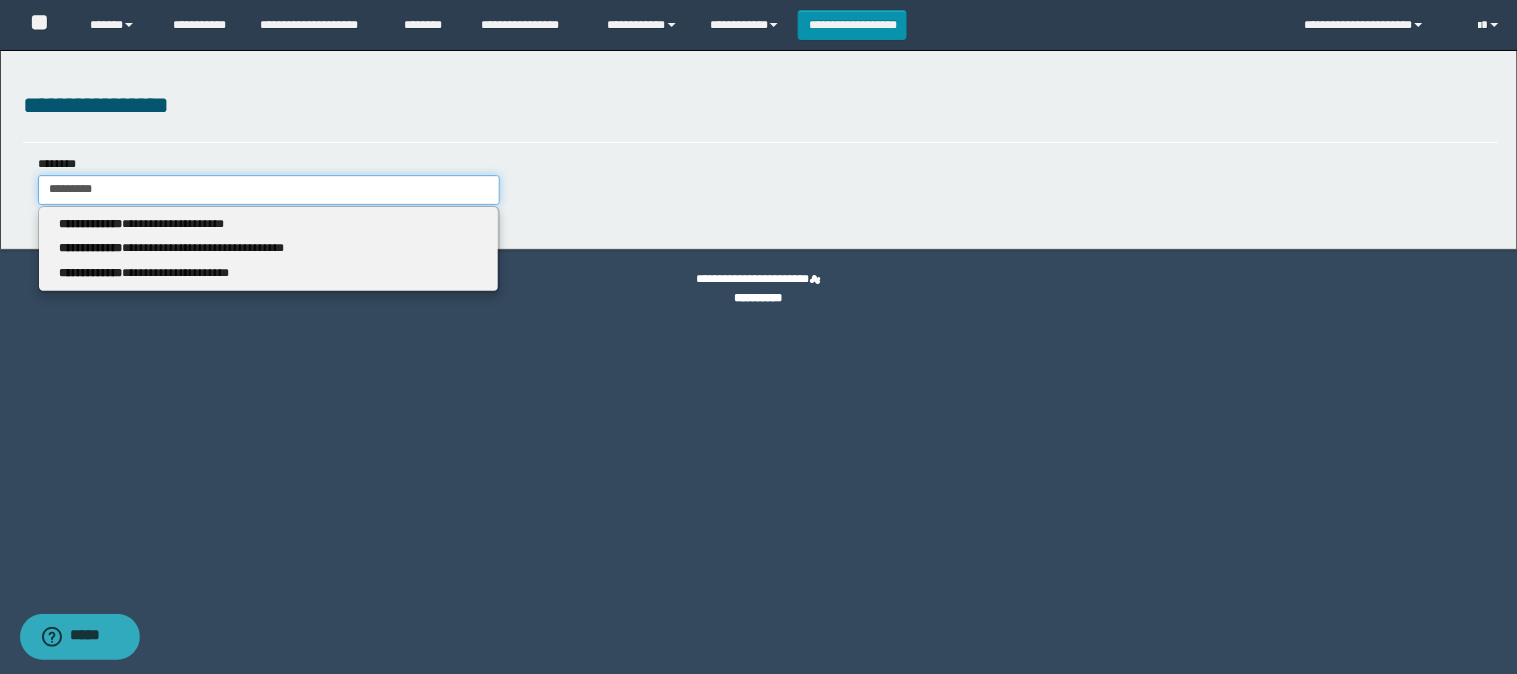 type 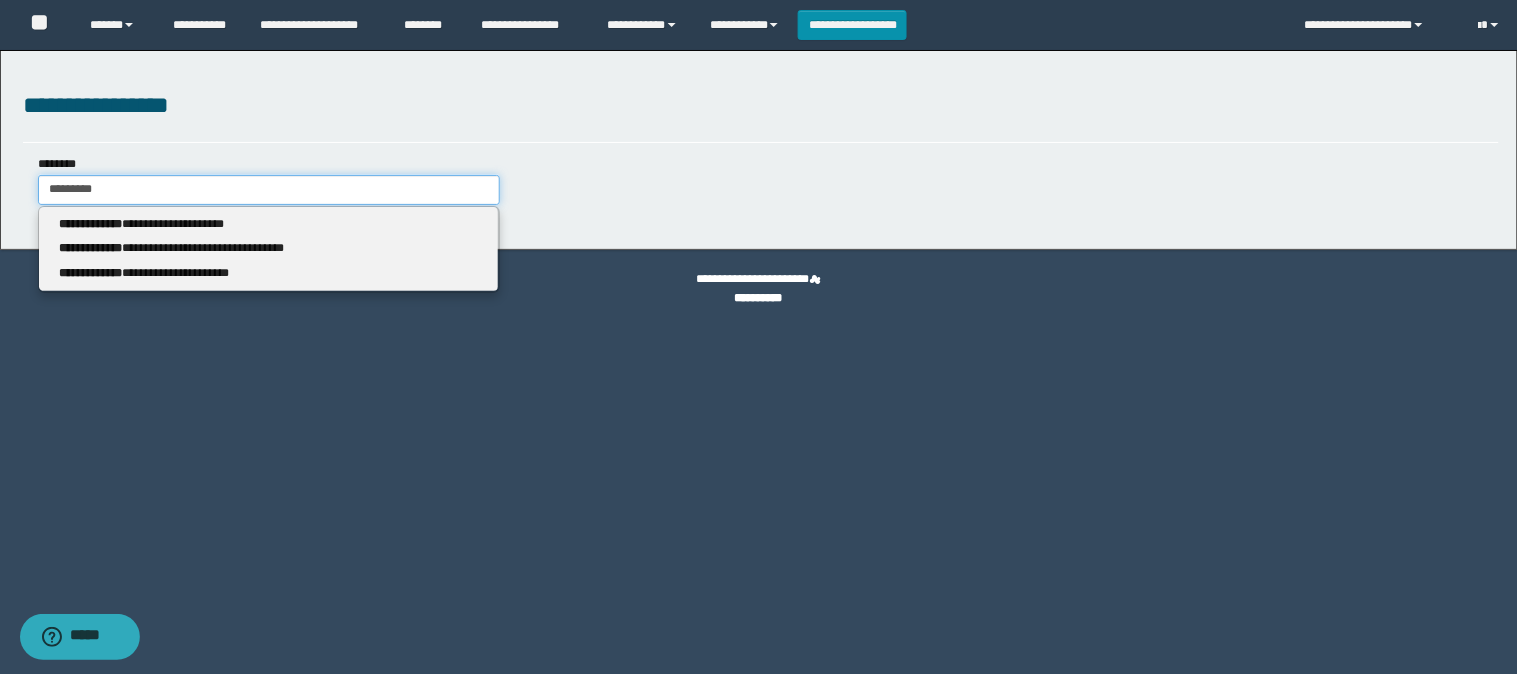 type on "**********" 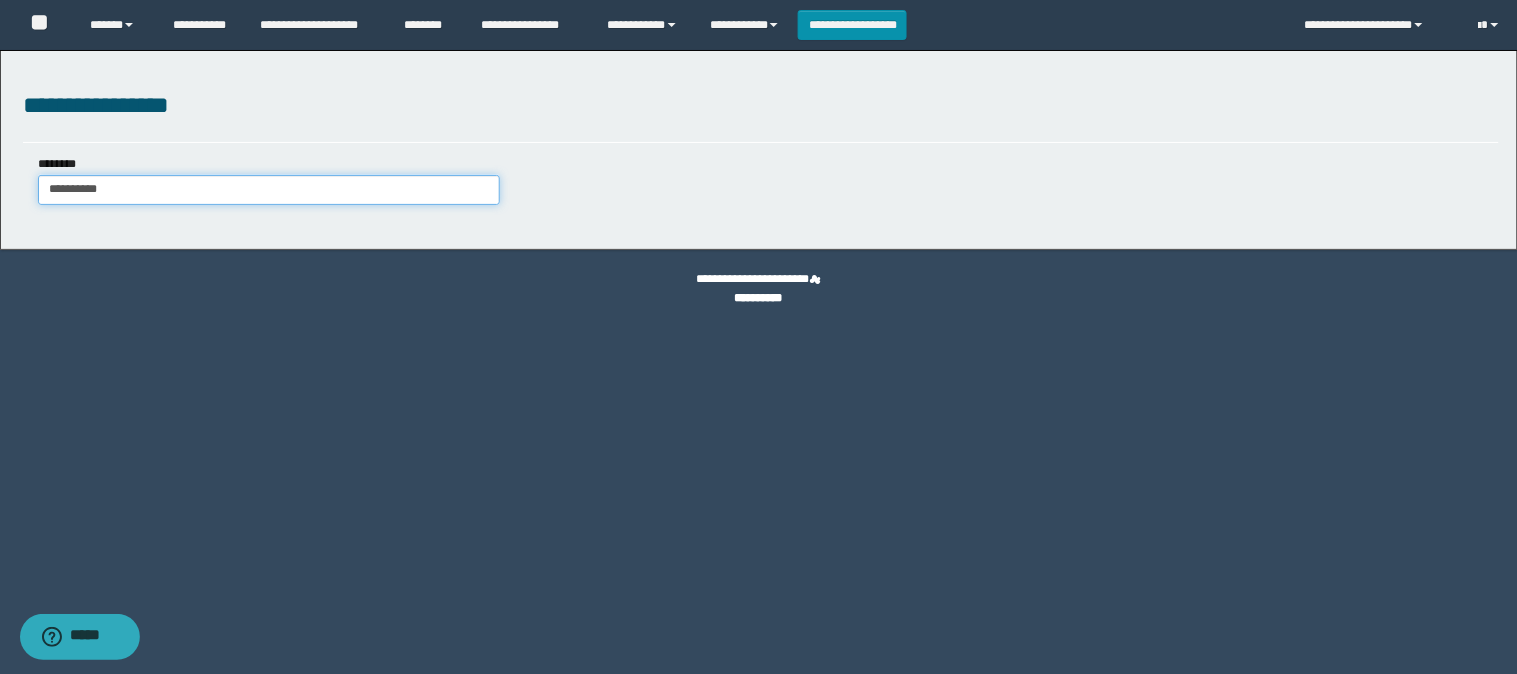 type on "**********" 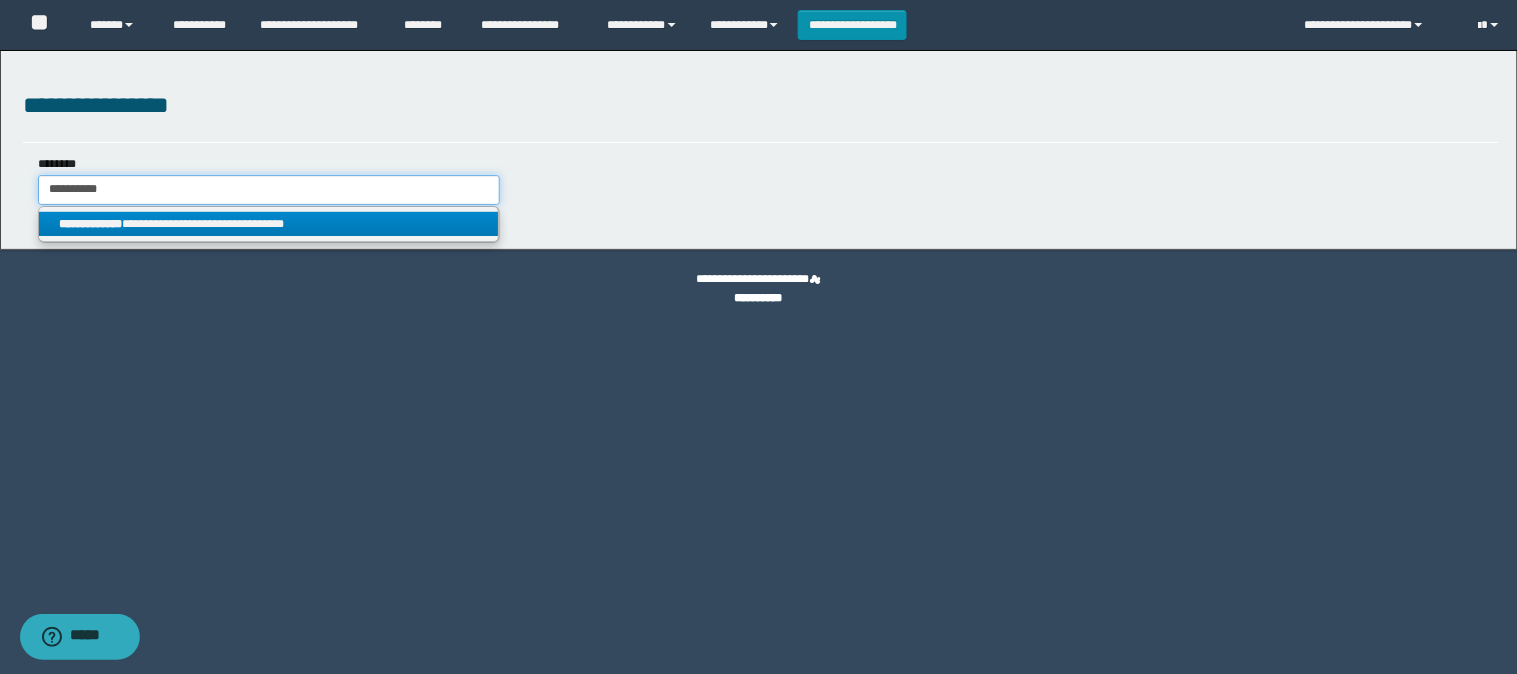 type on "**********" 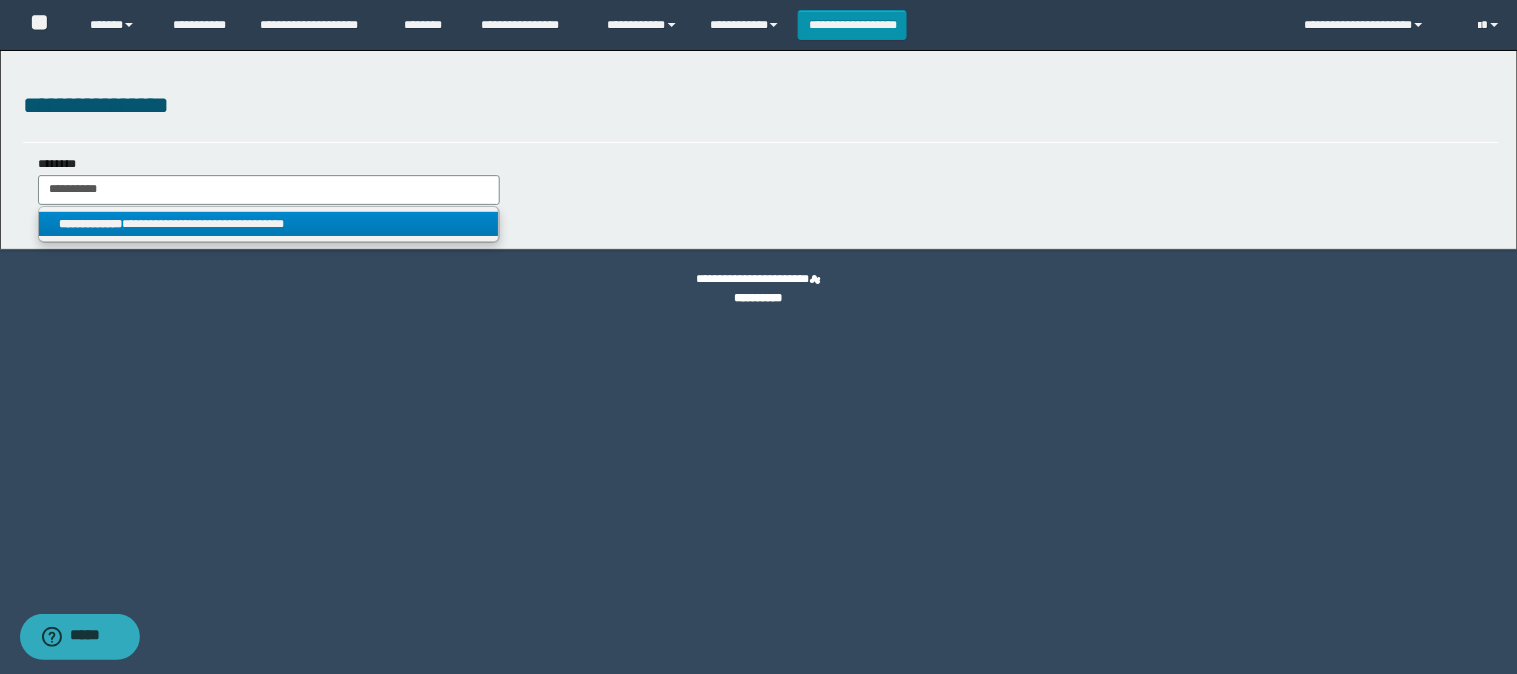 click on "**********" at bounding box center [269, 224] 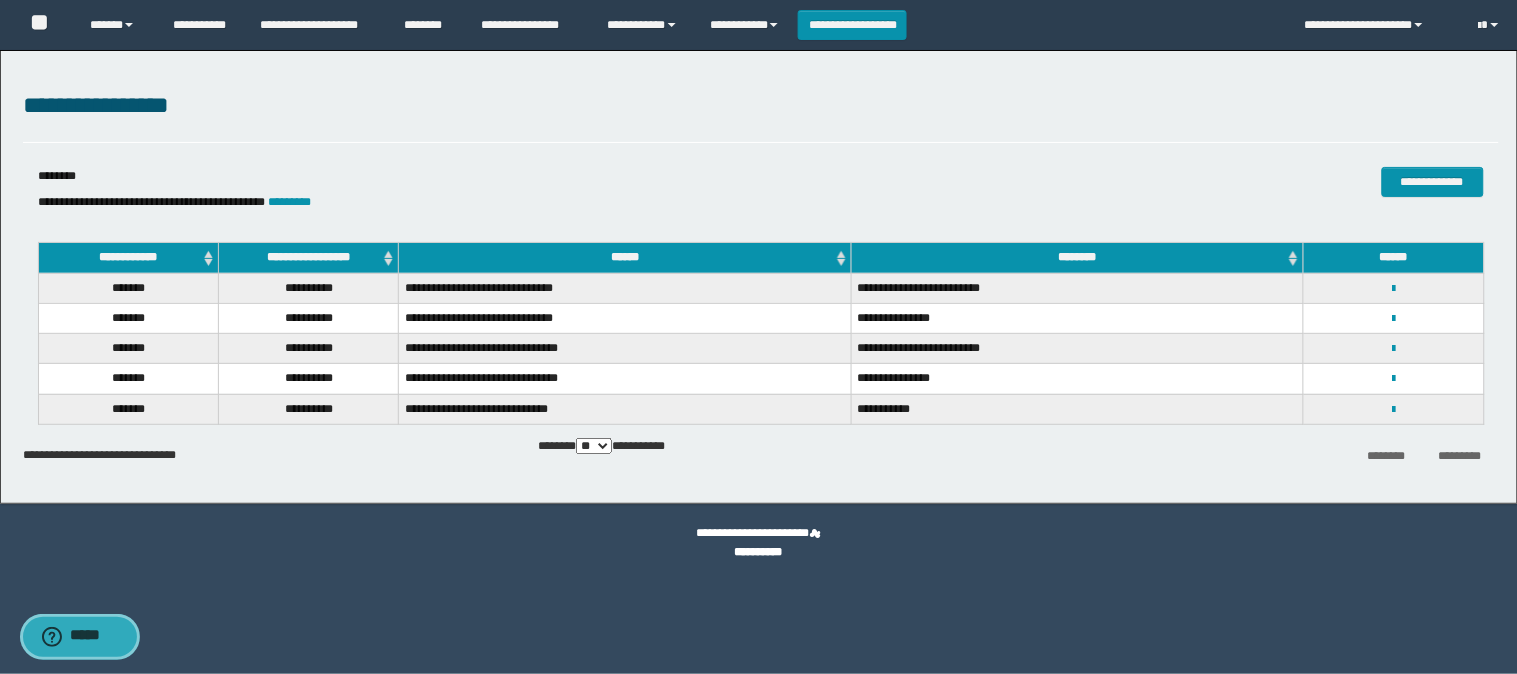 click on "*****" at bounding box center [93, 636] 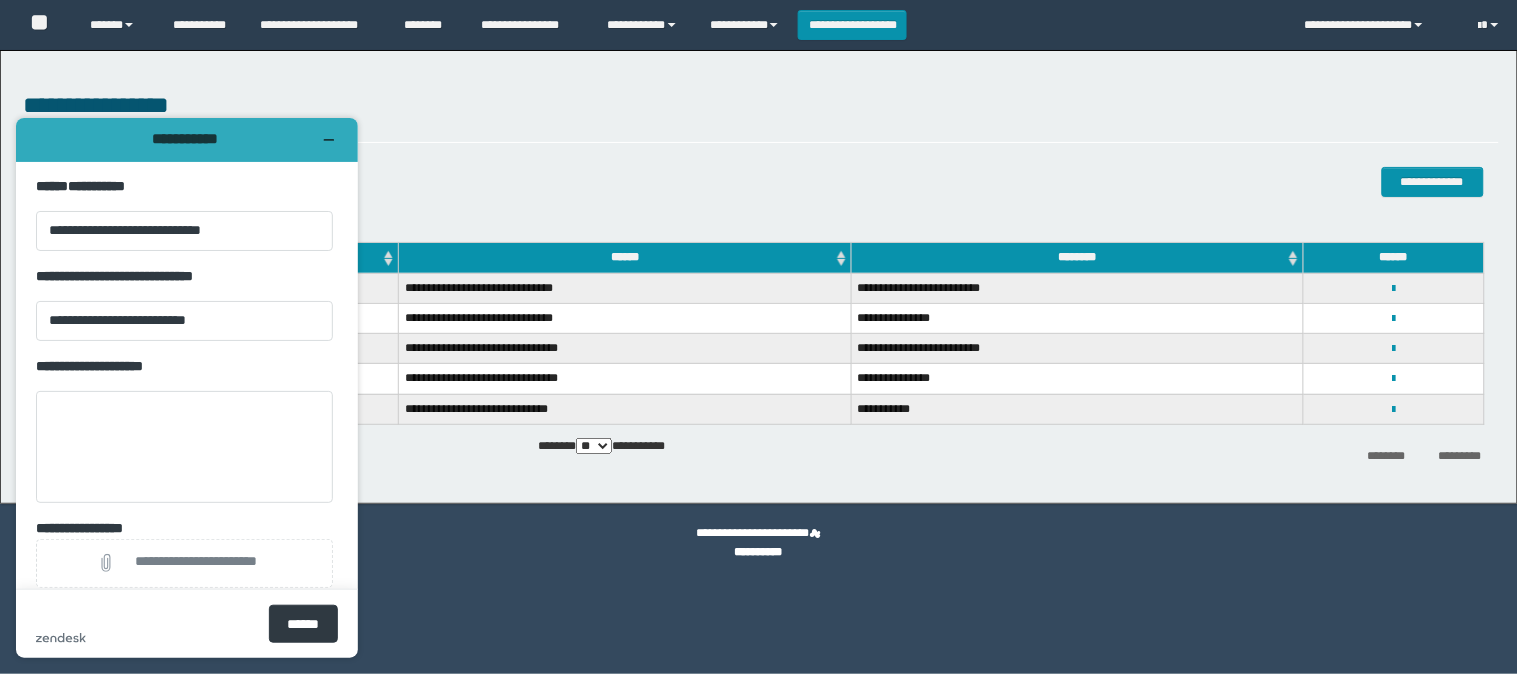 scroll, scrollTop: 0, scrollLeft: 0, axis: both 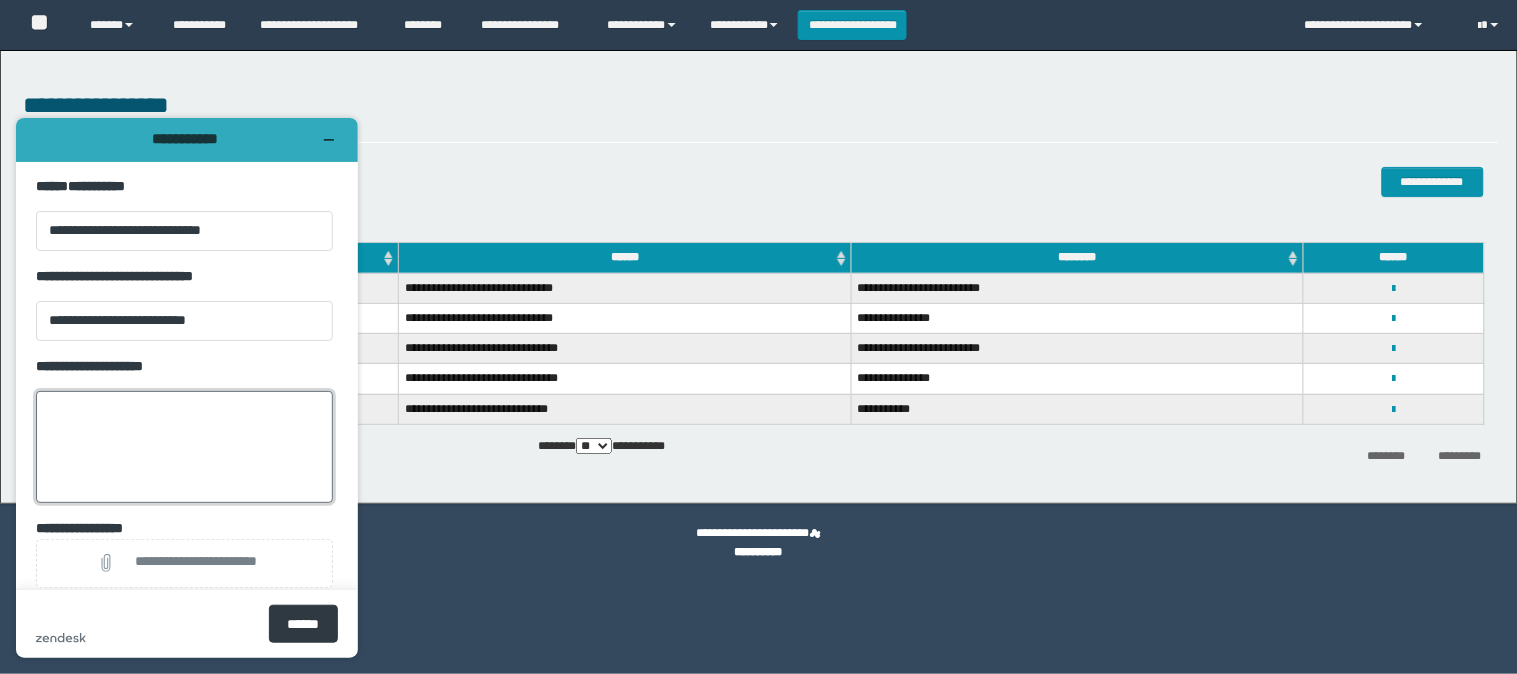 click on "**********" at bounding box center (184, 446) 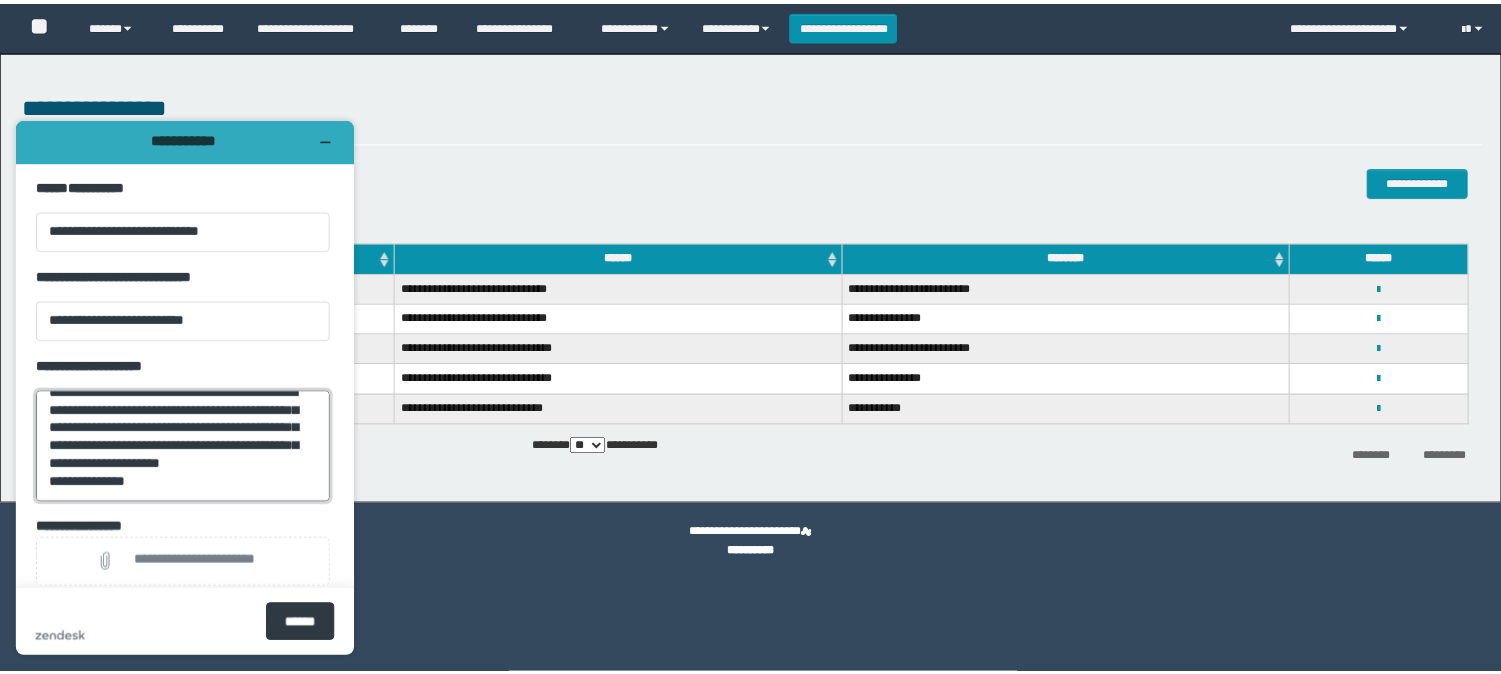 scroll, scrollTop: 44, scrollLeft: 0, axis: vertical 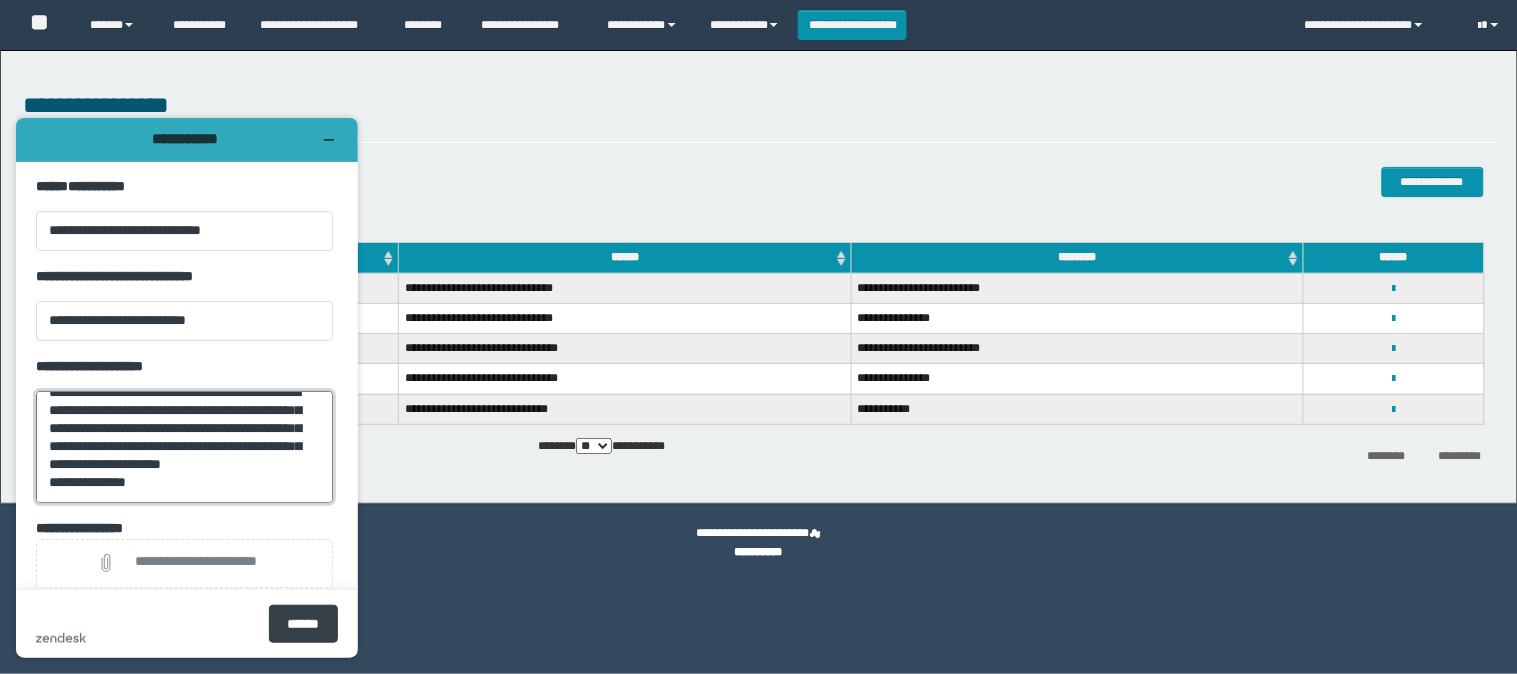 type on "**********" 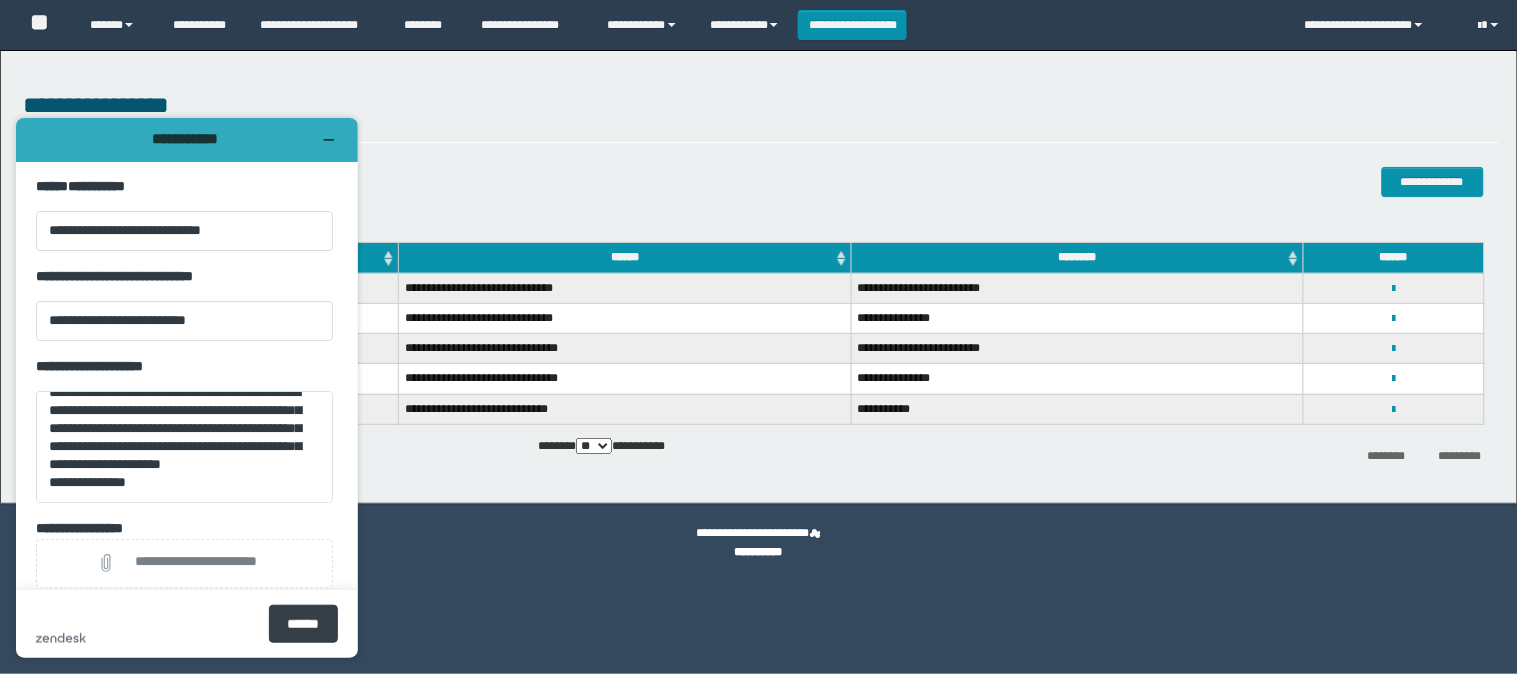 click on "******" at bounding box center (303, 623) 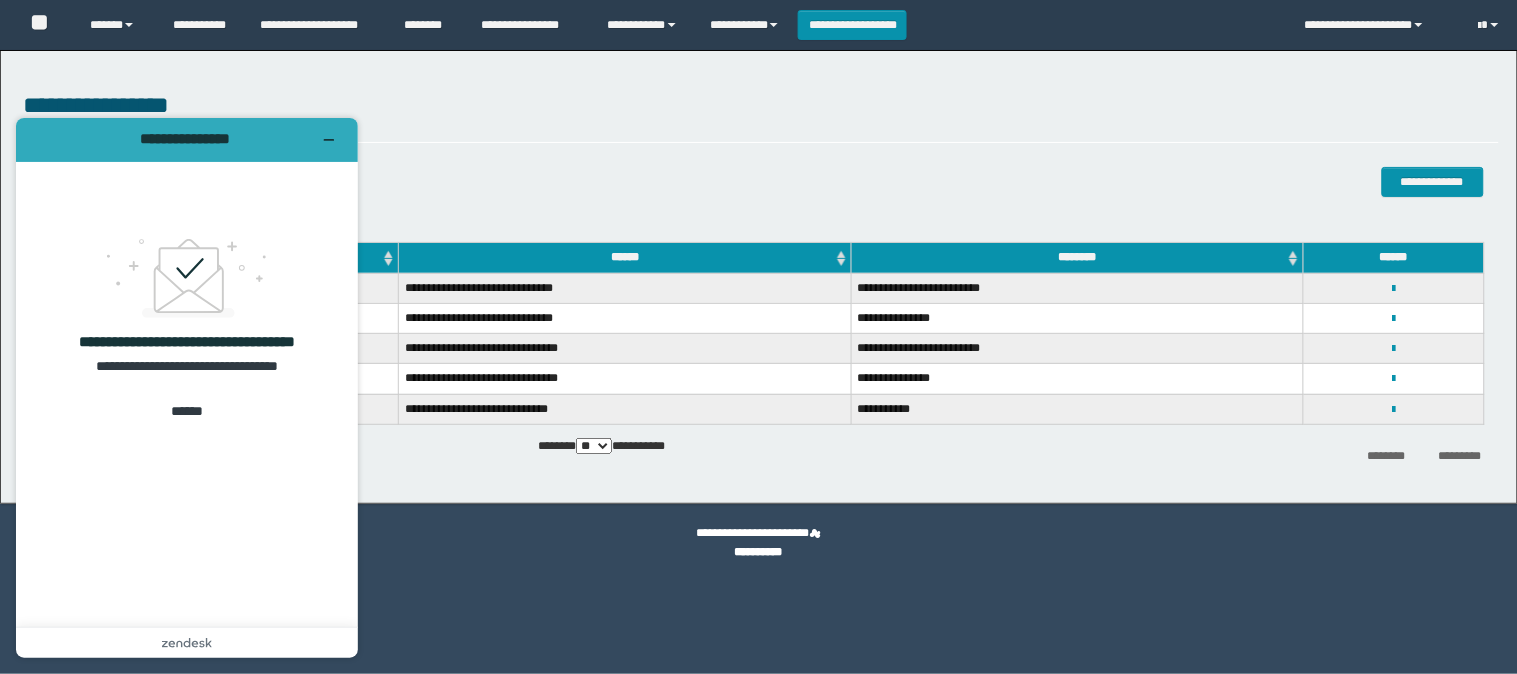 click on "**********" at bounding box center (761, 363) 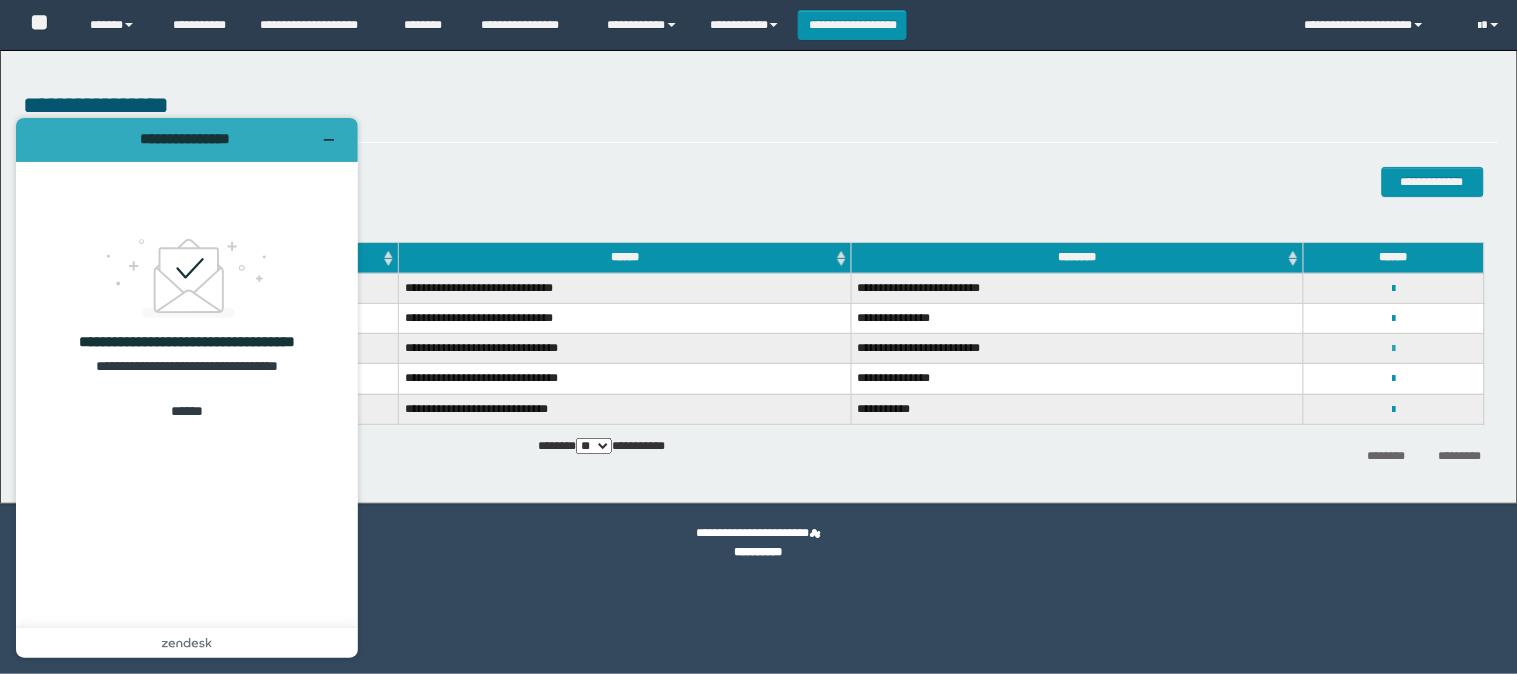 click at bounding box center (1393, 349) 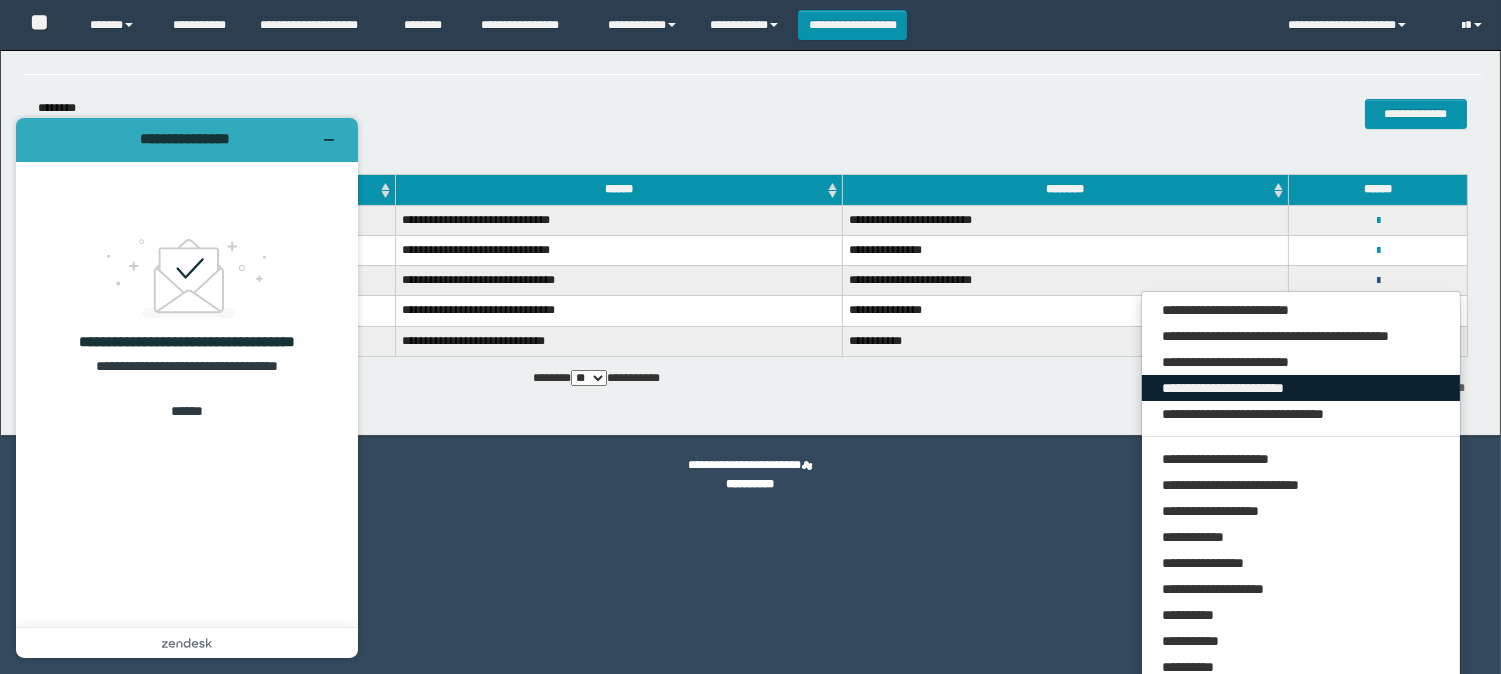 scroll, scrollTop: 105, scrollLeft: 0, axis: vertical 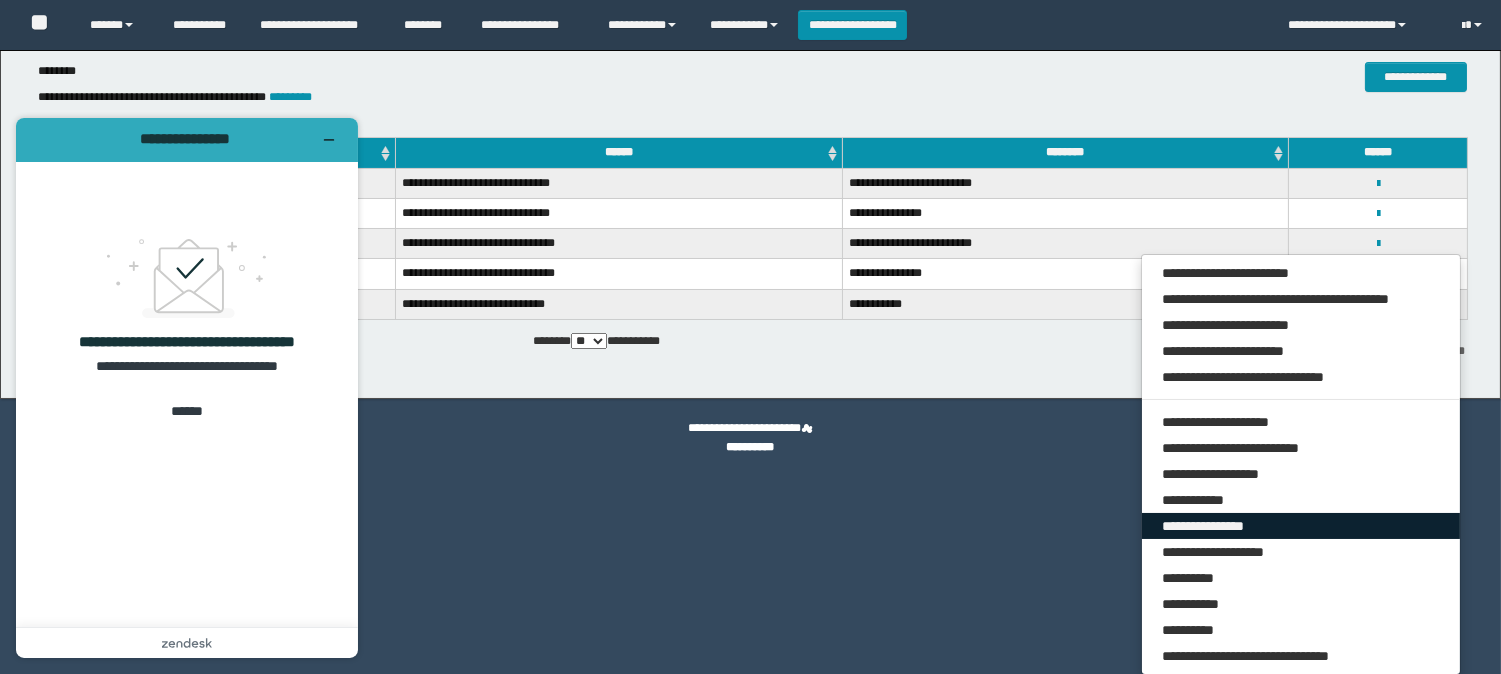click on "**********" at bounding box center [1301, 526] 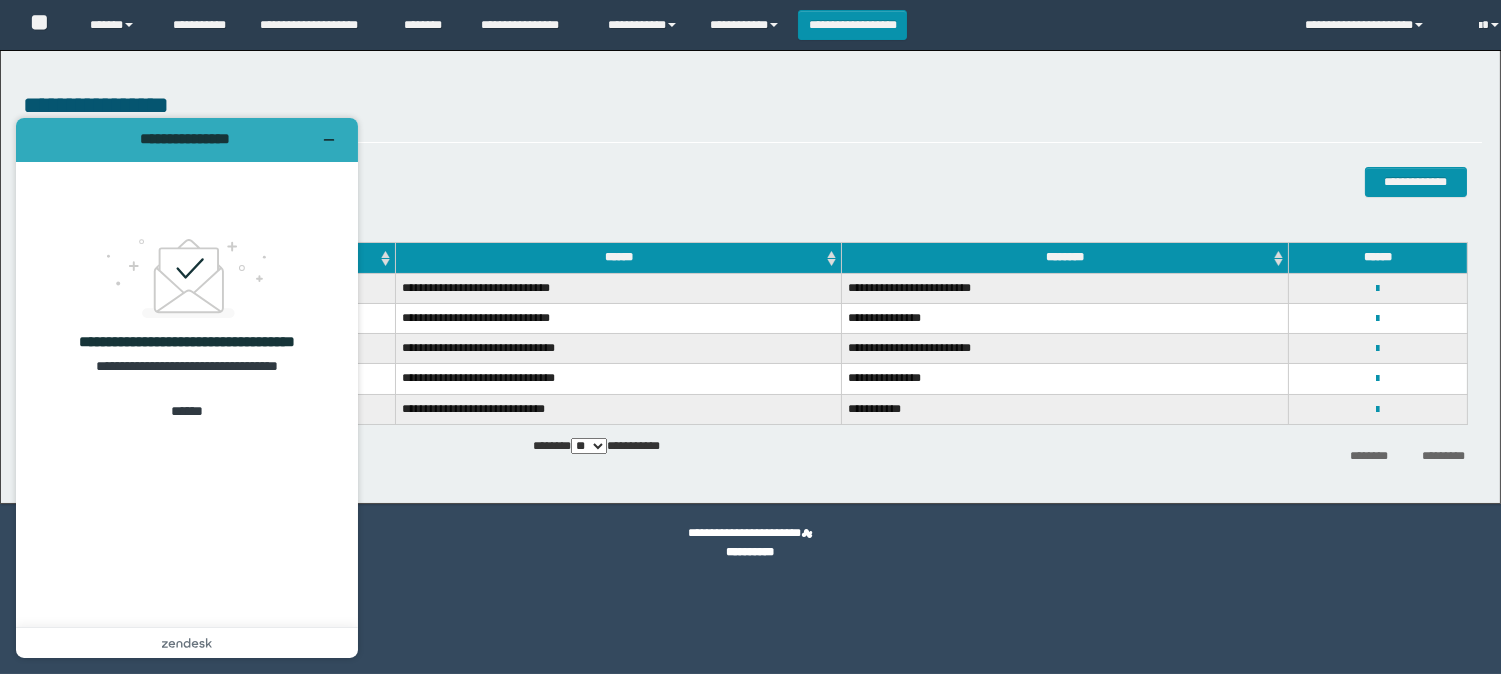 scroll, scrollTop: 0, scrollLeft: 0, axis: both 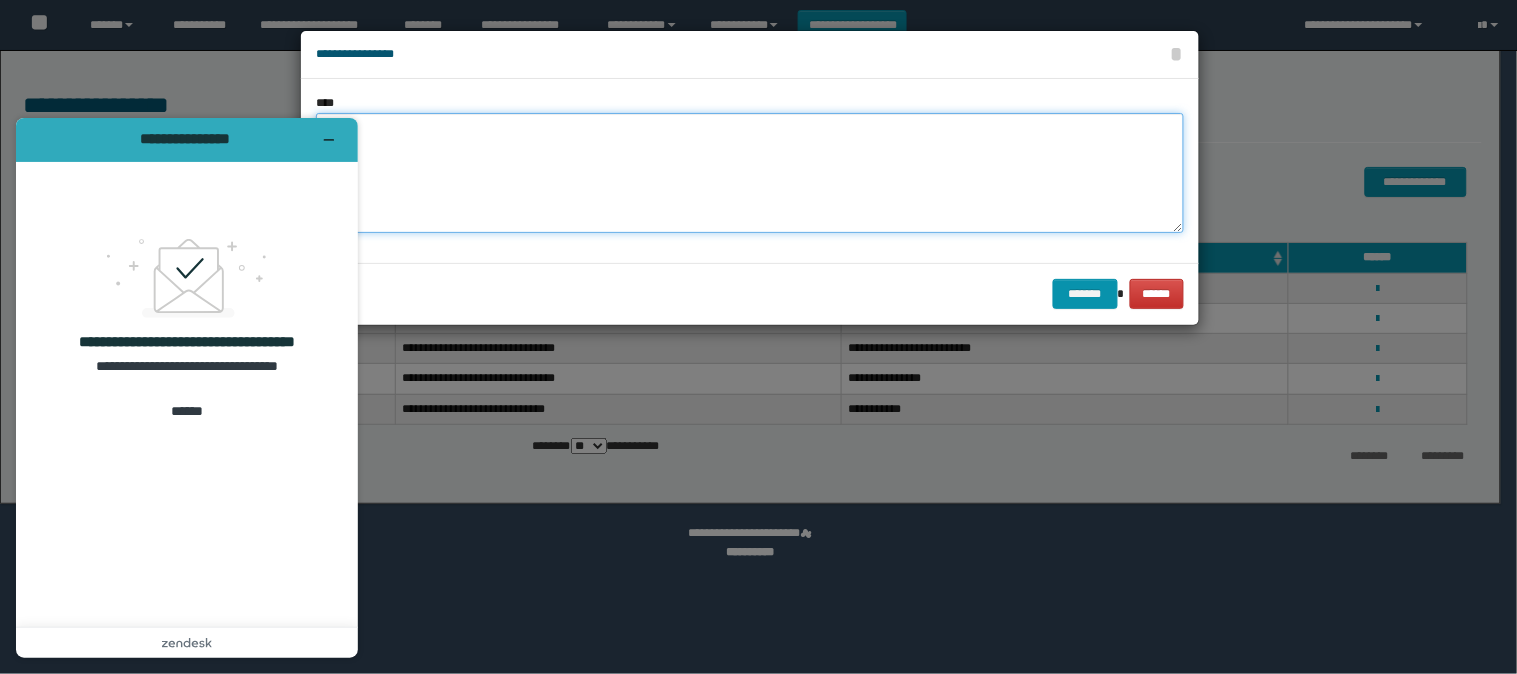 click at bounding box center [750, 173] 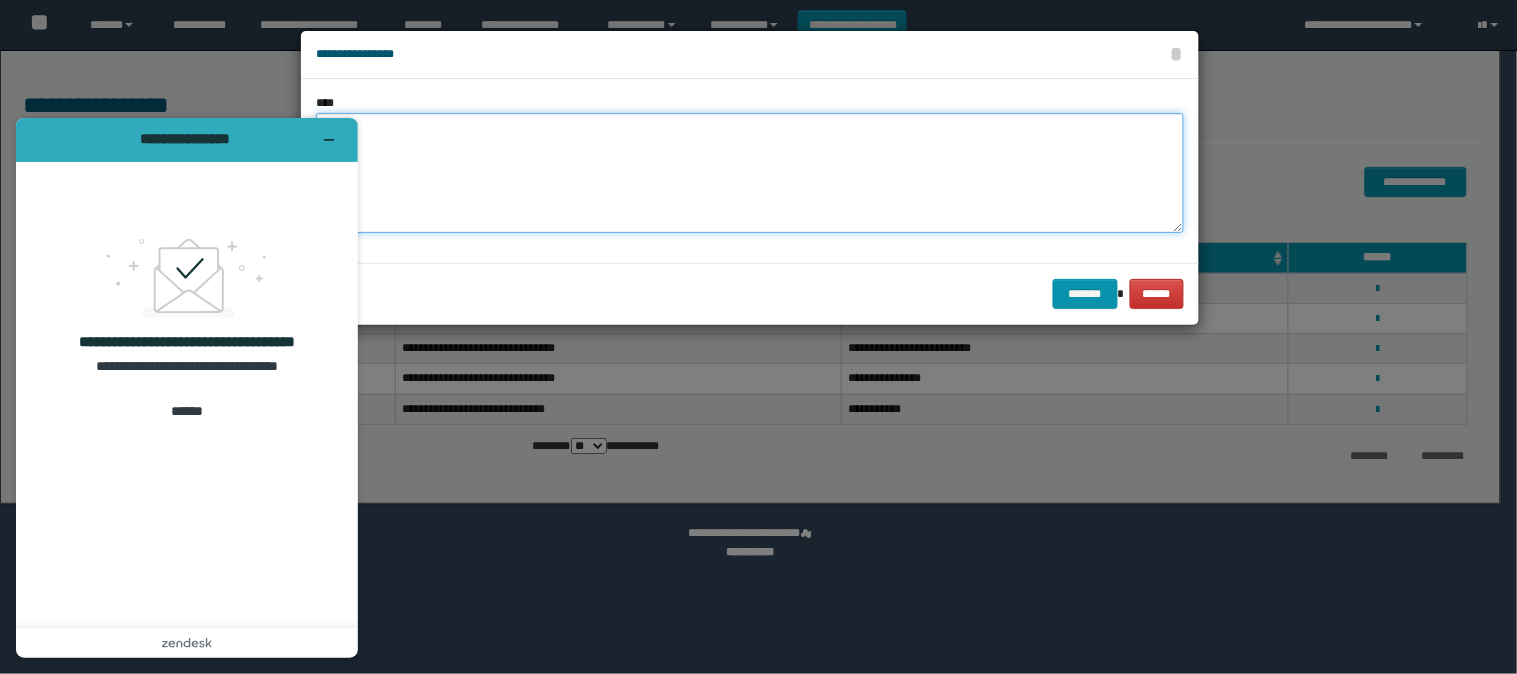 paste on "**********" 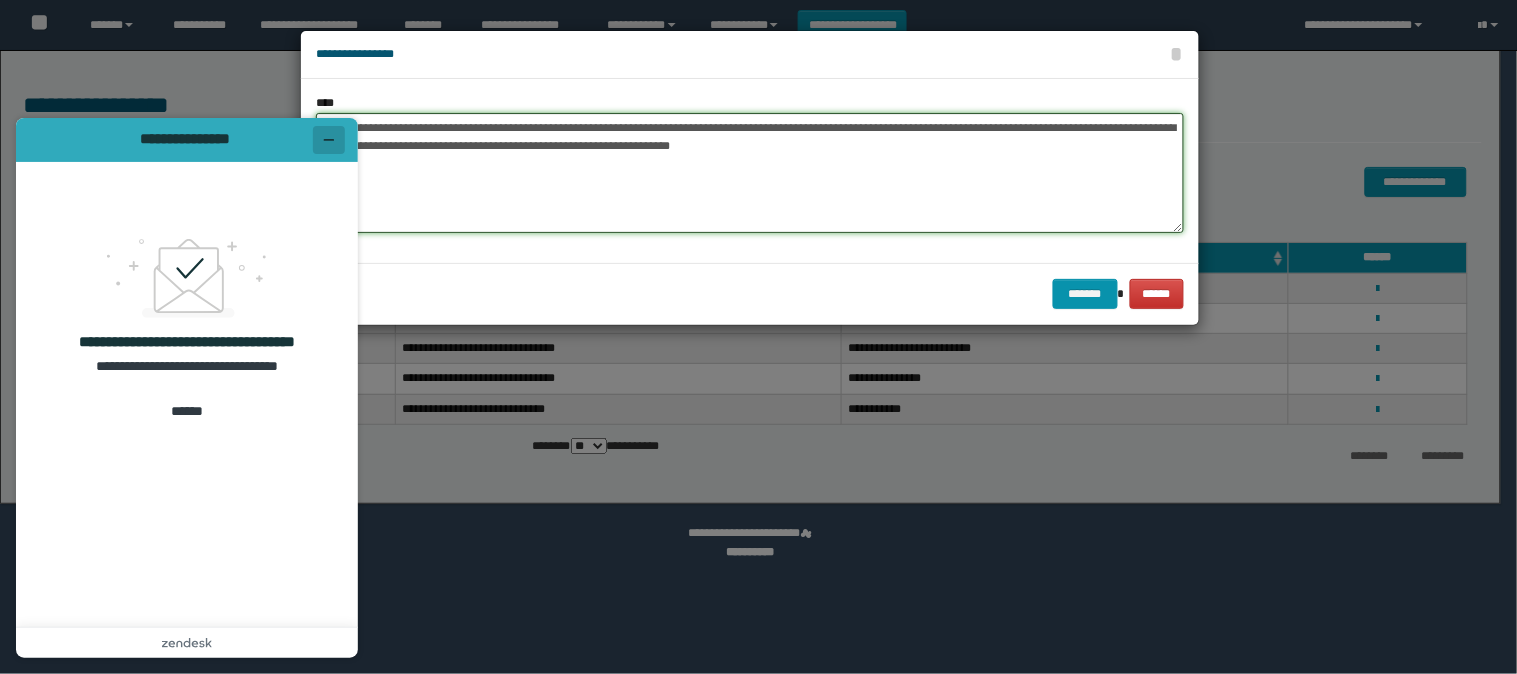 type on "**********" 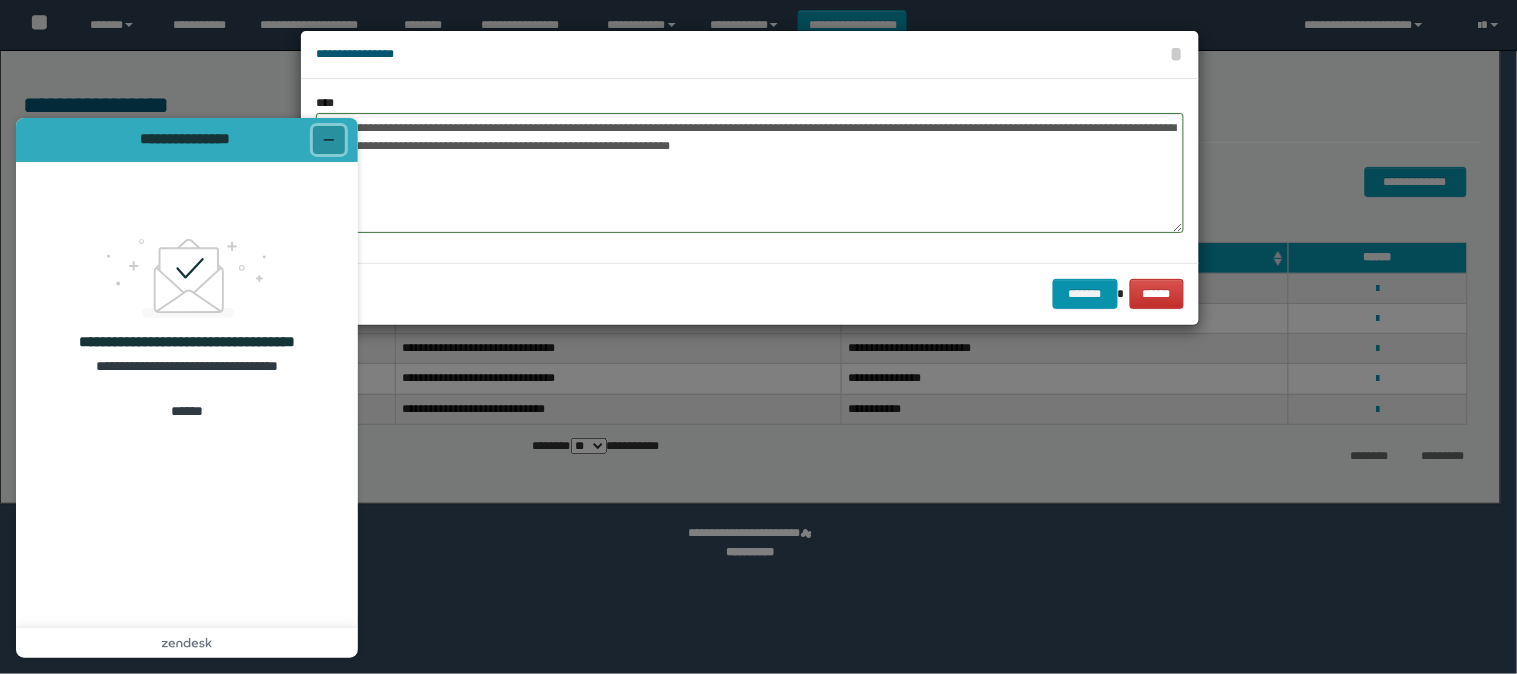 click at bounding box center (329, 139) 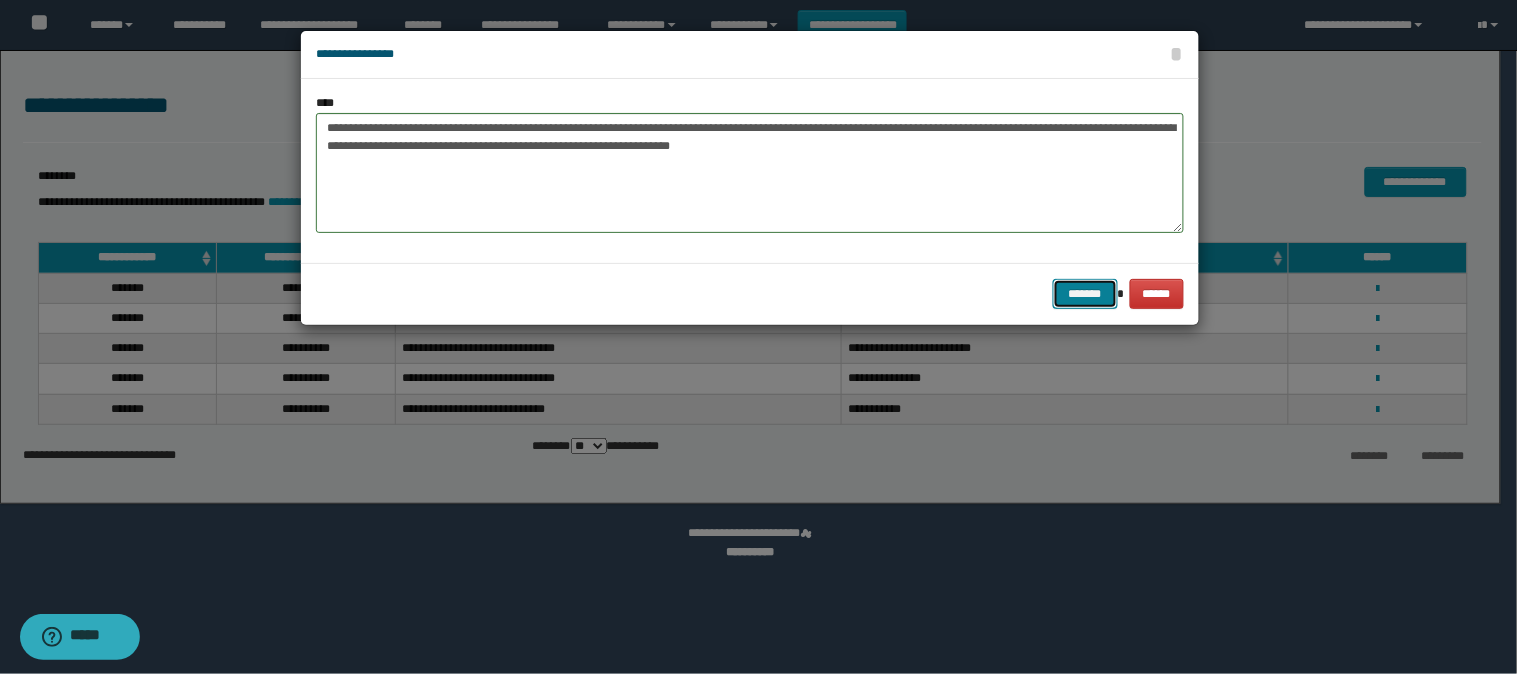 click on "*******" at bounding box center [1085, 294] 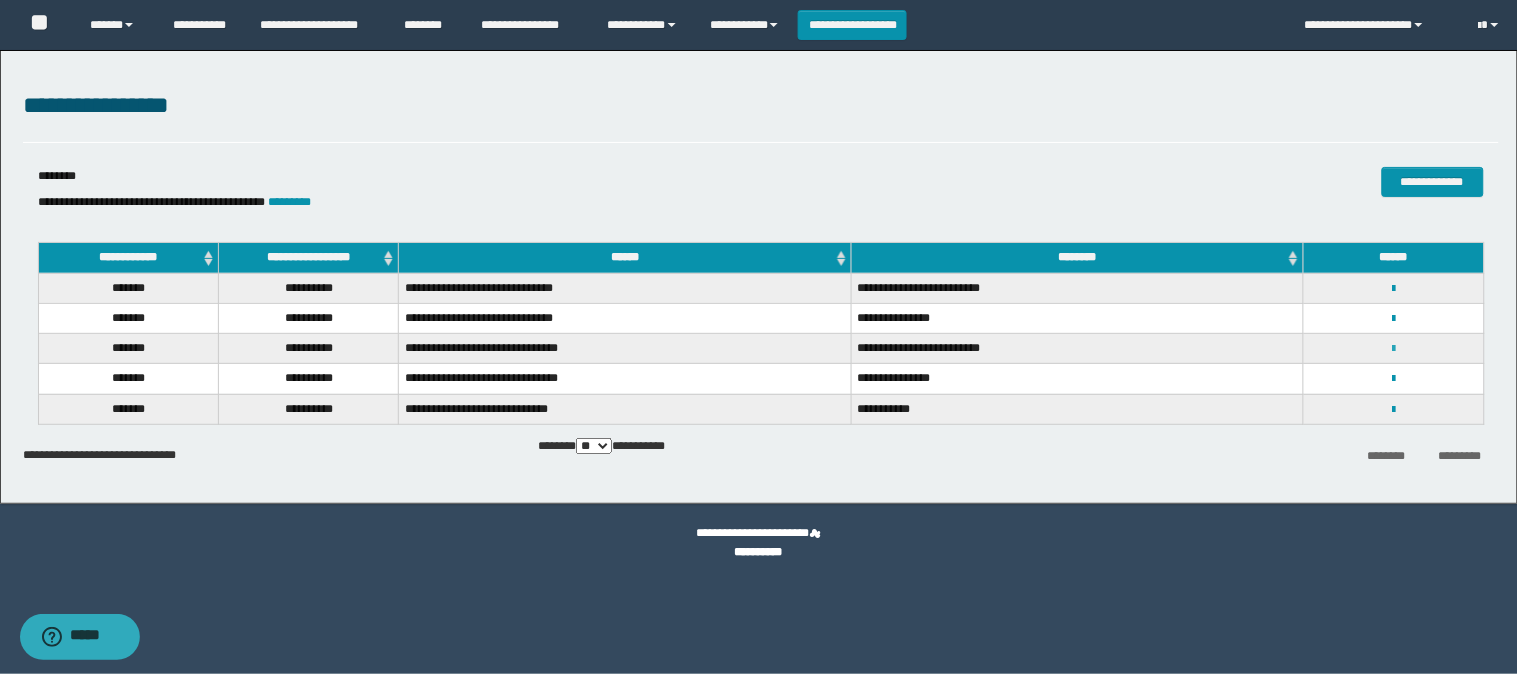 click at bounding box center (1393, 349) 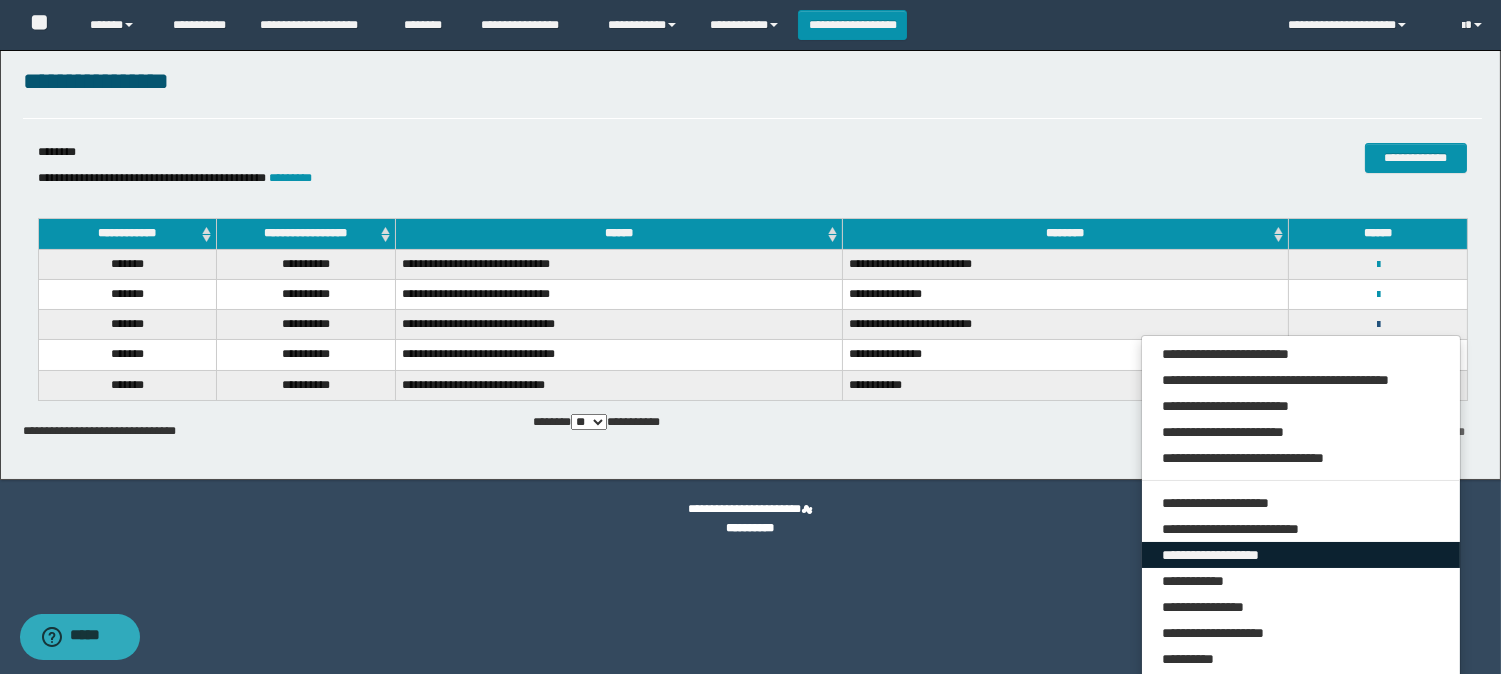 scroll, scrollTop: 105, scrollLeft: 0, axis: vertical 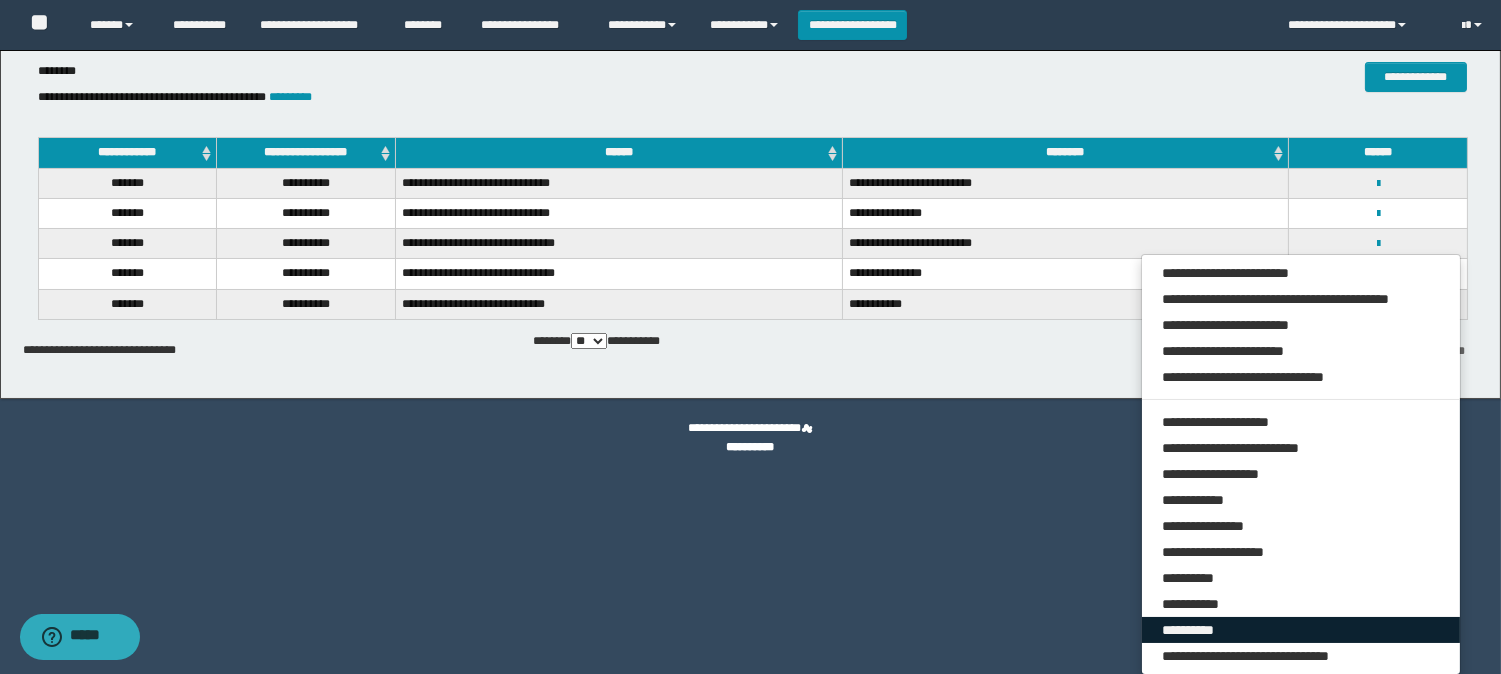 click on "**********" at bounding box center (1301, 630) 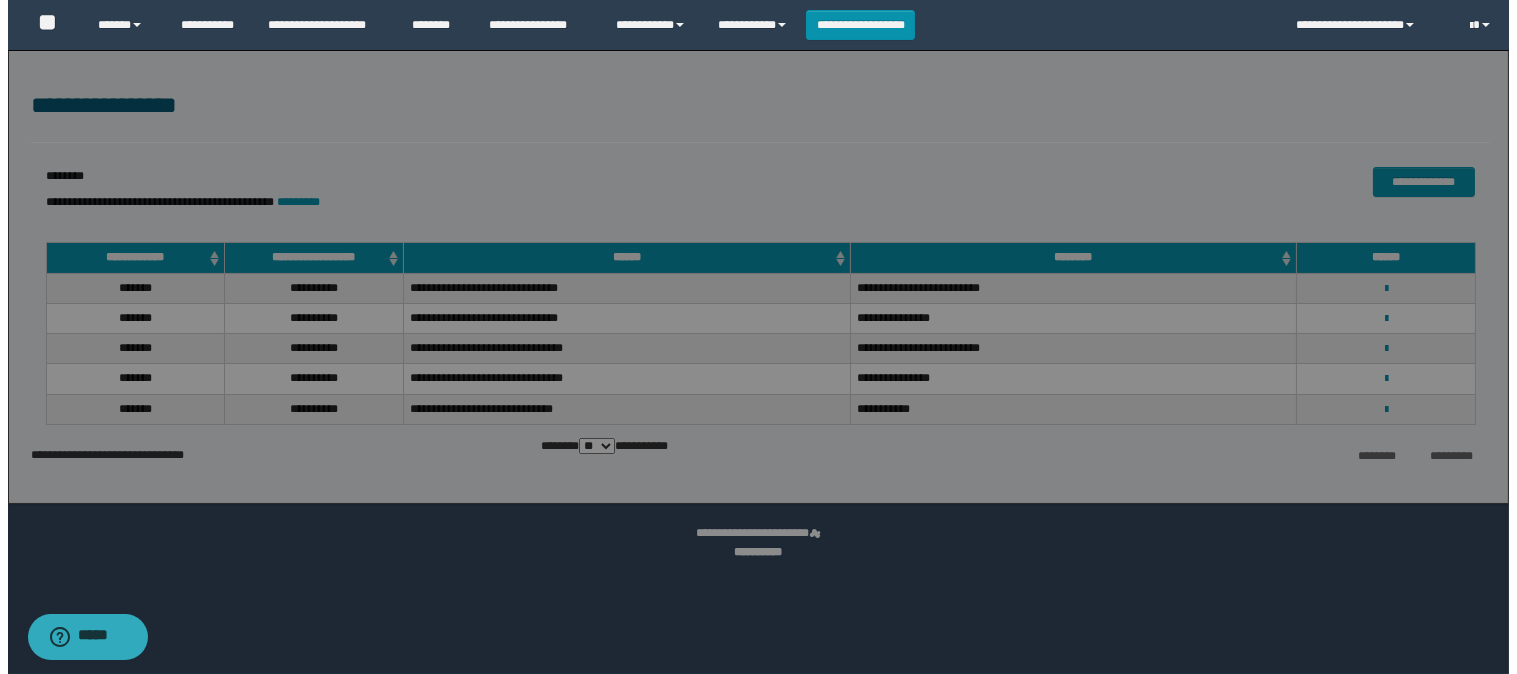 scroll, scrollTop: 0, scrollLeft: 0, axis: both 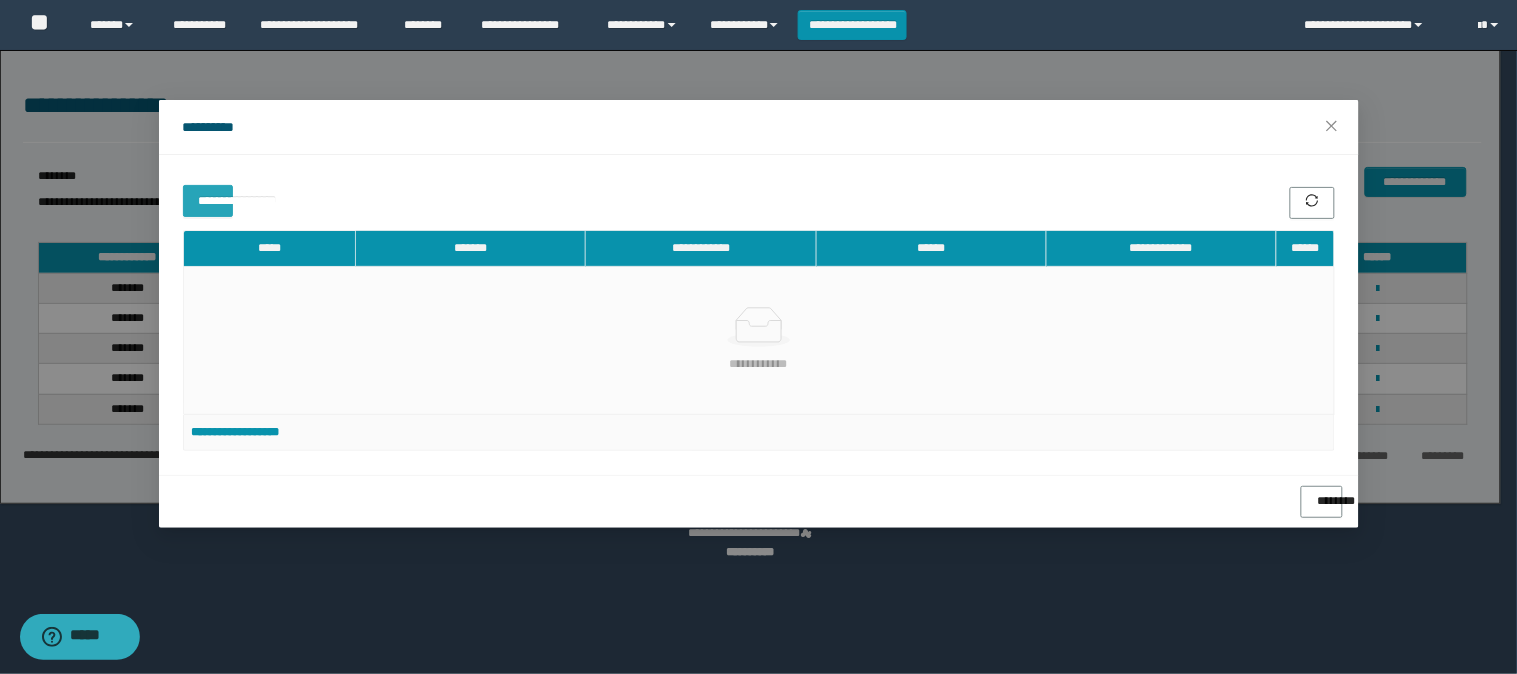 click on "**********" at bounding box center (208, 194) 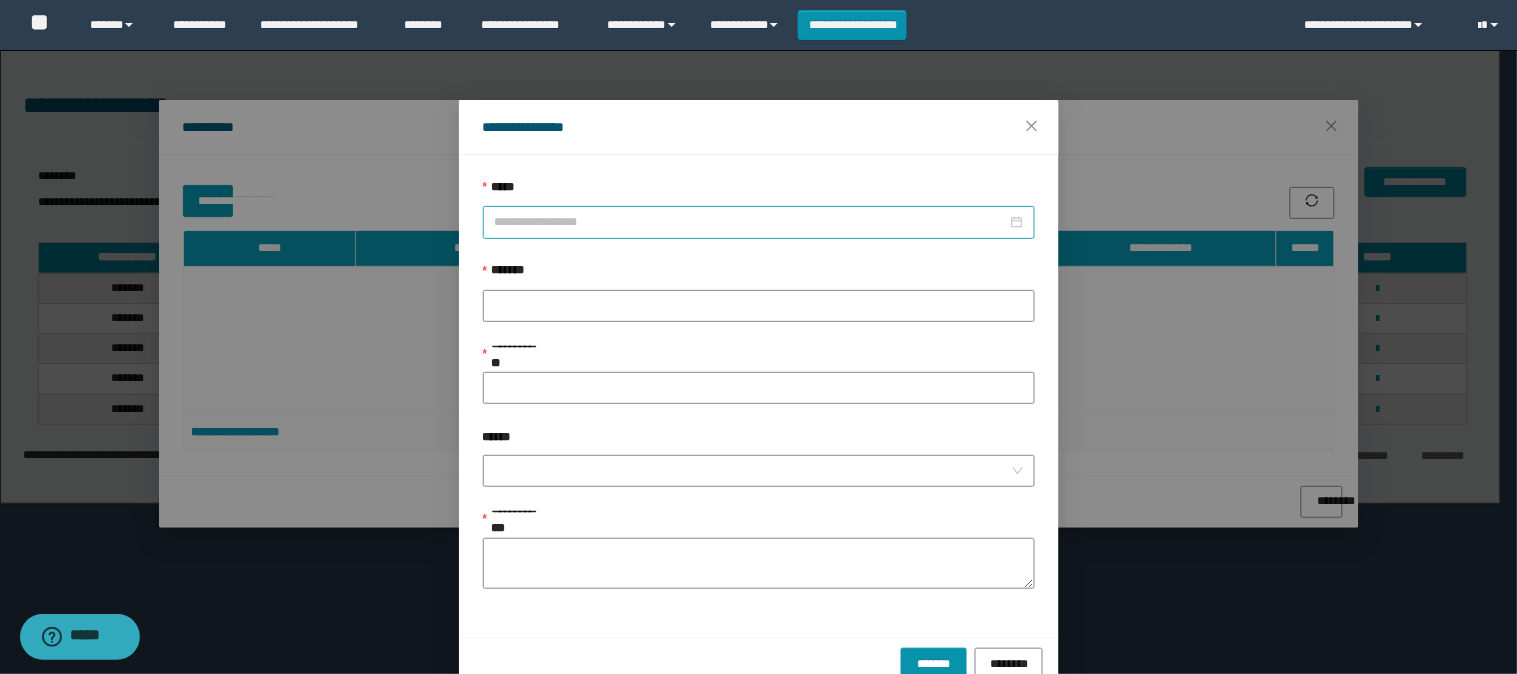 click on "*****" at bounding box center (751, 222) 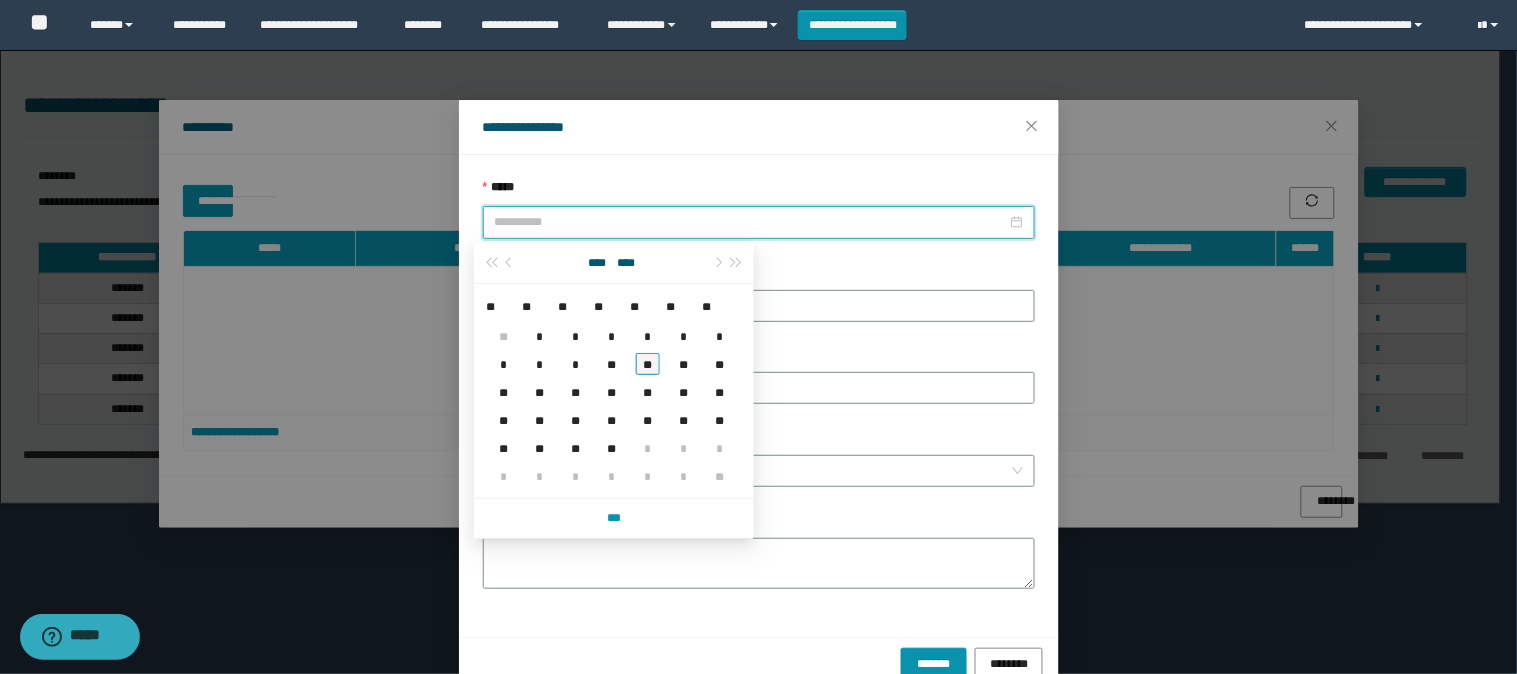 type on "**********" 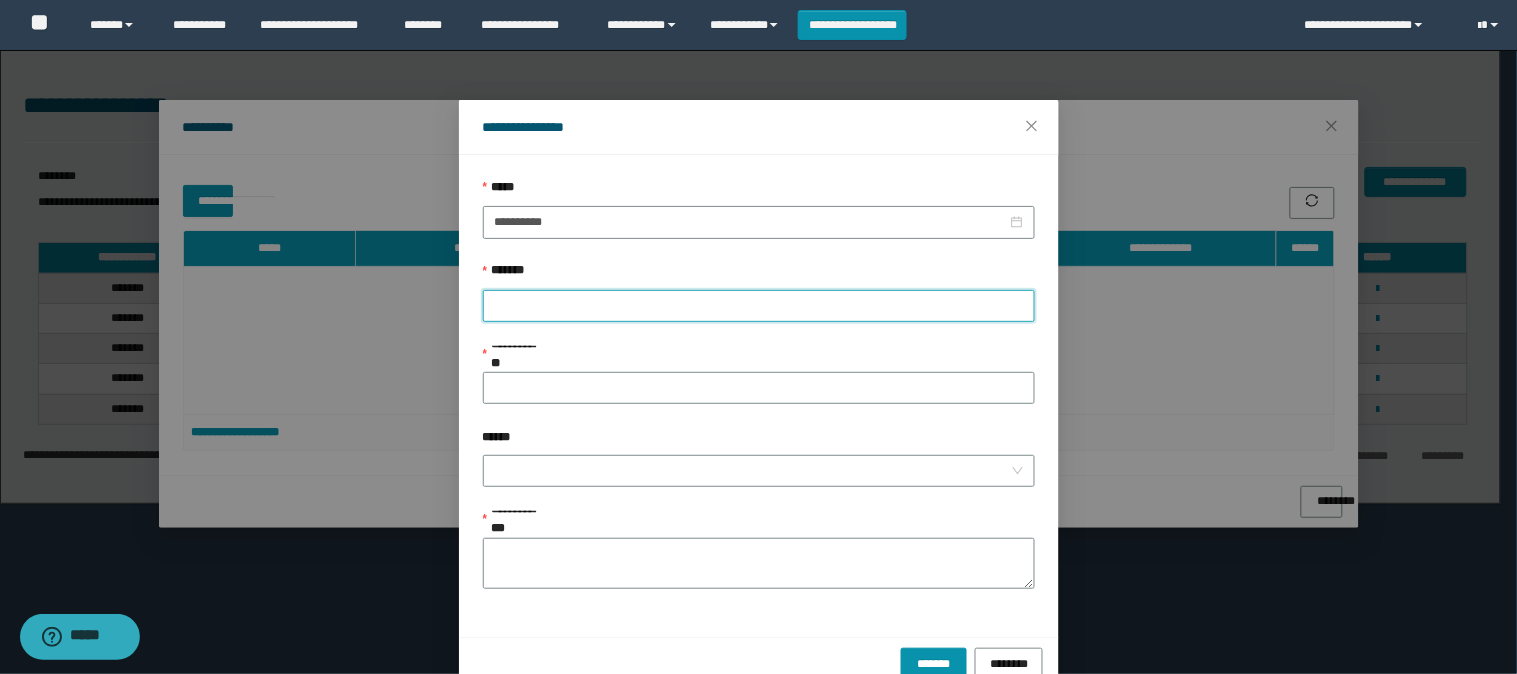 click on "*******" at bounding box center (759, 306) 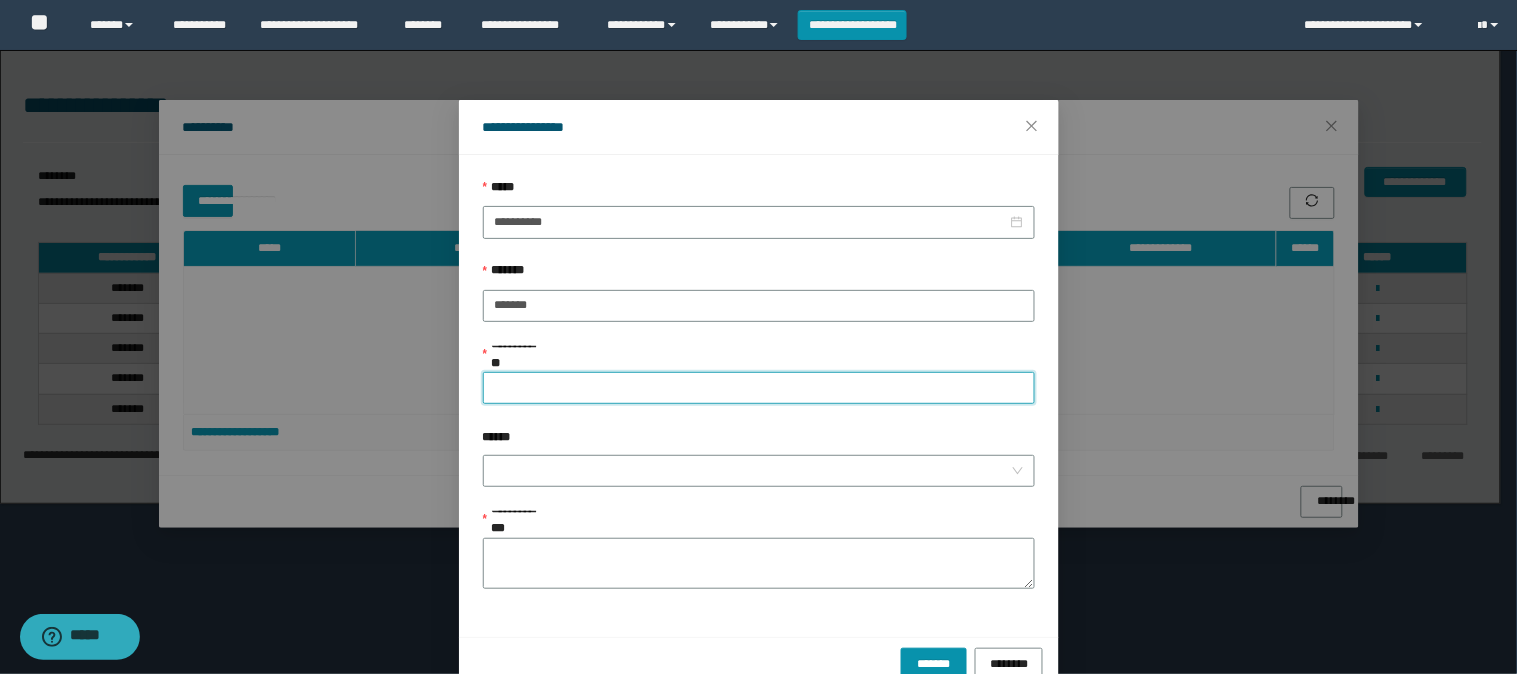 click on "**********" at bounding box center (759, 388) 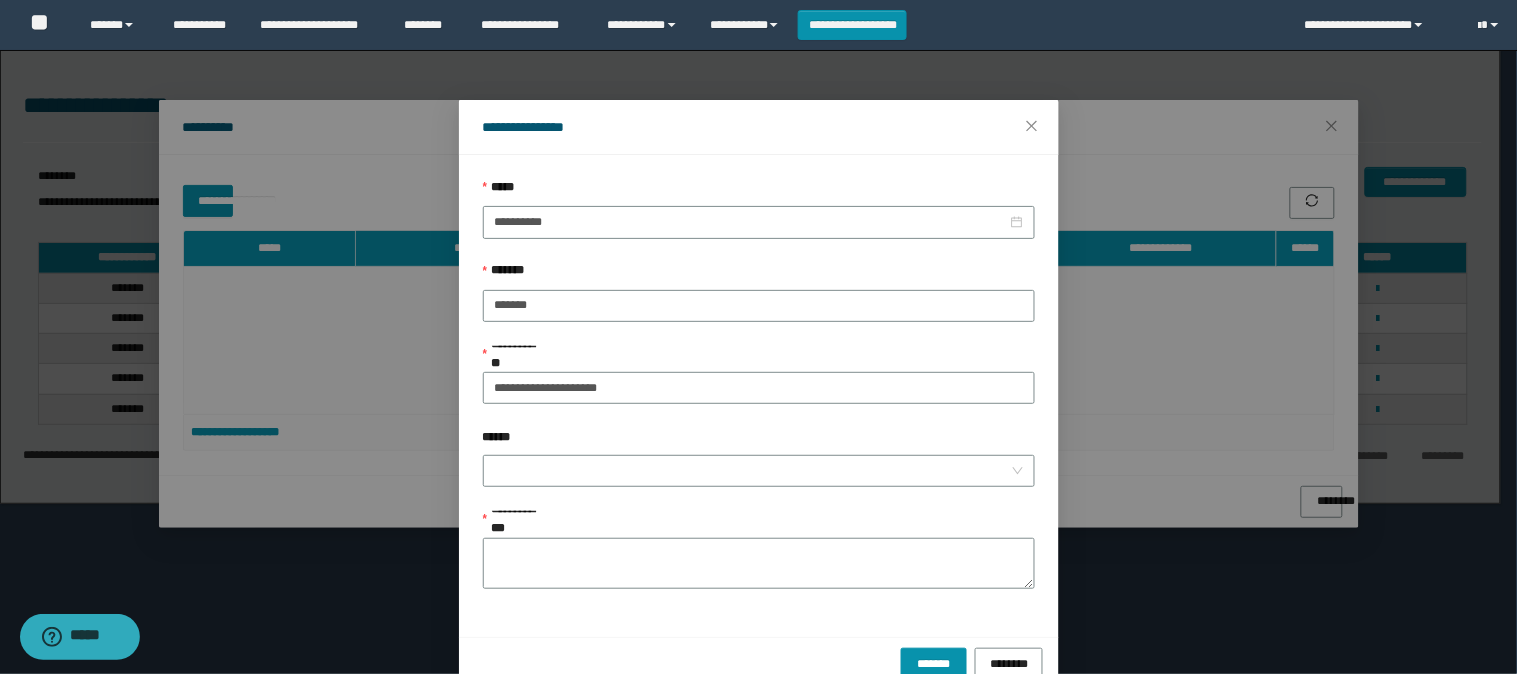 click on "******" at bounding box center [759, 441] 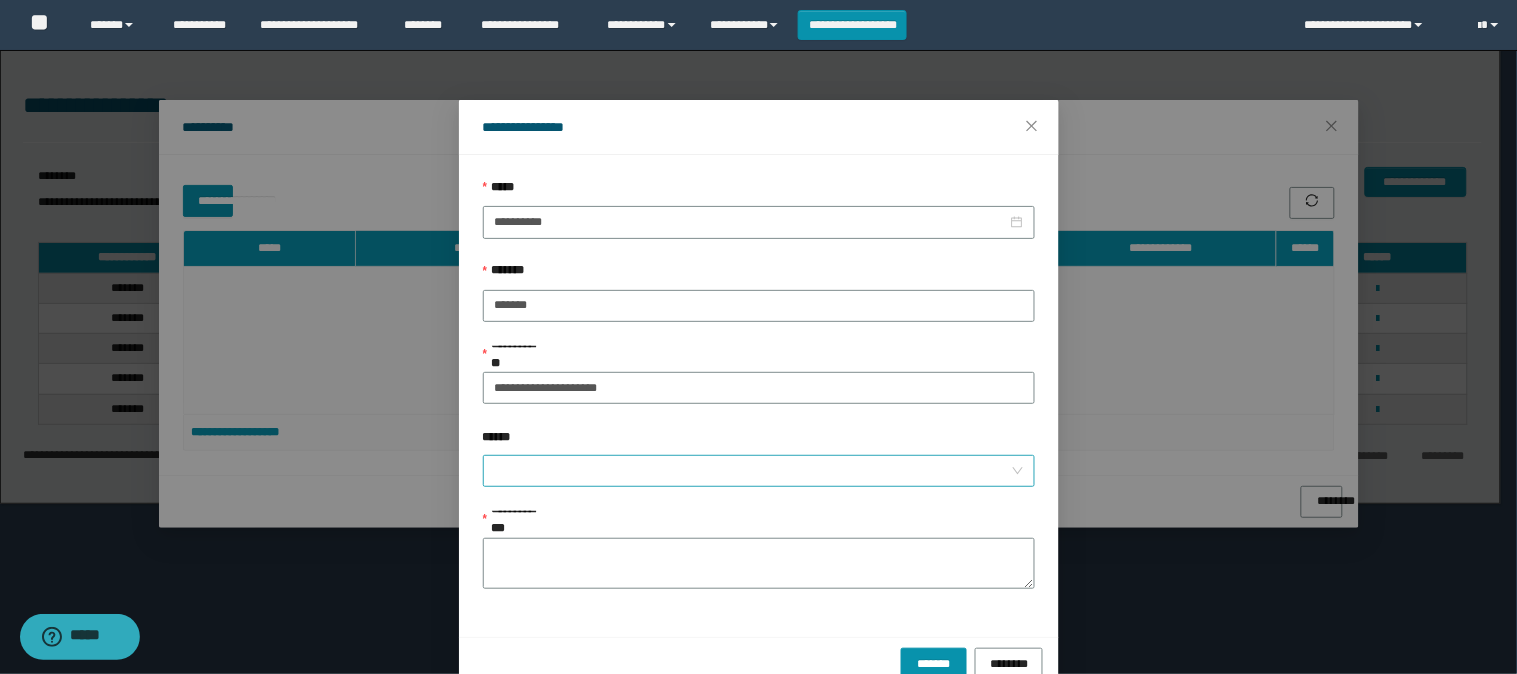 click on "******" at bounding box center [753, 471] 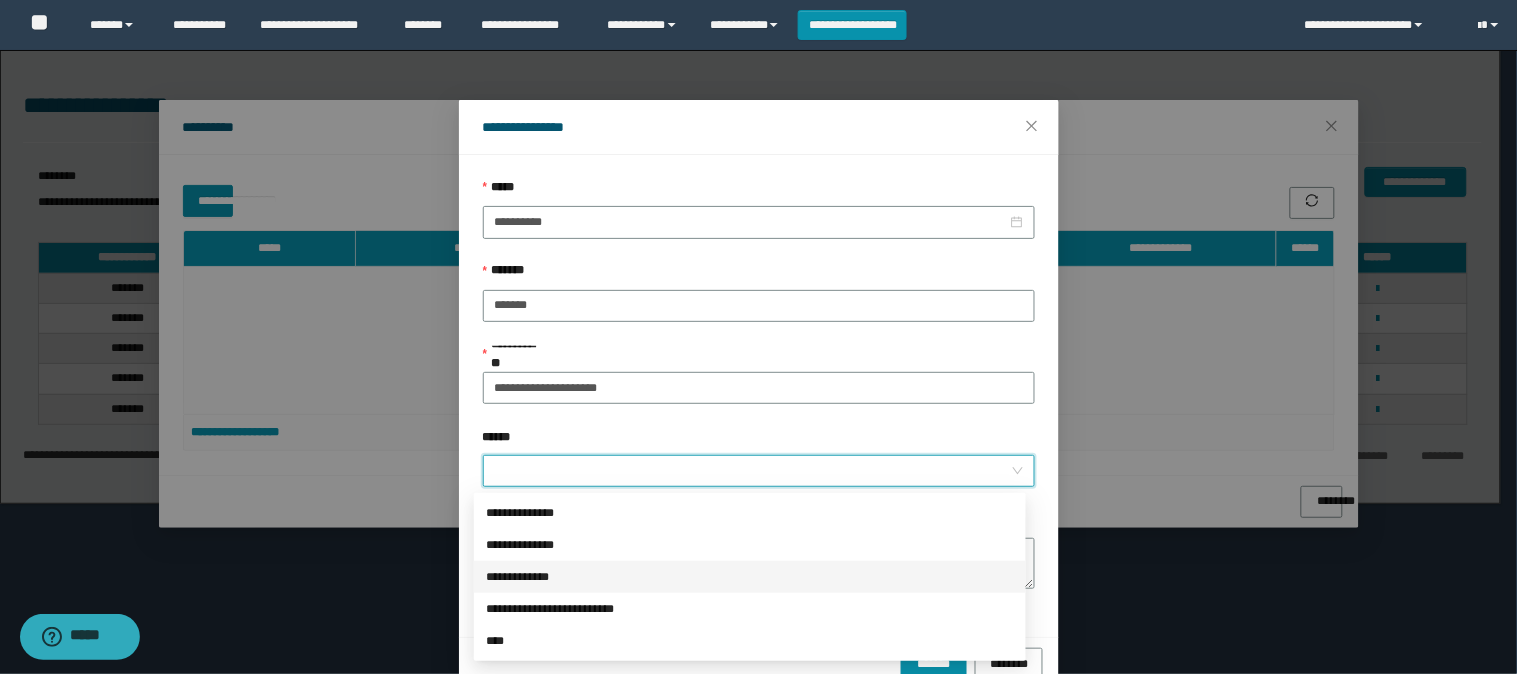 click on "**********" at bounding box center (750, 577) 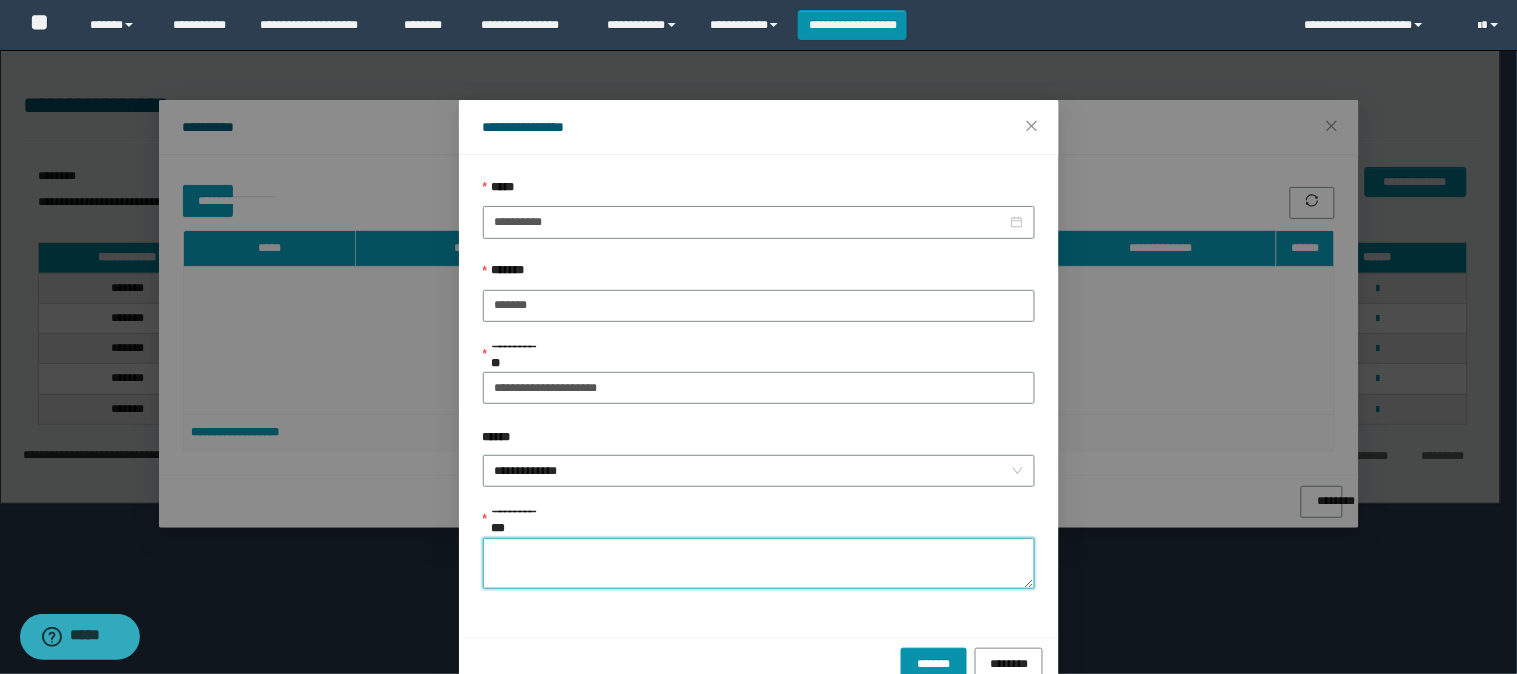 click on "**********" at bounding box center (759, 563) 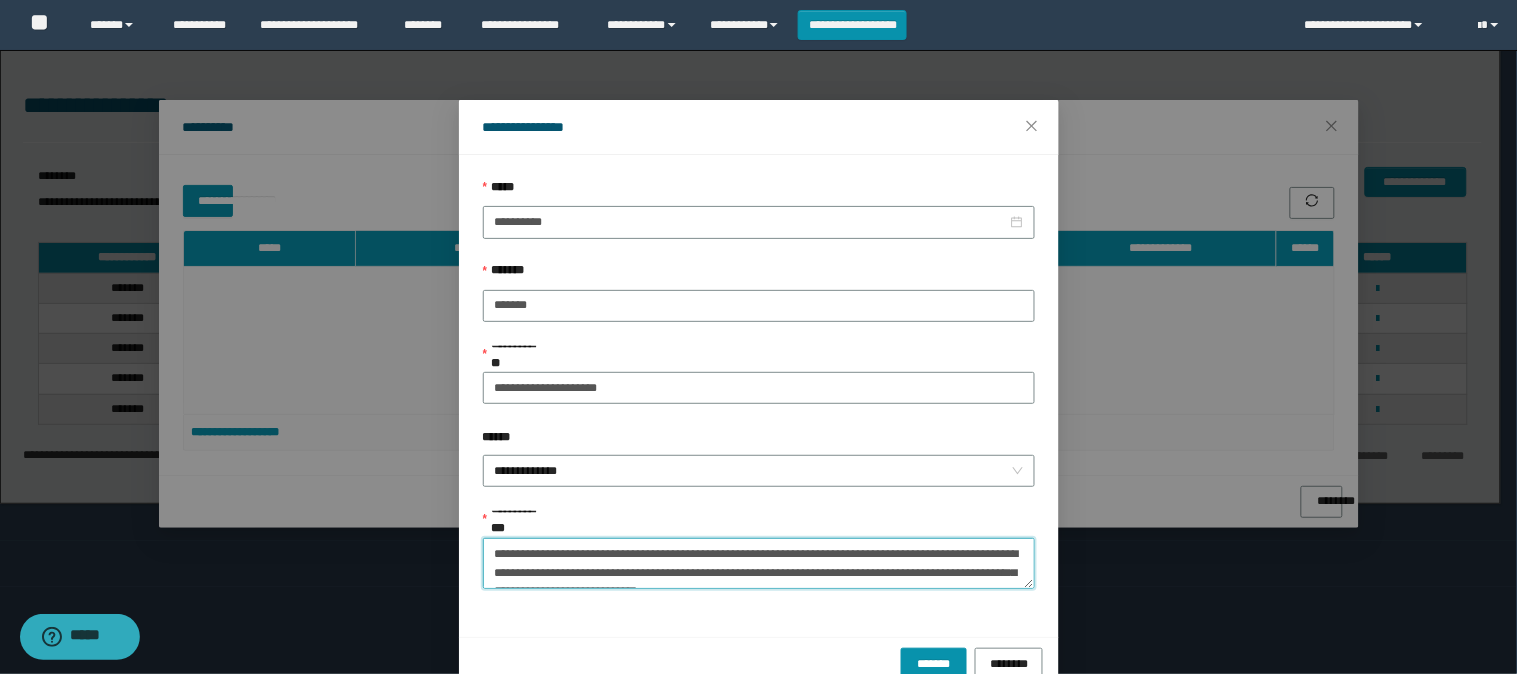 scroll, scrollTop: 12, scrollLeft: 0, axis: vertical 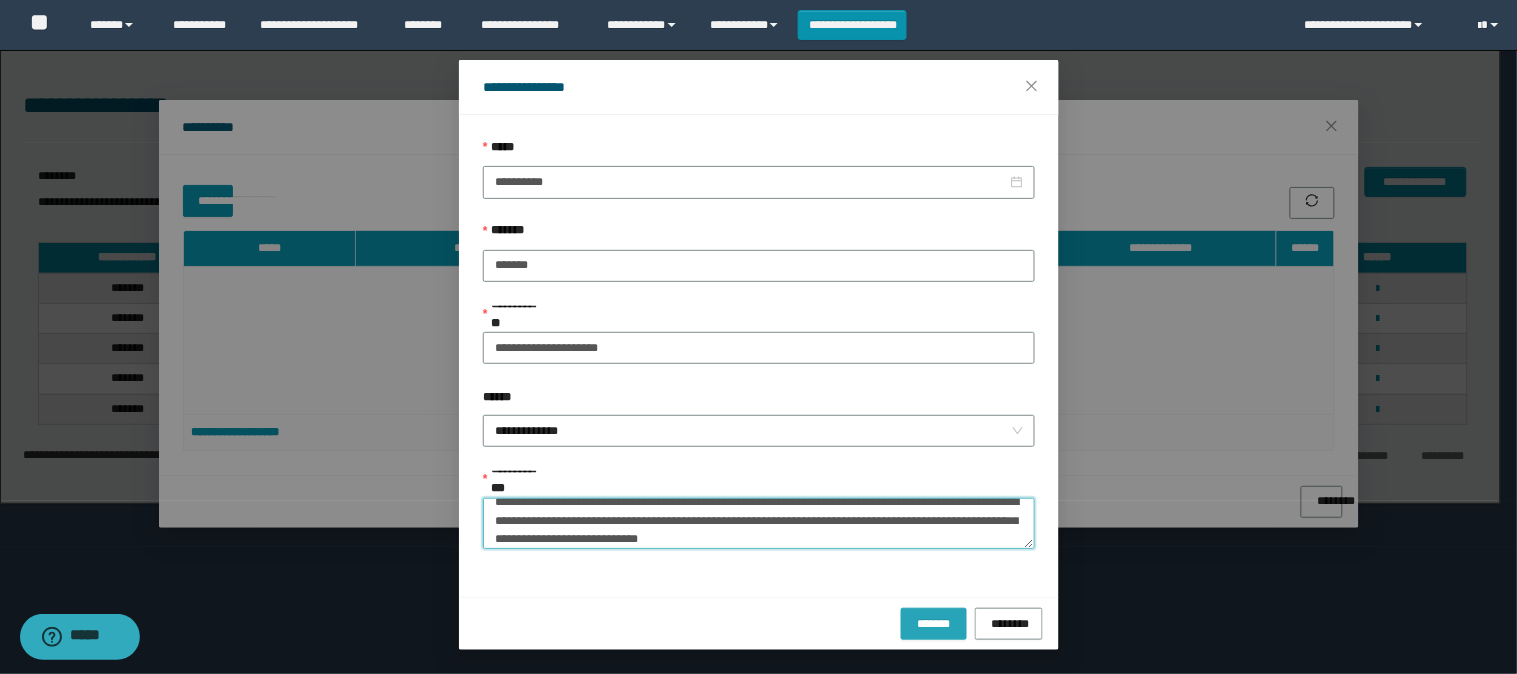 type on "**********" 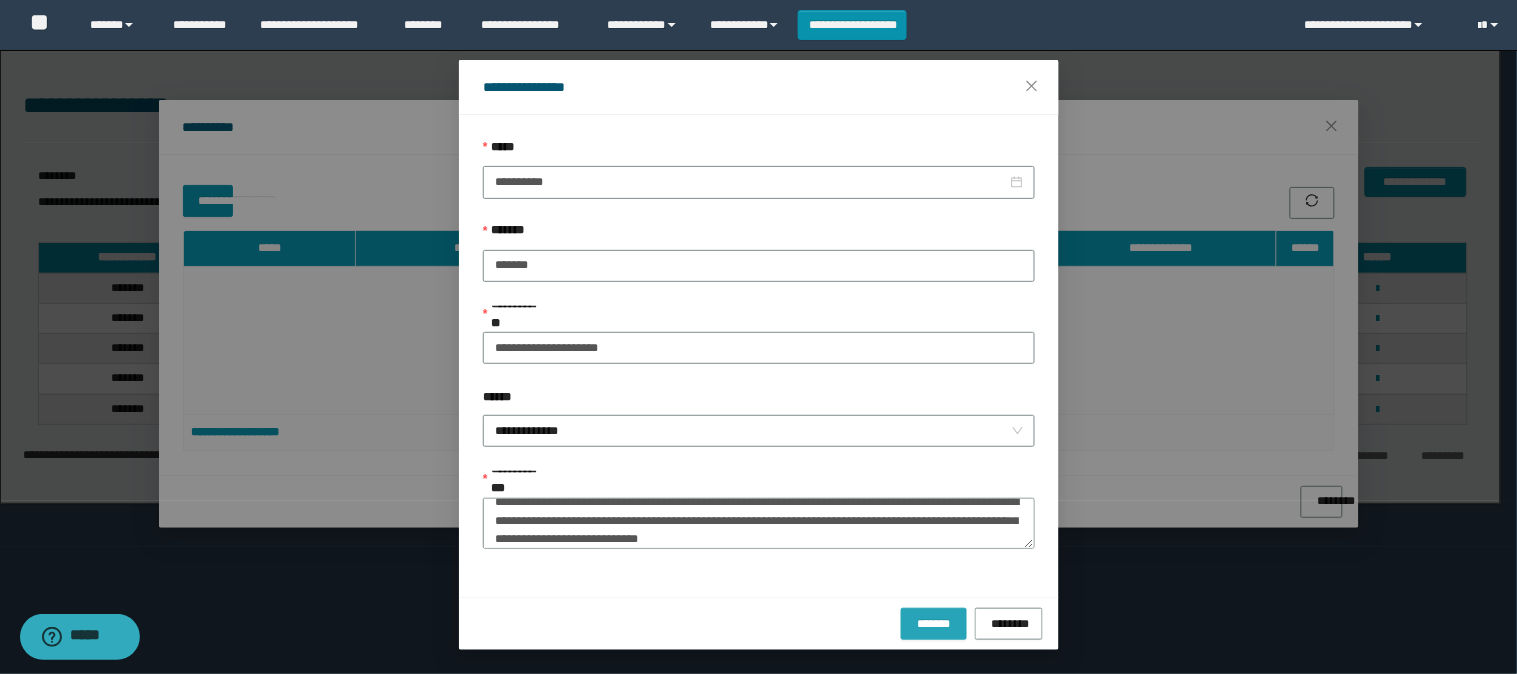 click on "*******" at bounding box center [934, 622] 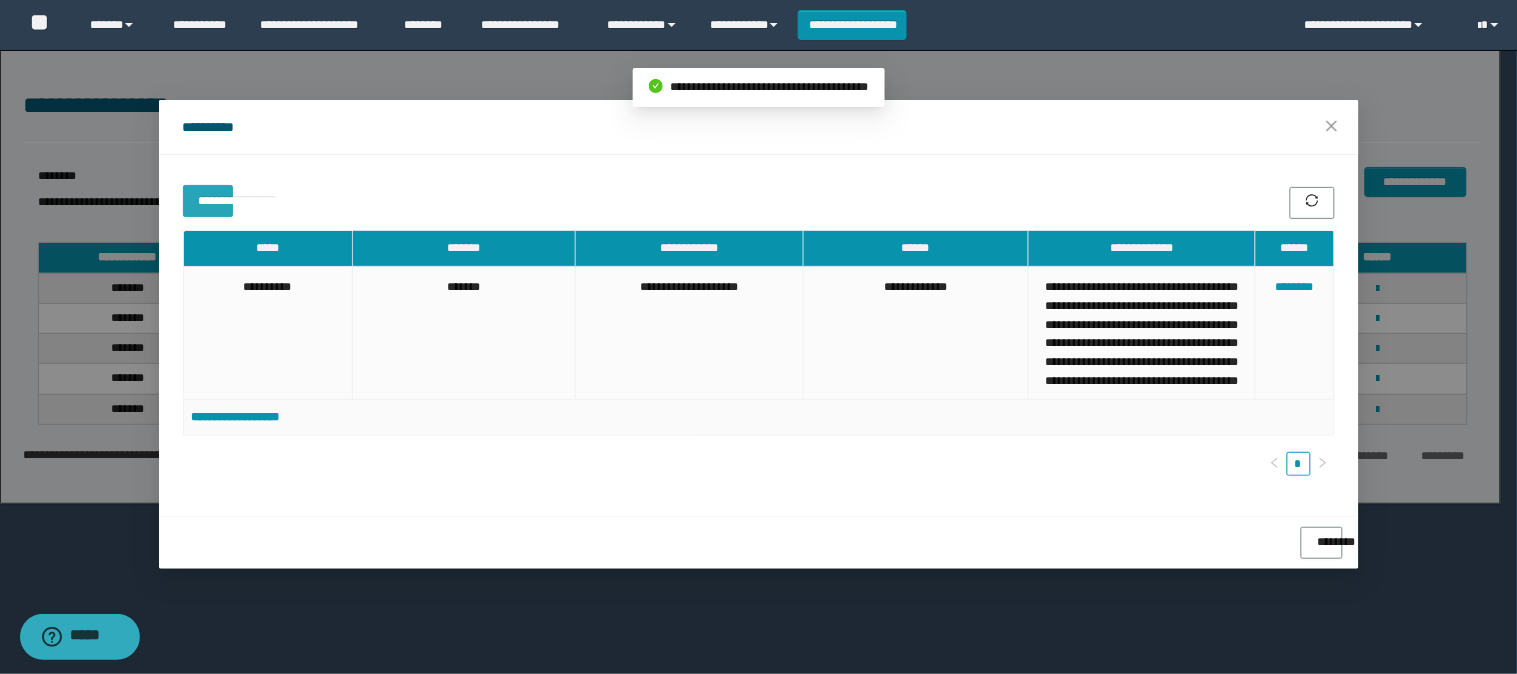 scroll, scrollTop: 0, scrollLeft: 0, axis: both 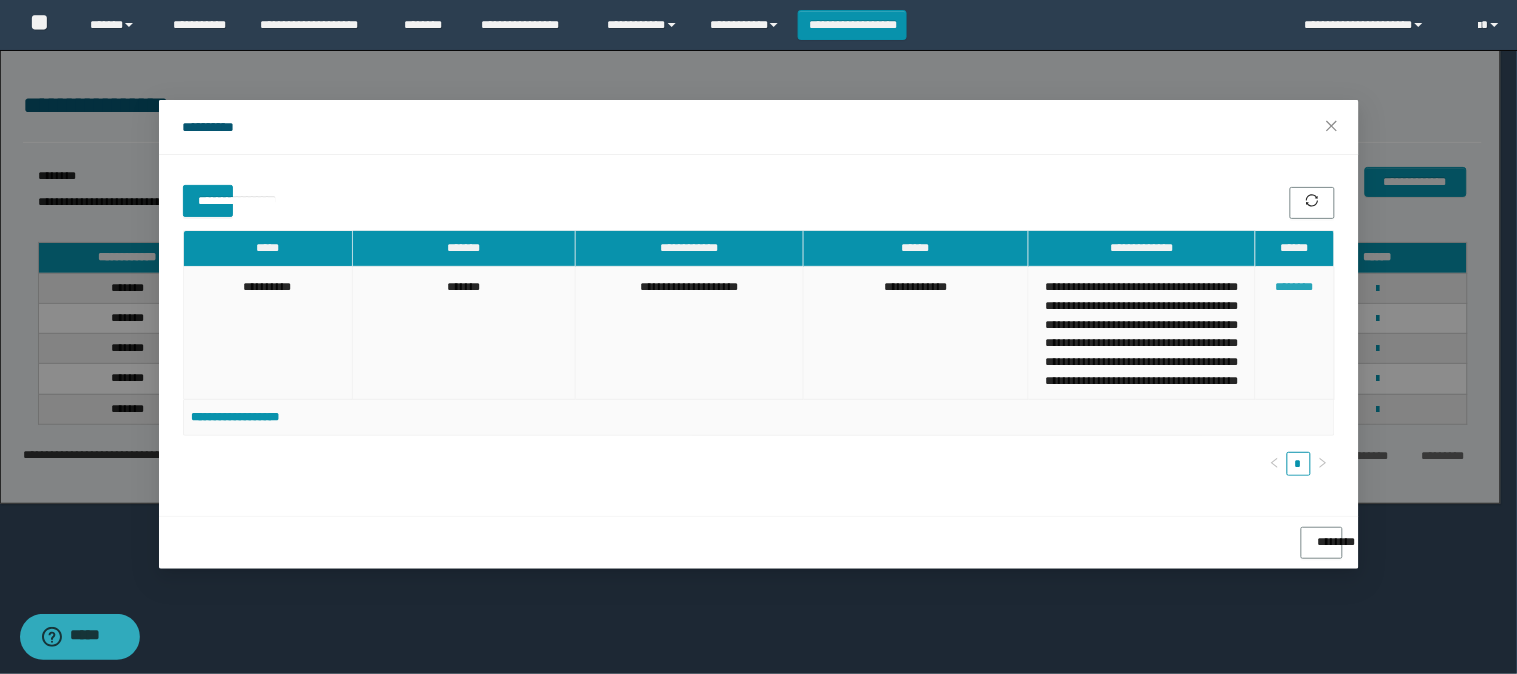 click on "********" at bounding box center (1294, 287) 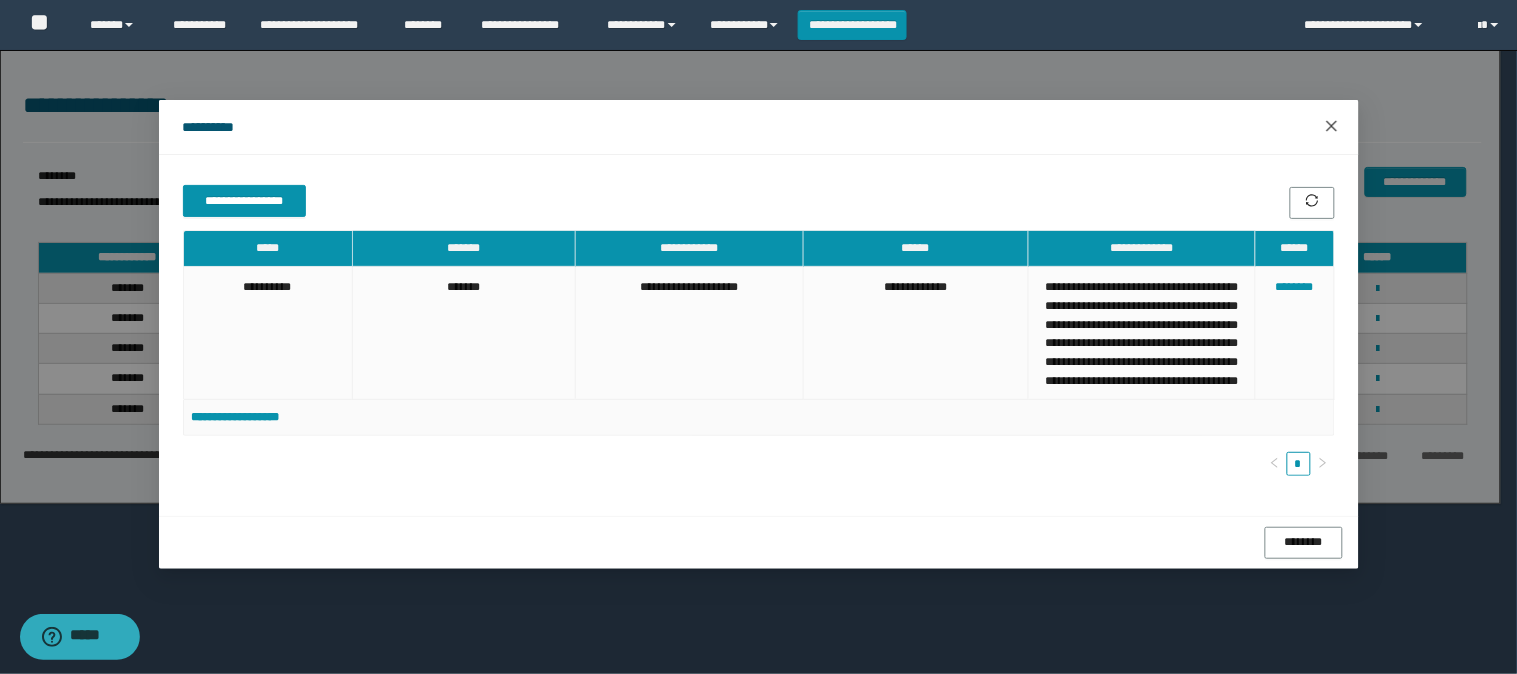 scroll, scrollTop: 0, scrollLeft: 0, axis: both 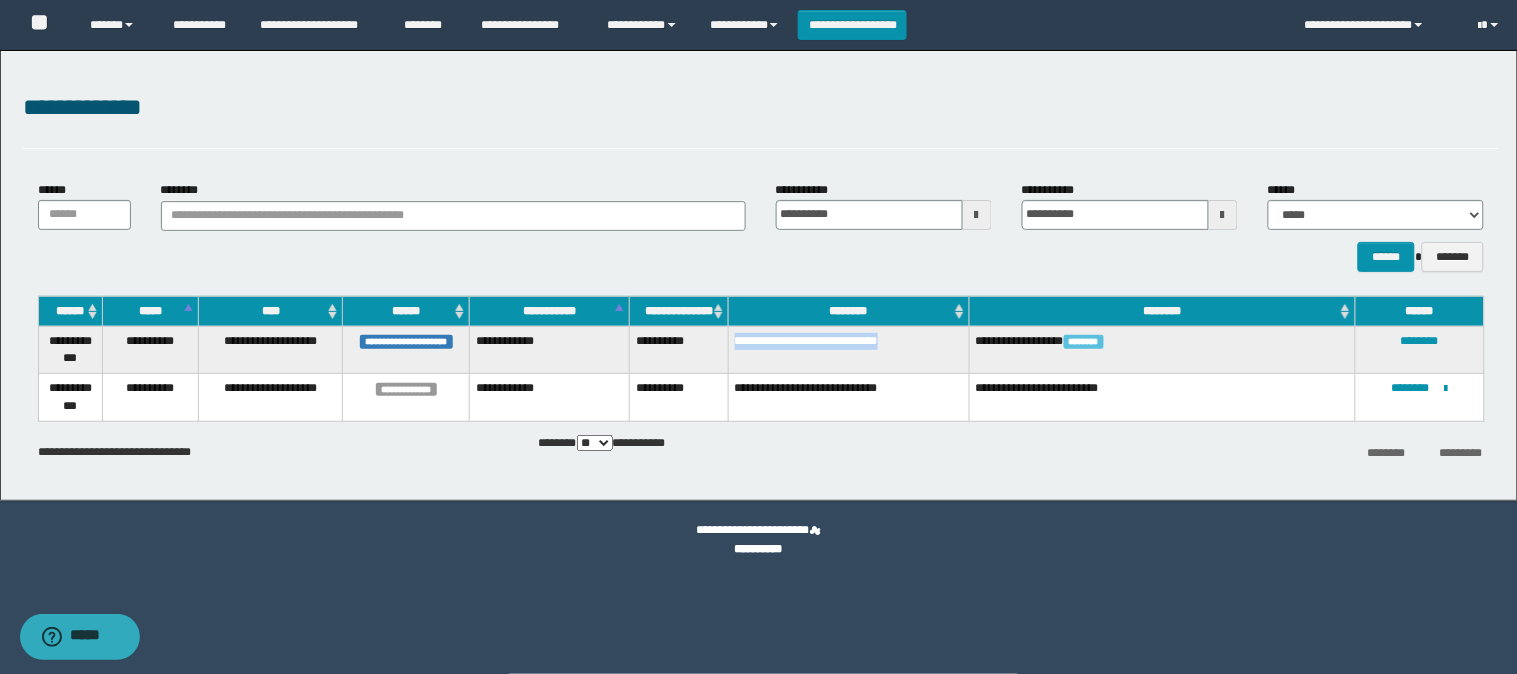 drag, startPoint x: 735, startPoint y: 342, endPoint x: 903, endPoint y: 350, distance: 168.19037 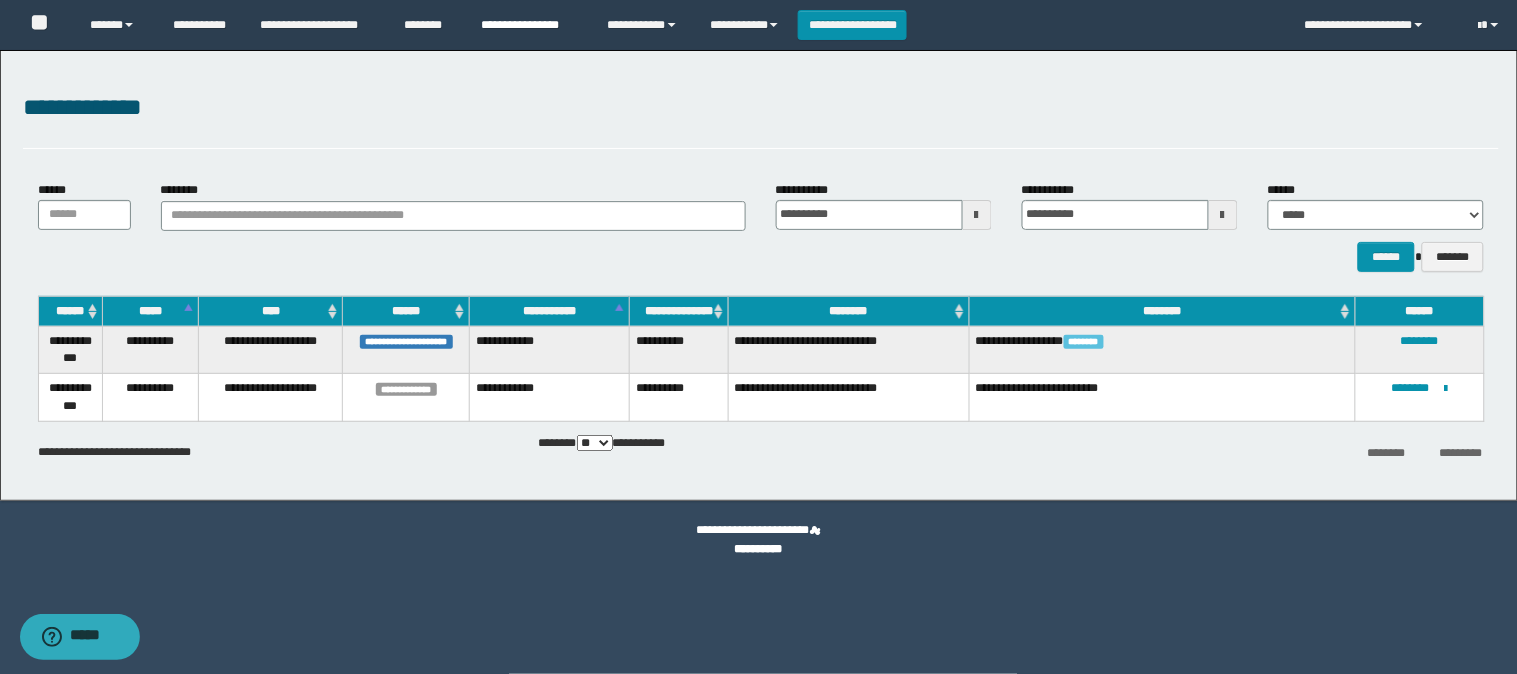 click on "**********" at bounding box center (529, 25) 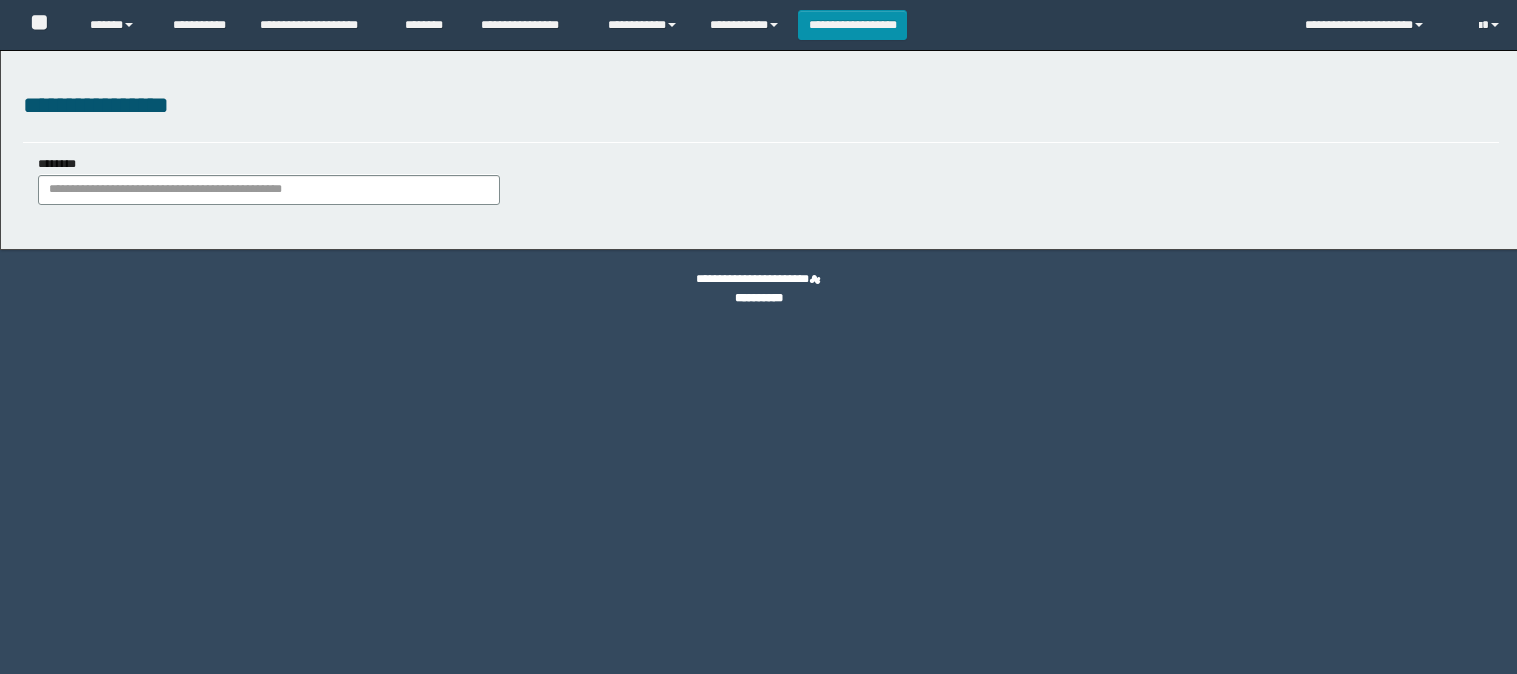 type on "**********" 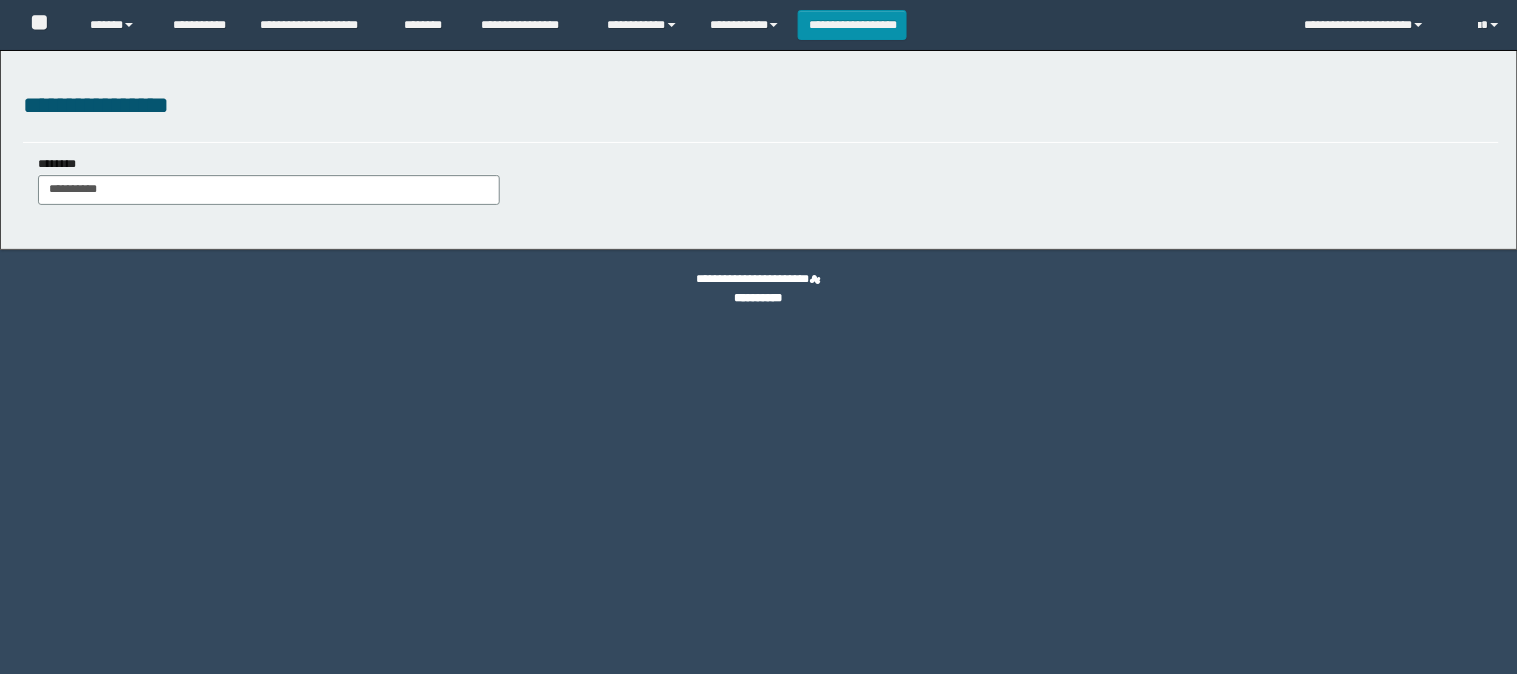 scroll, scrollTop: 0, scrollLeft: 0, axis: both 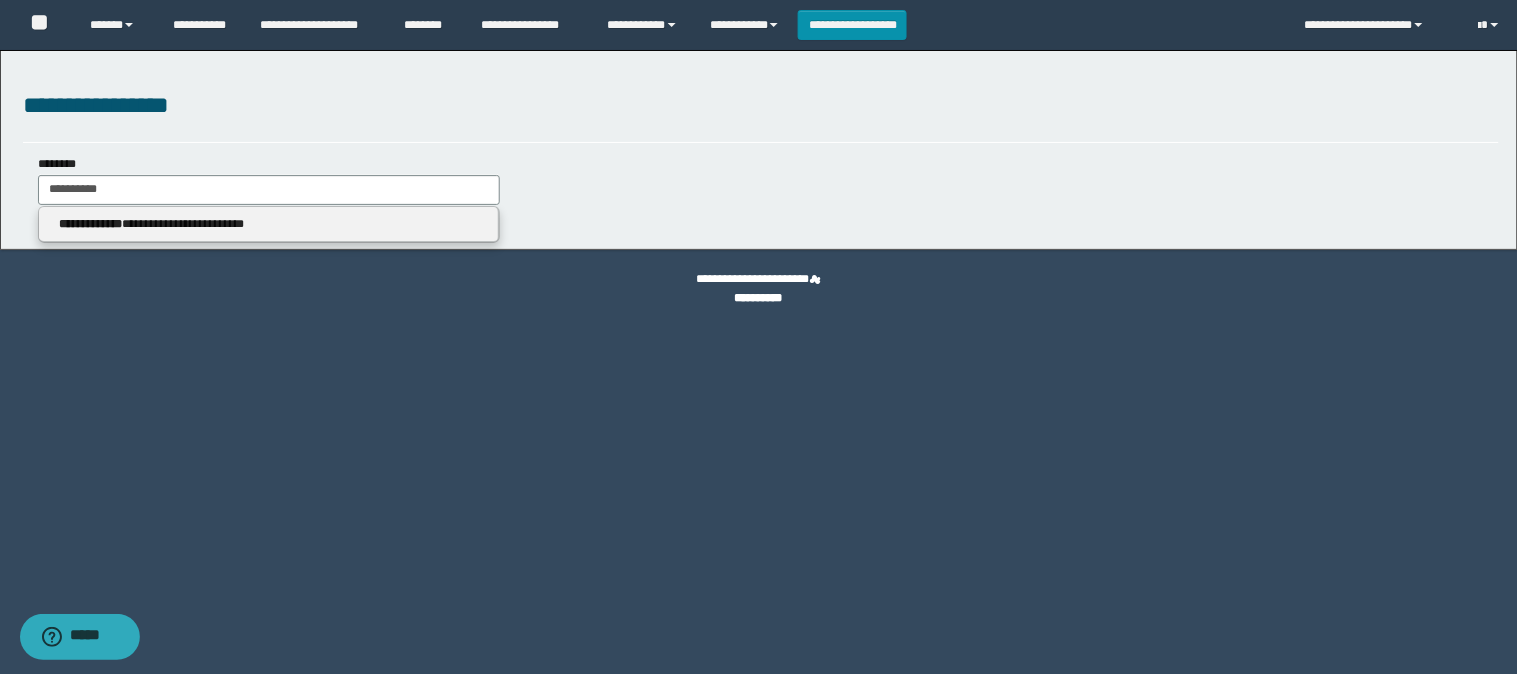 type on "**********" 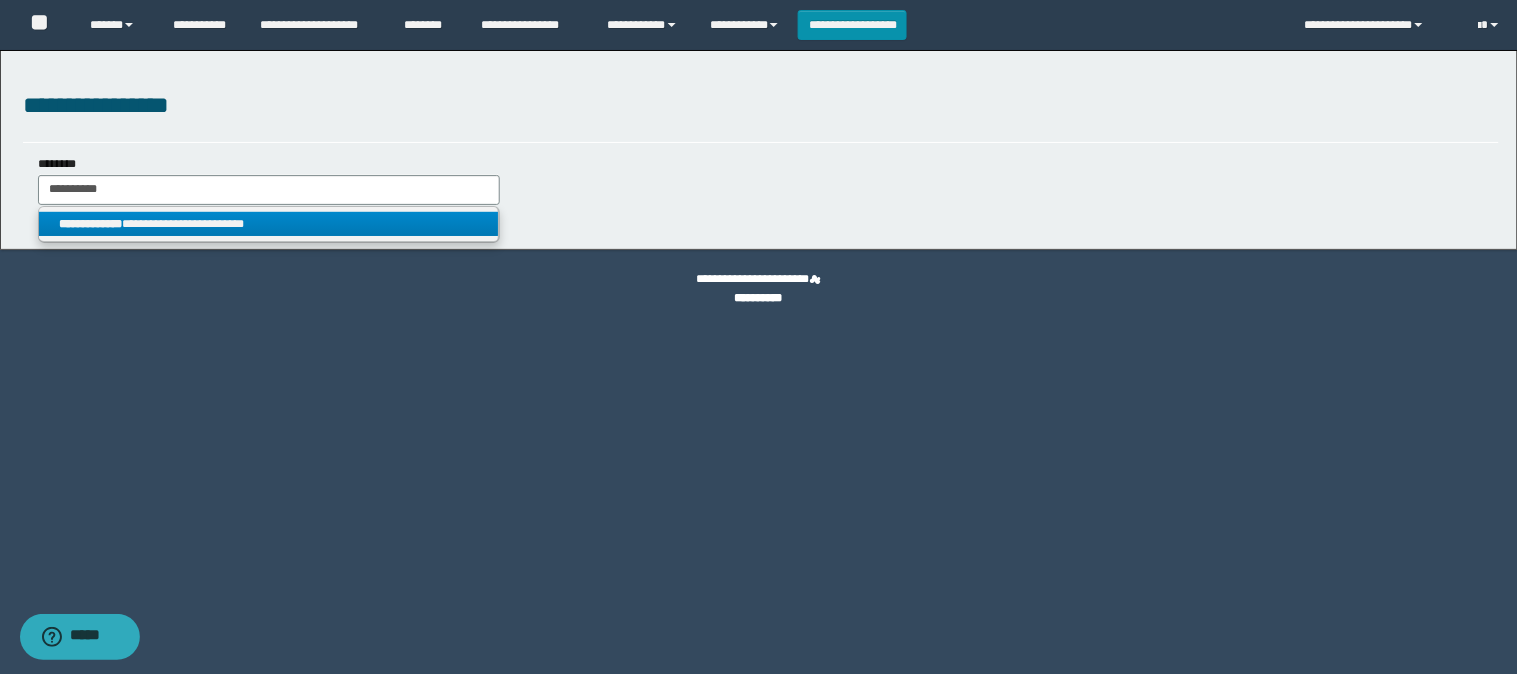 type on "**********" 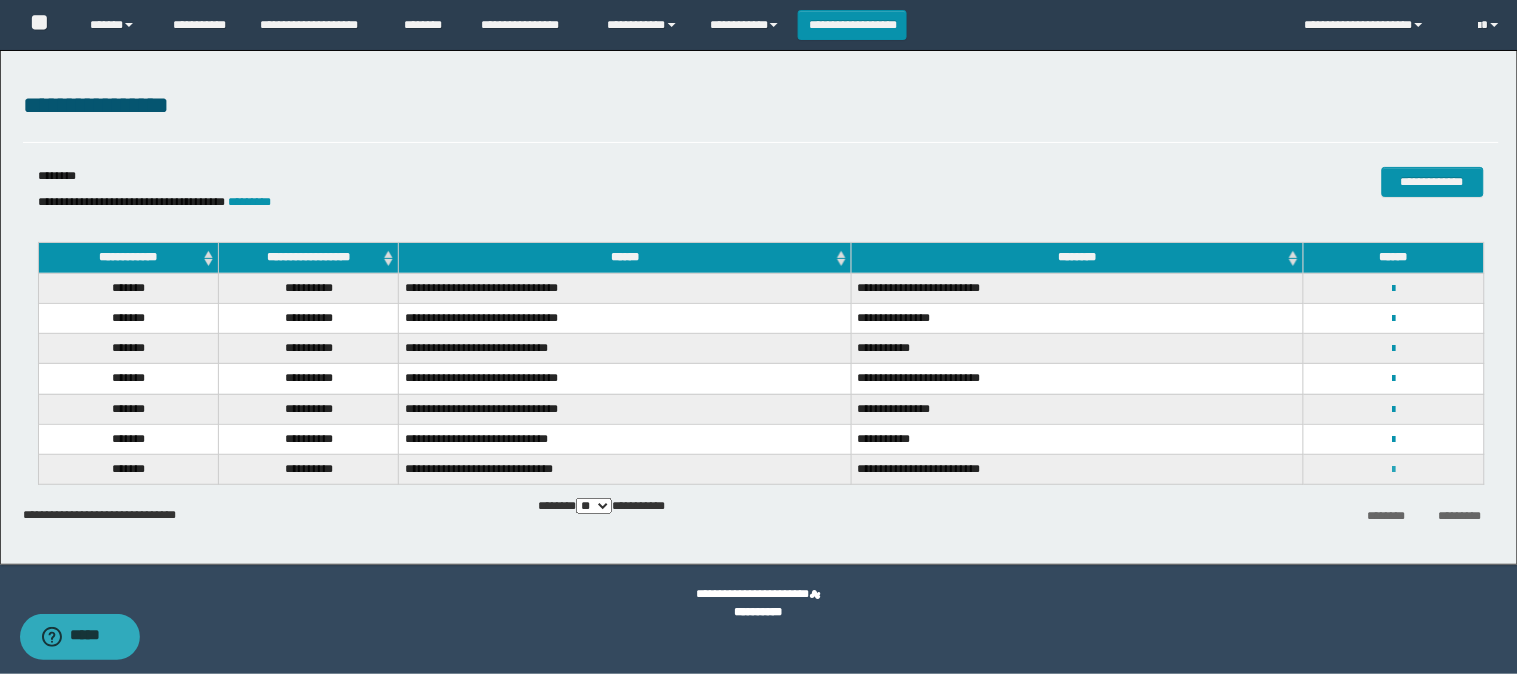 click at bounding box center (1393, 470) 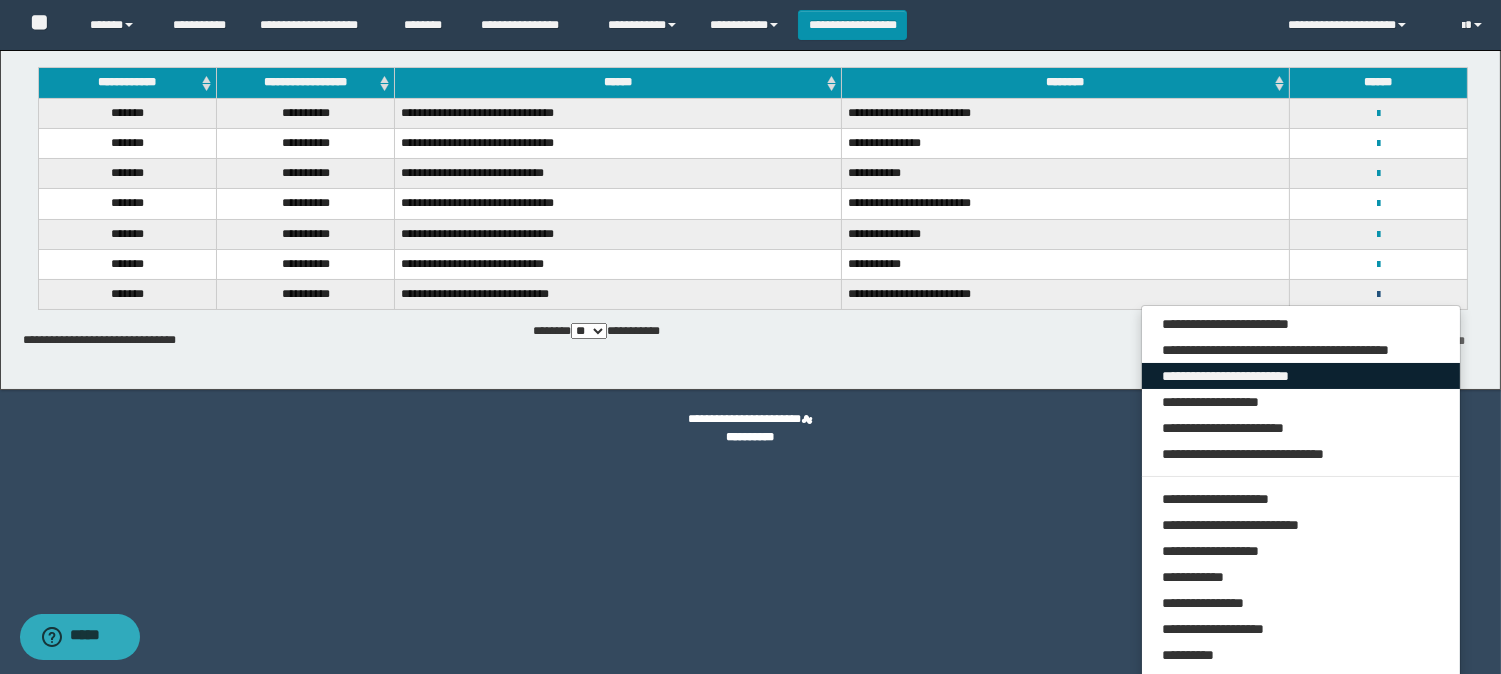 scroll, scrollTop: 252, scrollLeft: 0, axis: vertical 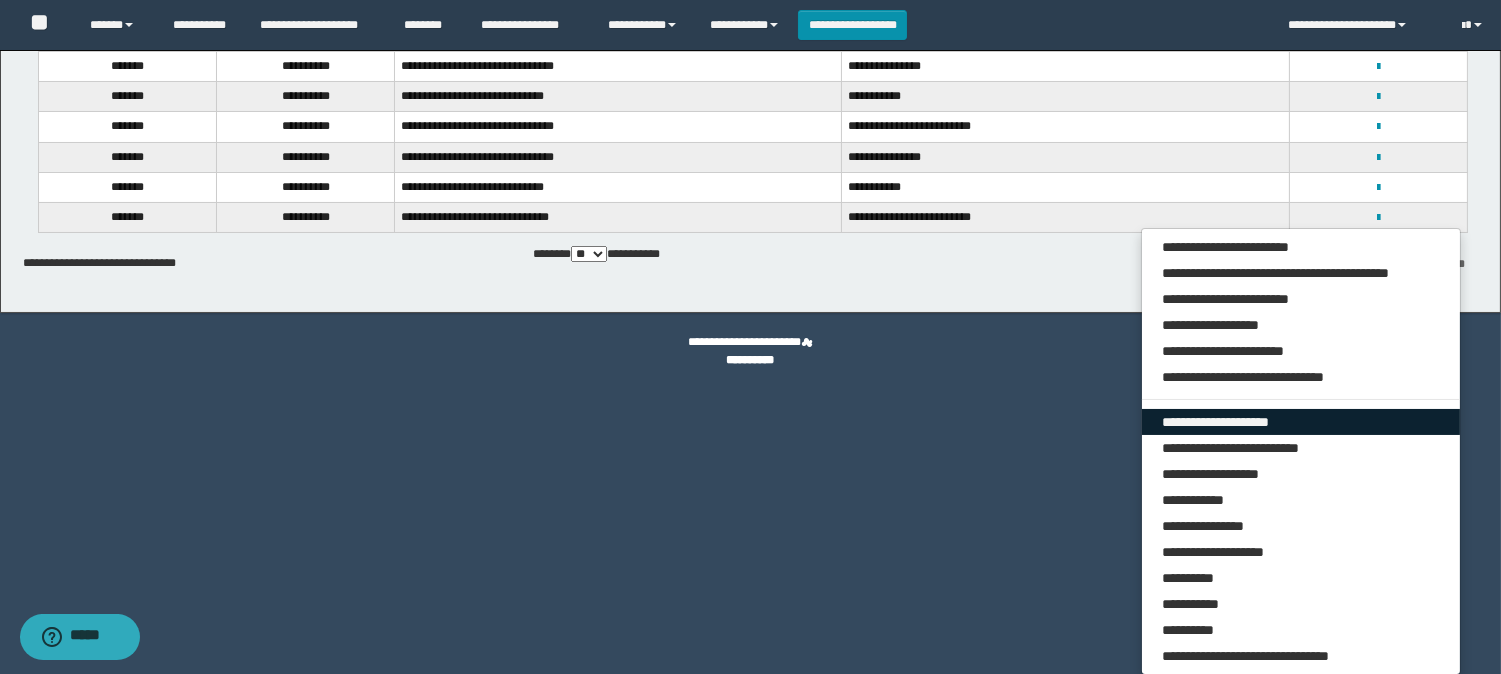 click on "**********" at bounding box center [1301, 422] 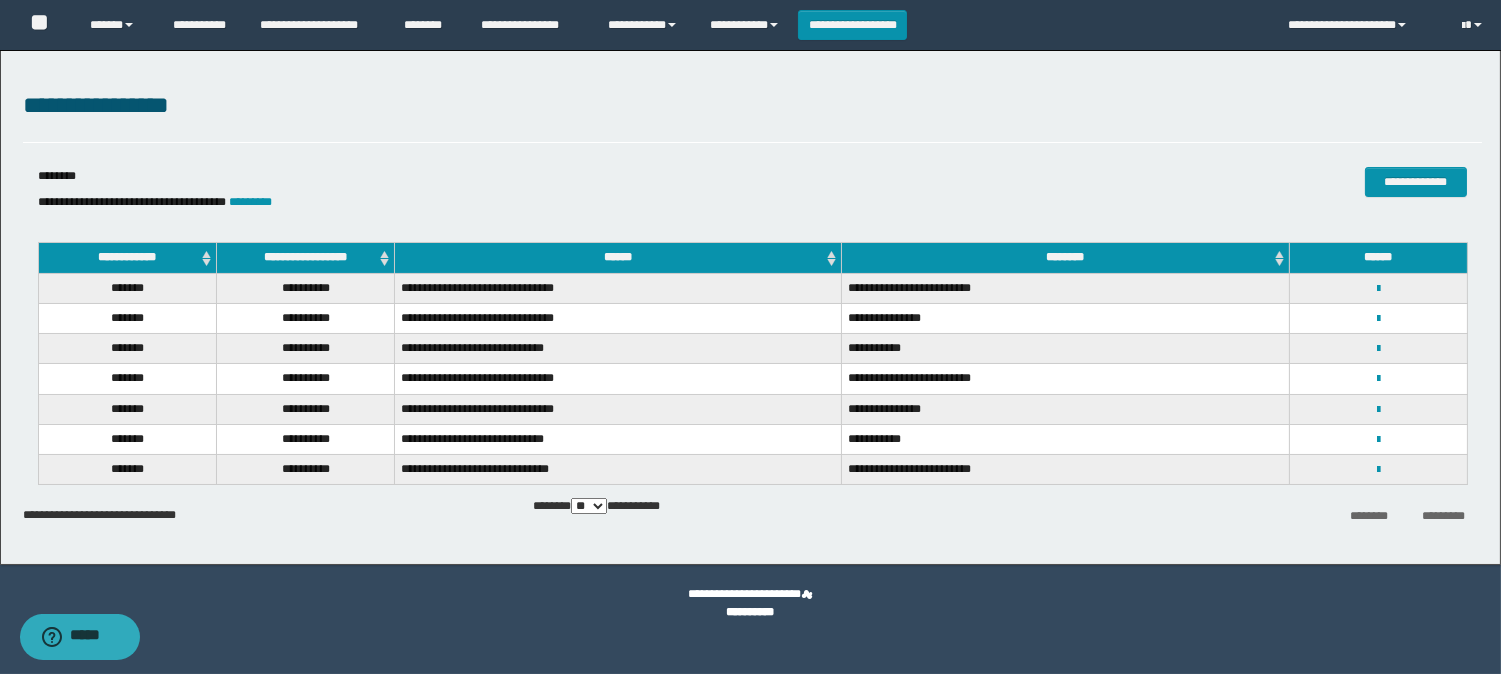 scroll, scrollTop: 0, scrollLeft: 0, axis: both 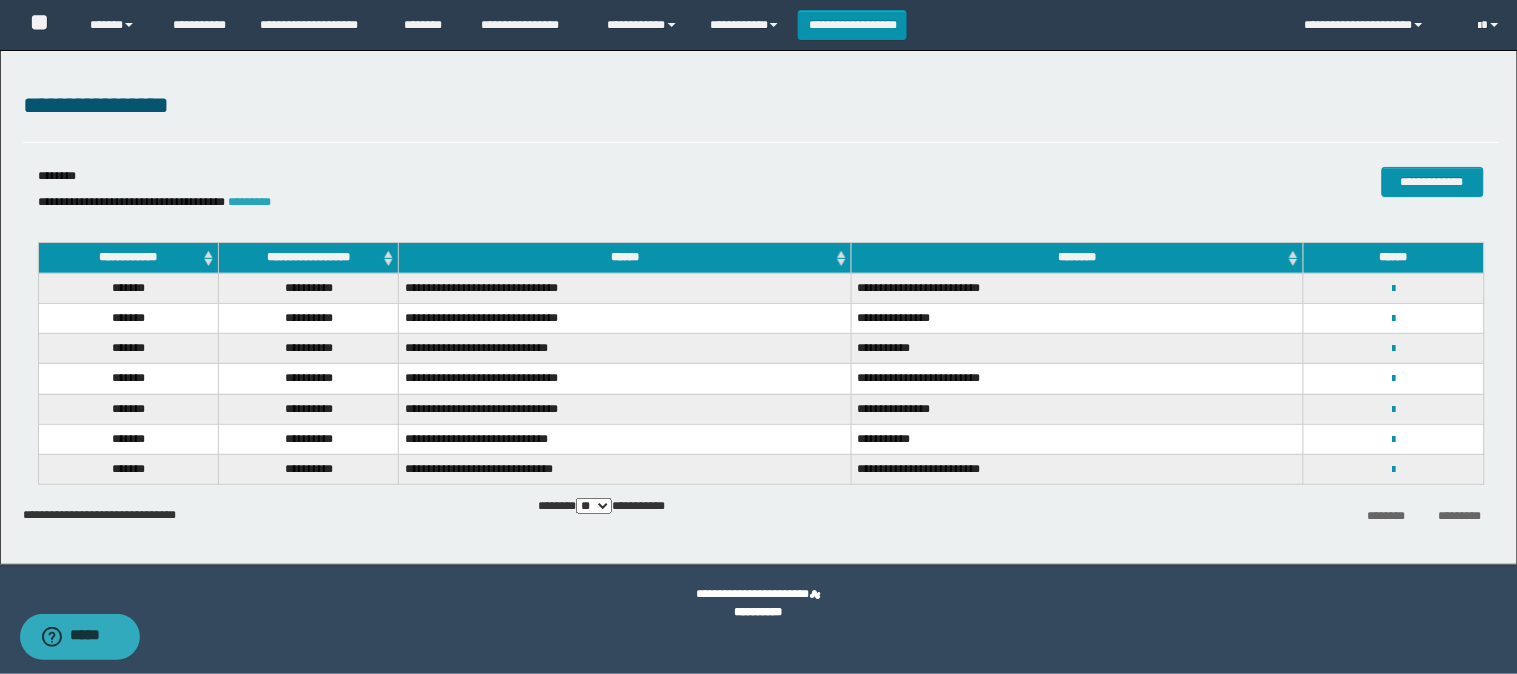 click on "*********" at bounding box center (250, 202) 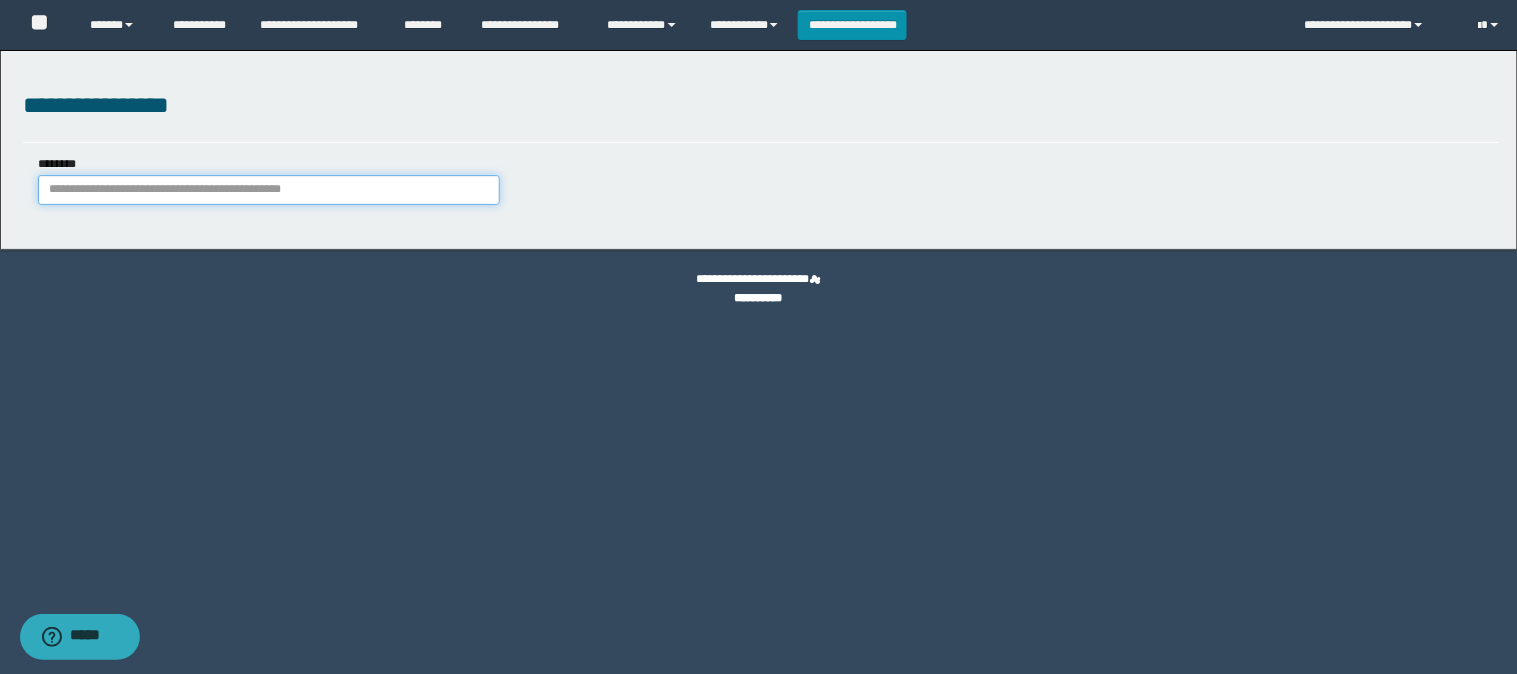 click on "********" at bounding box center [269, 190] 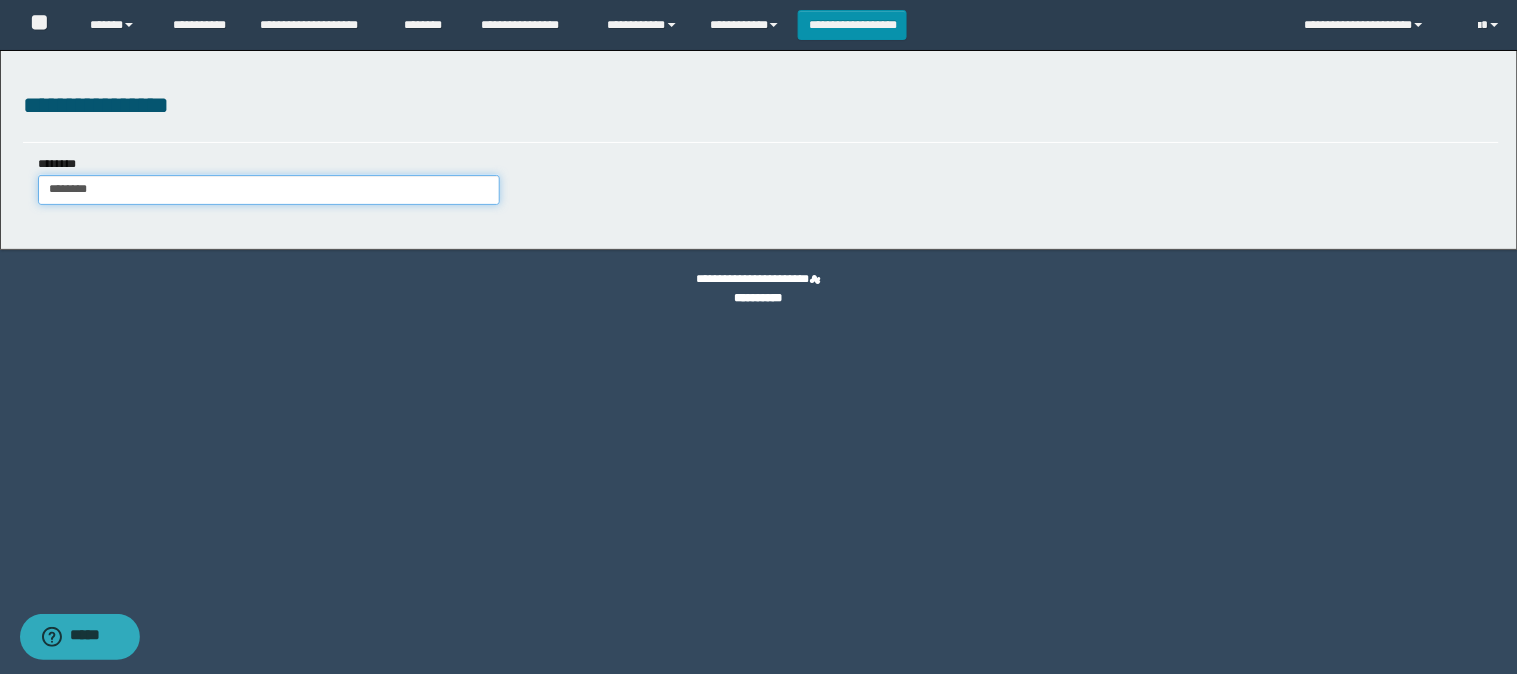 type on "********" 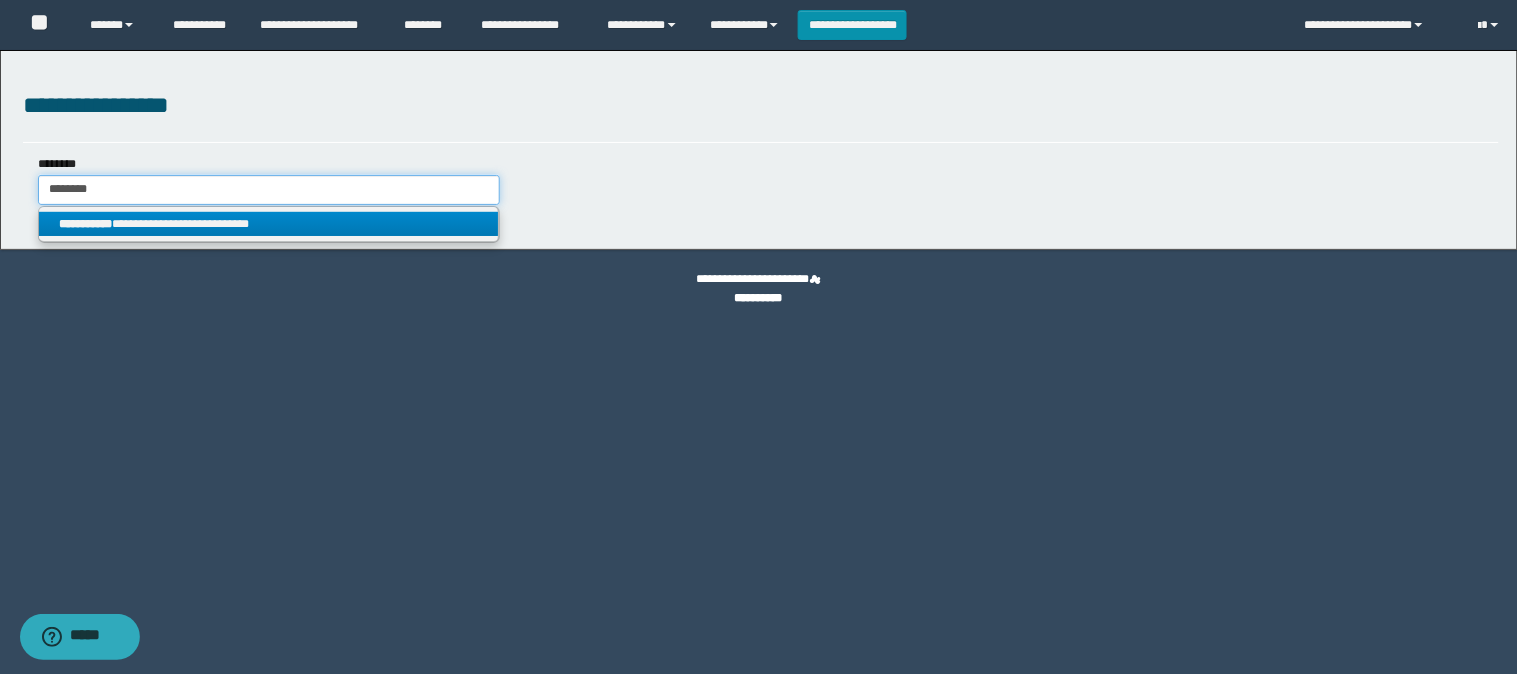 type on "********" 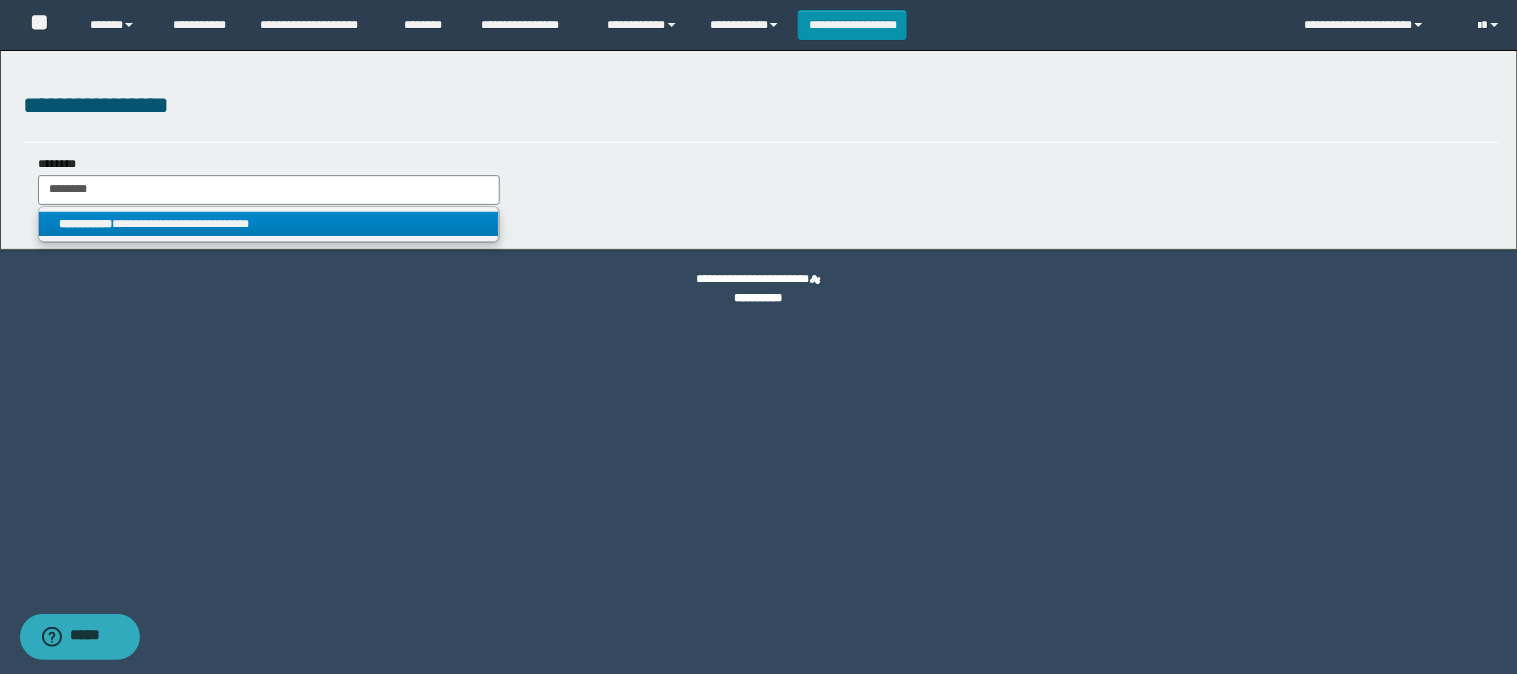 click on "**********" at bounding box center [269, 224] 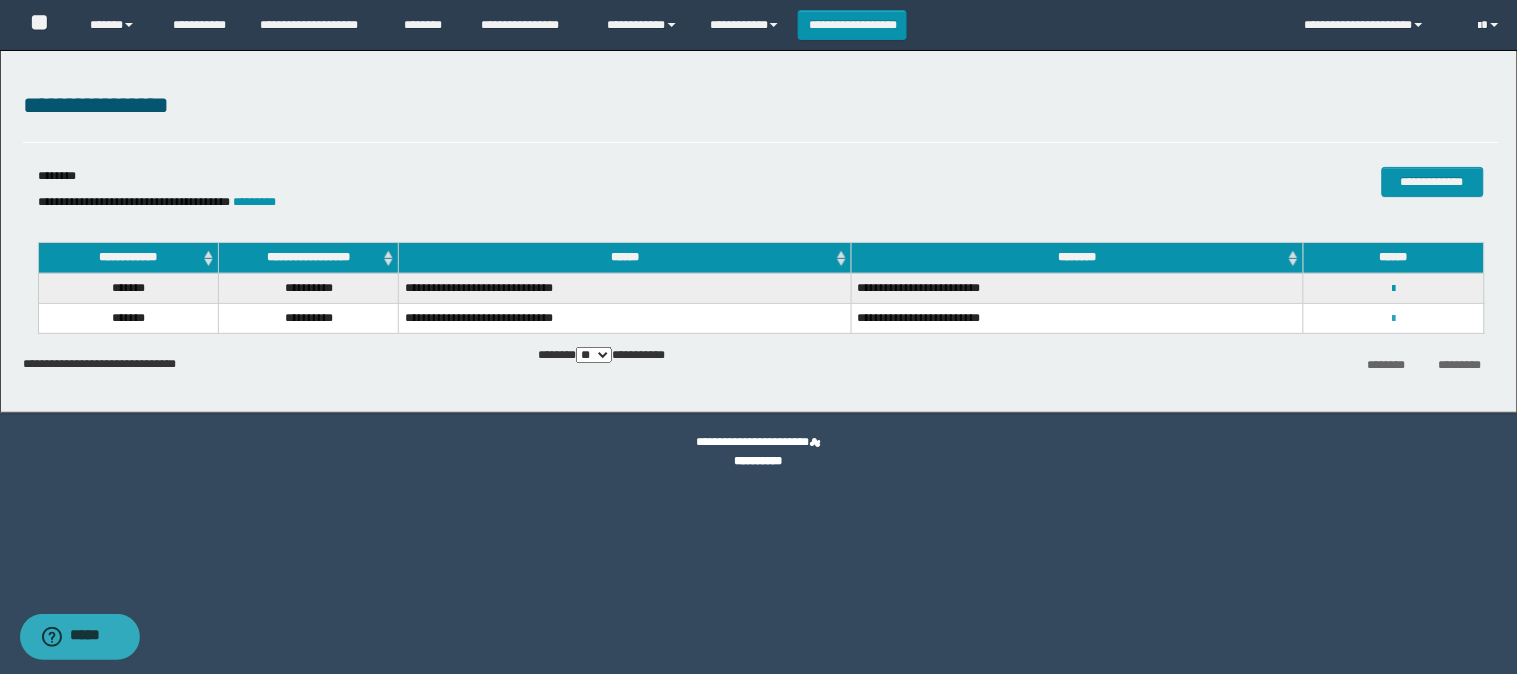 click at bounding box center (1393, 319) 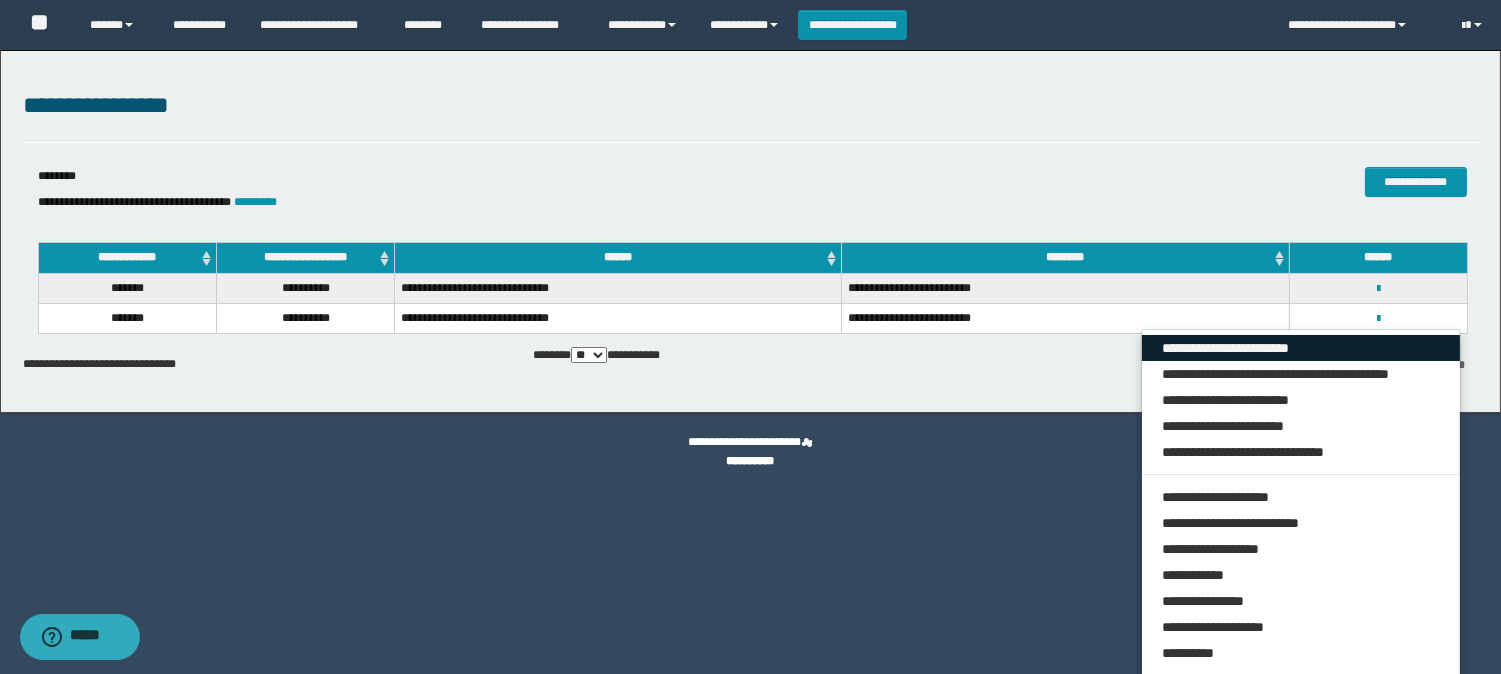 click on "**********" at bounding box center (1301, 348) 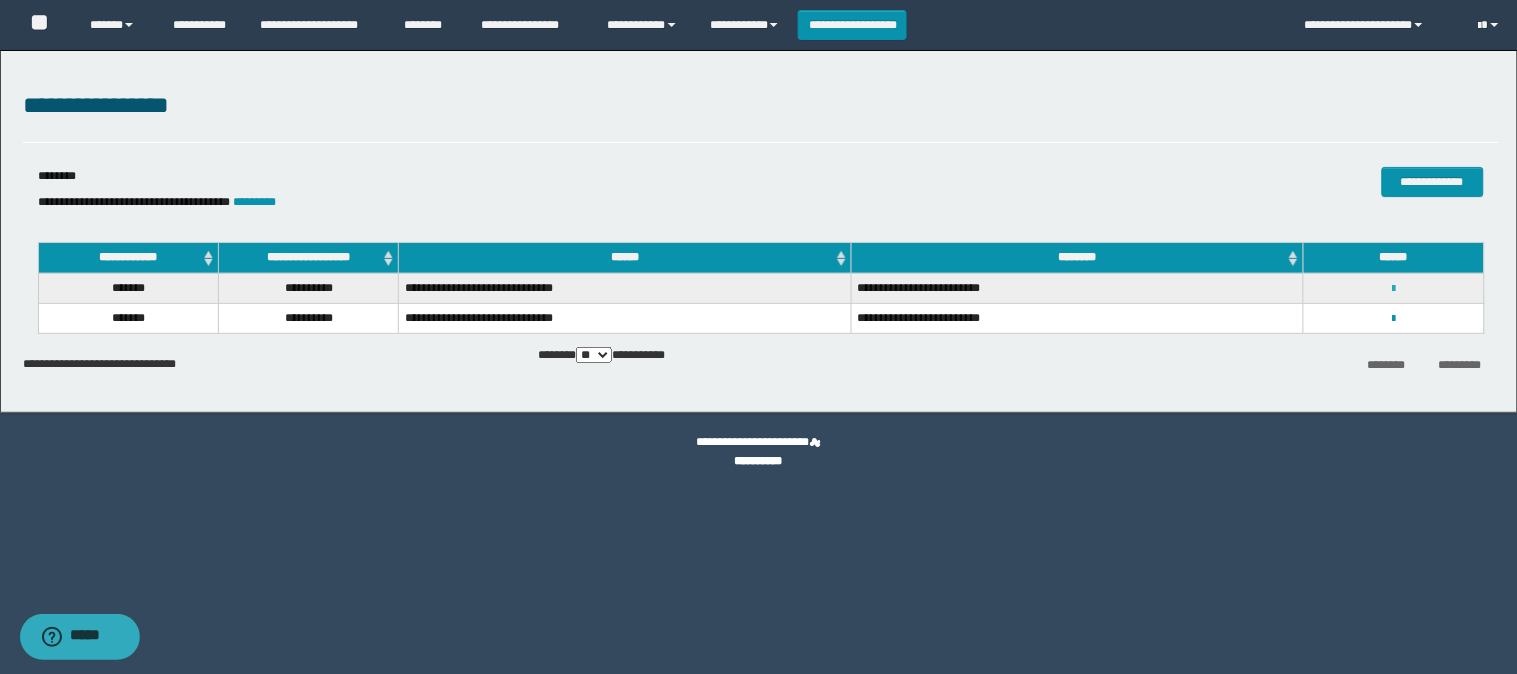 click at bounding box center (1393, 289) 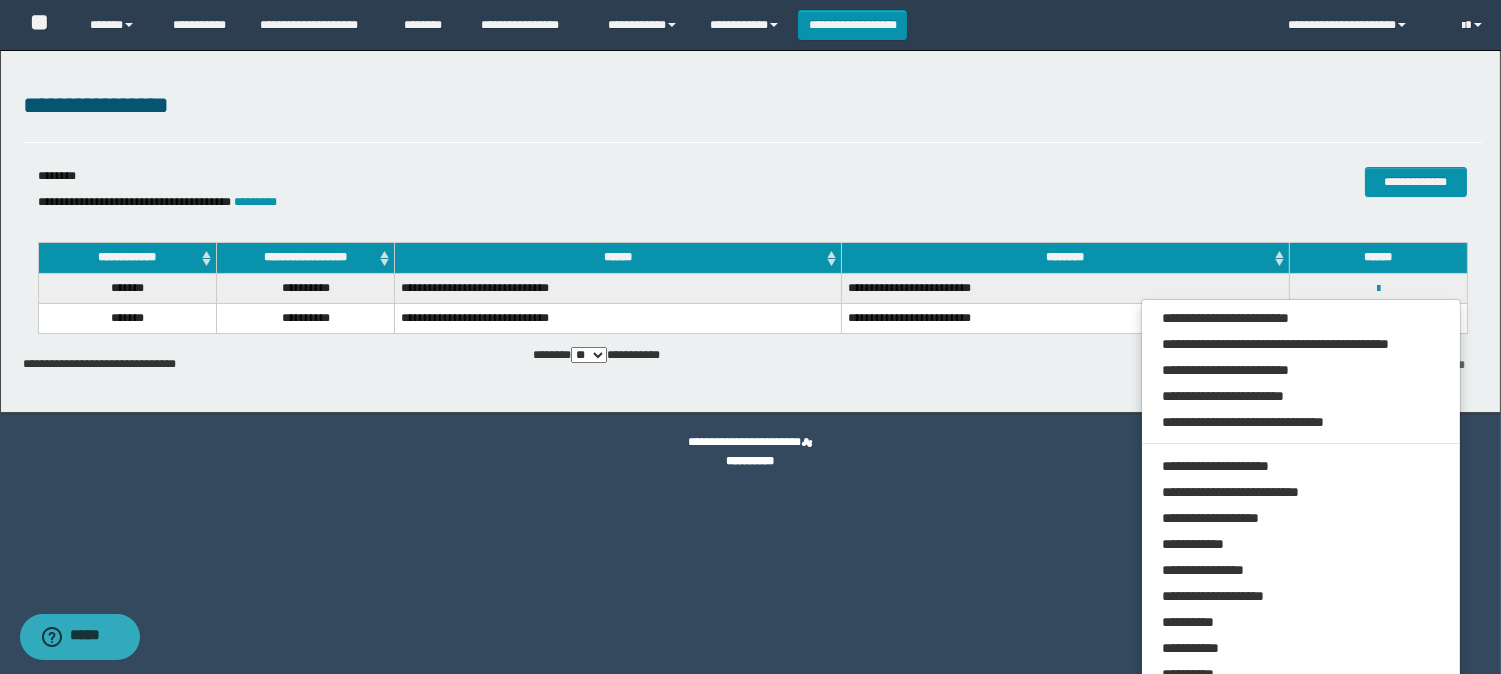 click on "**********" at bounding box center (750, 231) 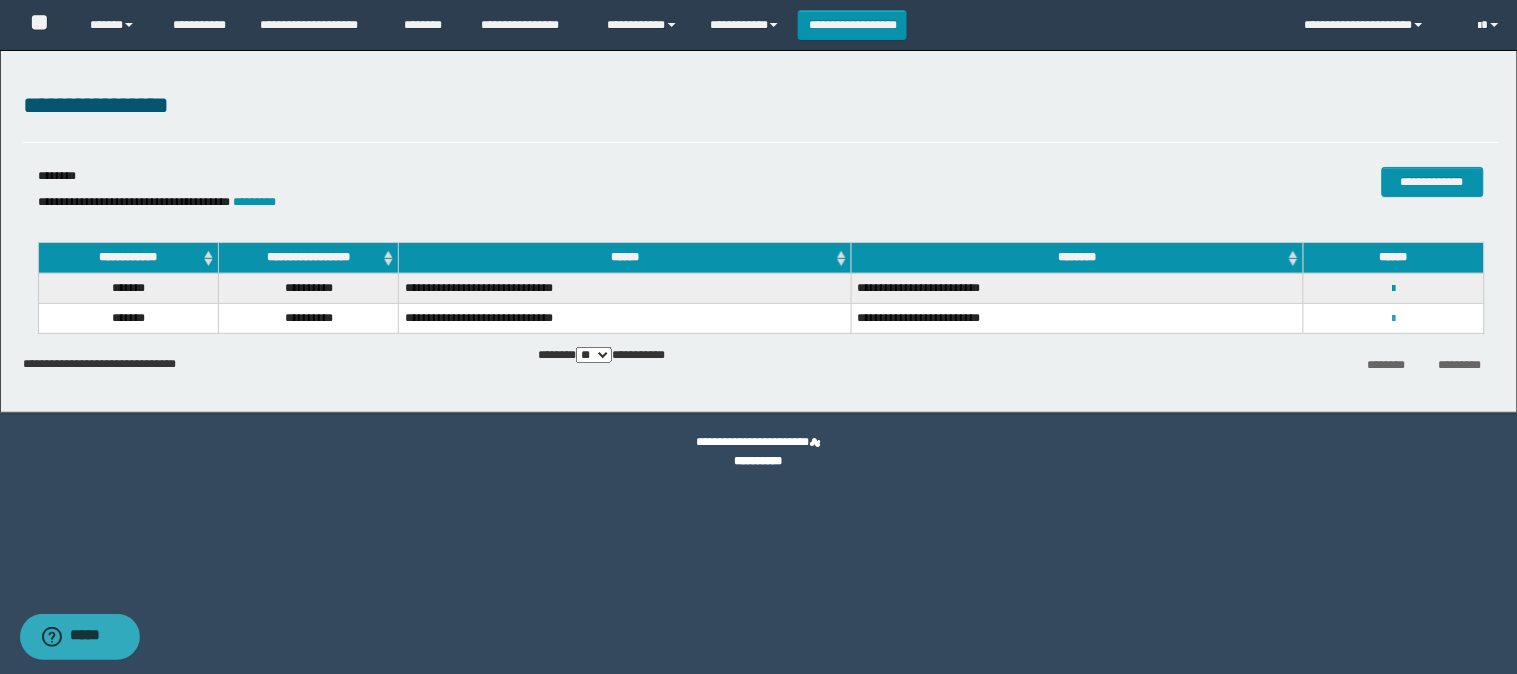 click at bounding box center (1393, 319) 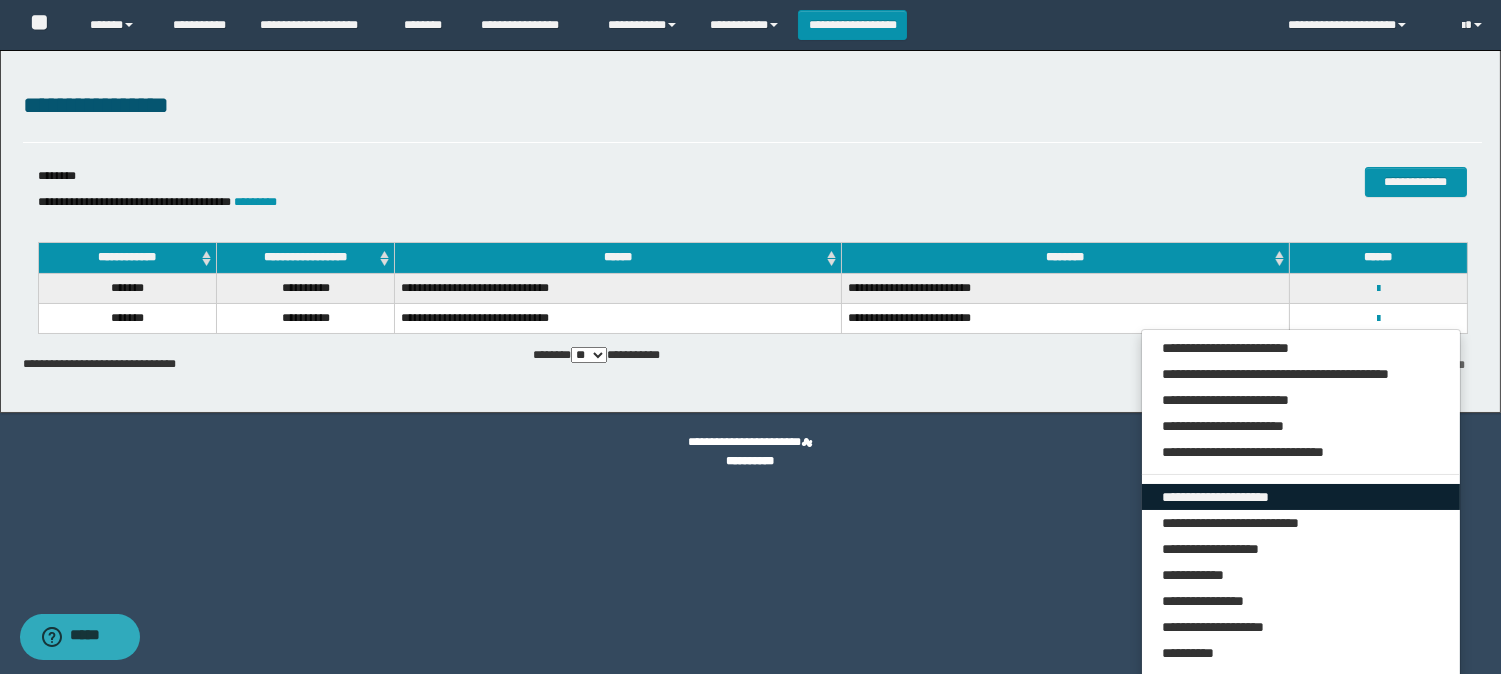 click on "**********" at bounding box center (1301, 497) 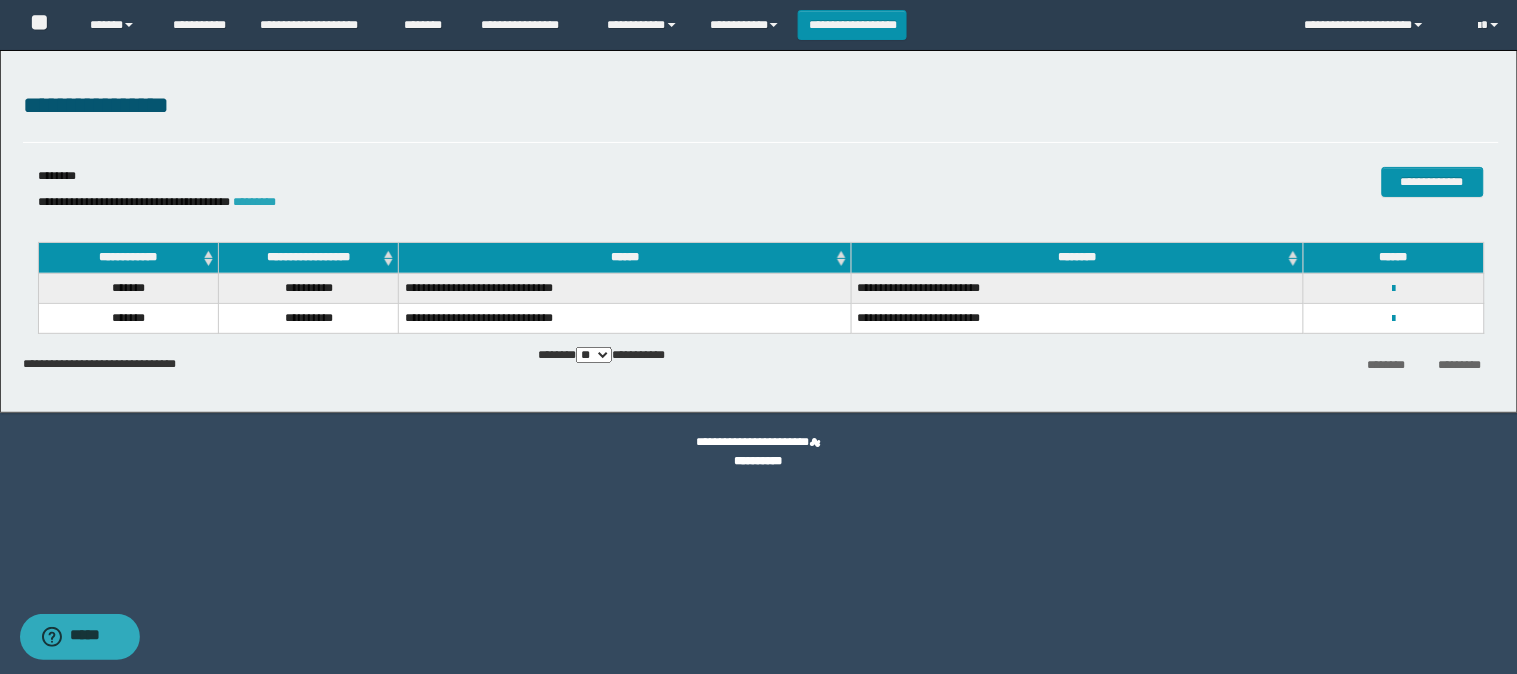 click on "*********" at bounding box center (255, 202) 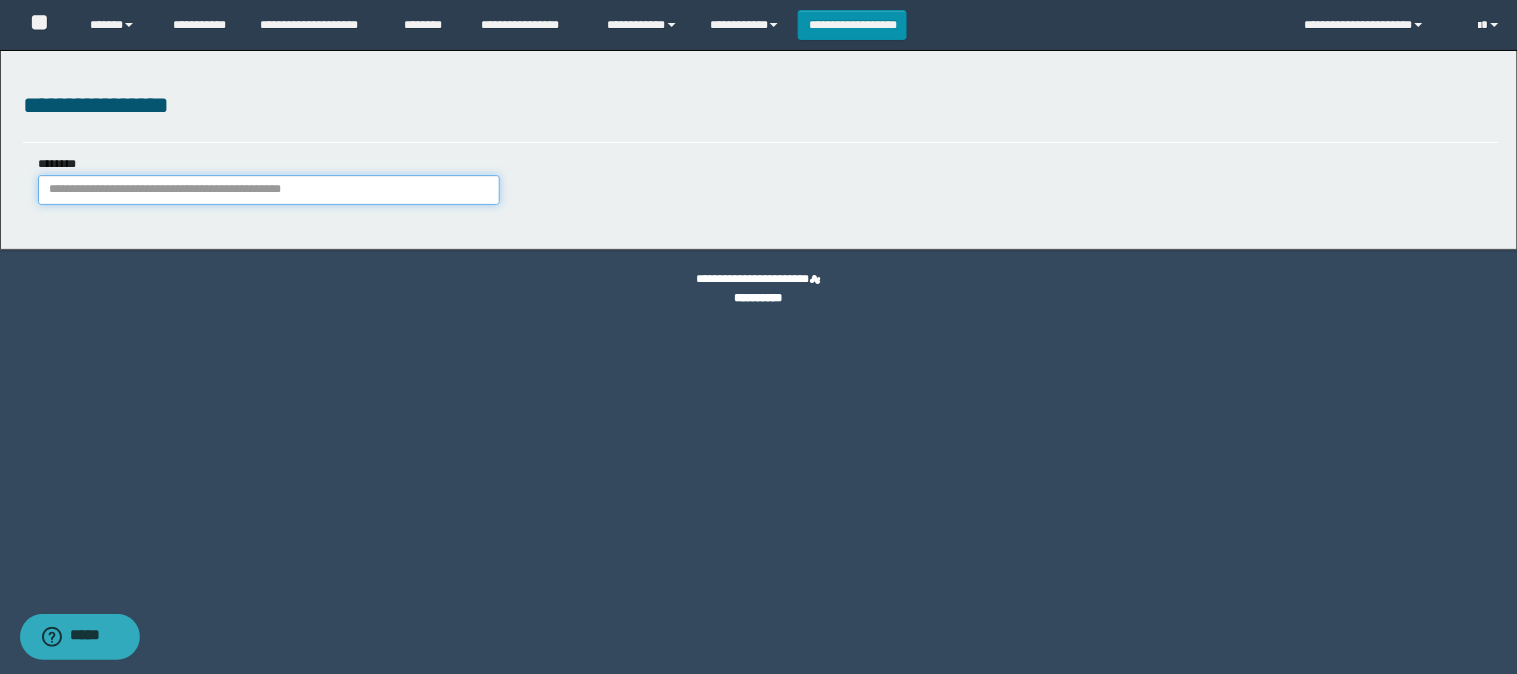 click on "********" at bounding box center (269, 190) 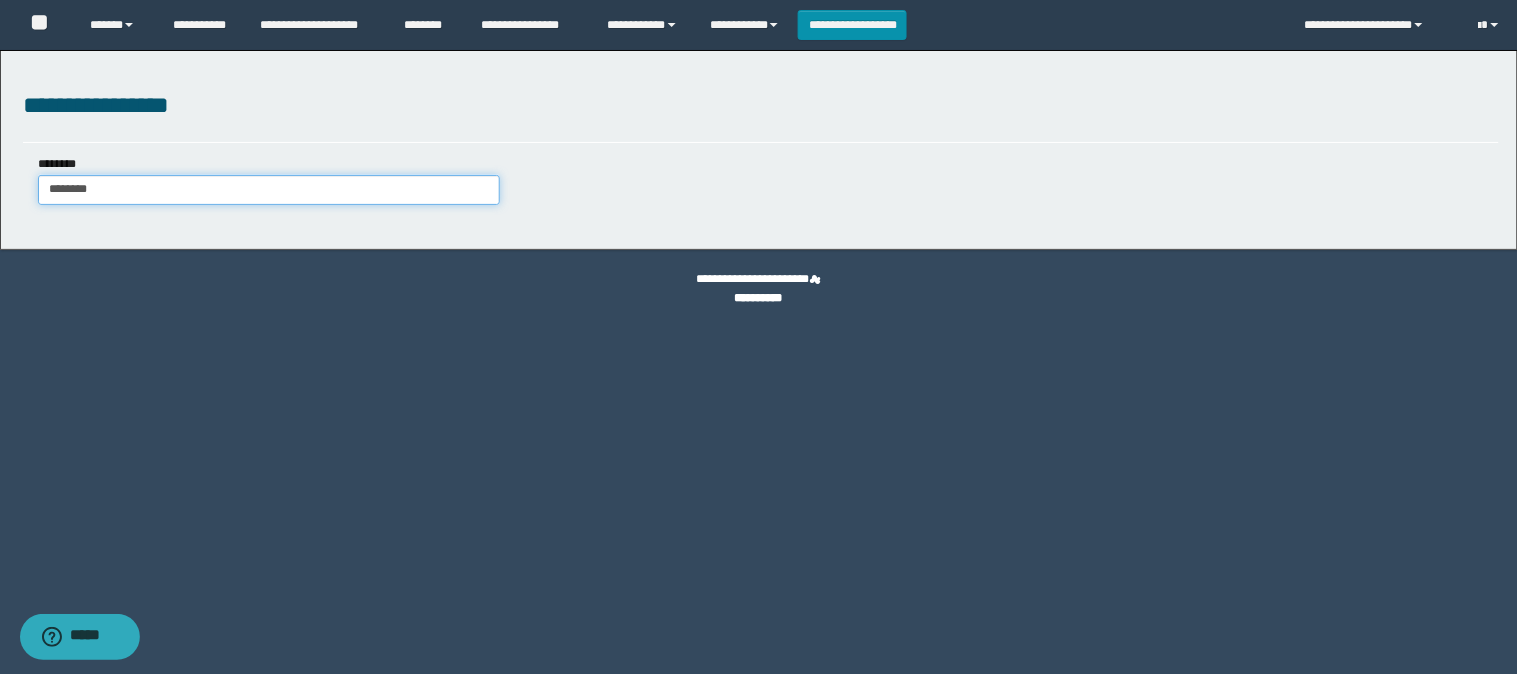 type on "********" 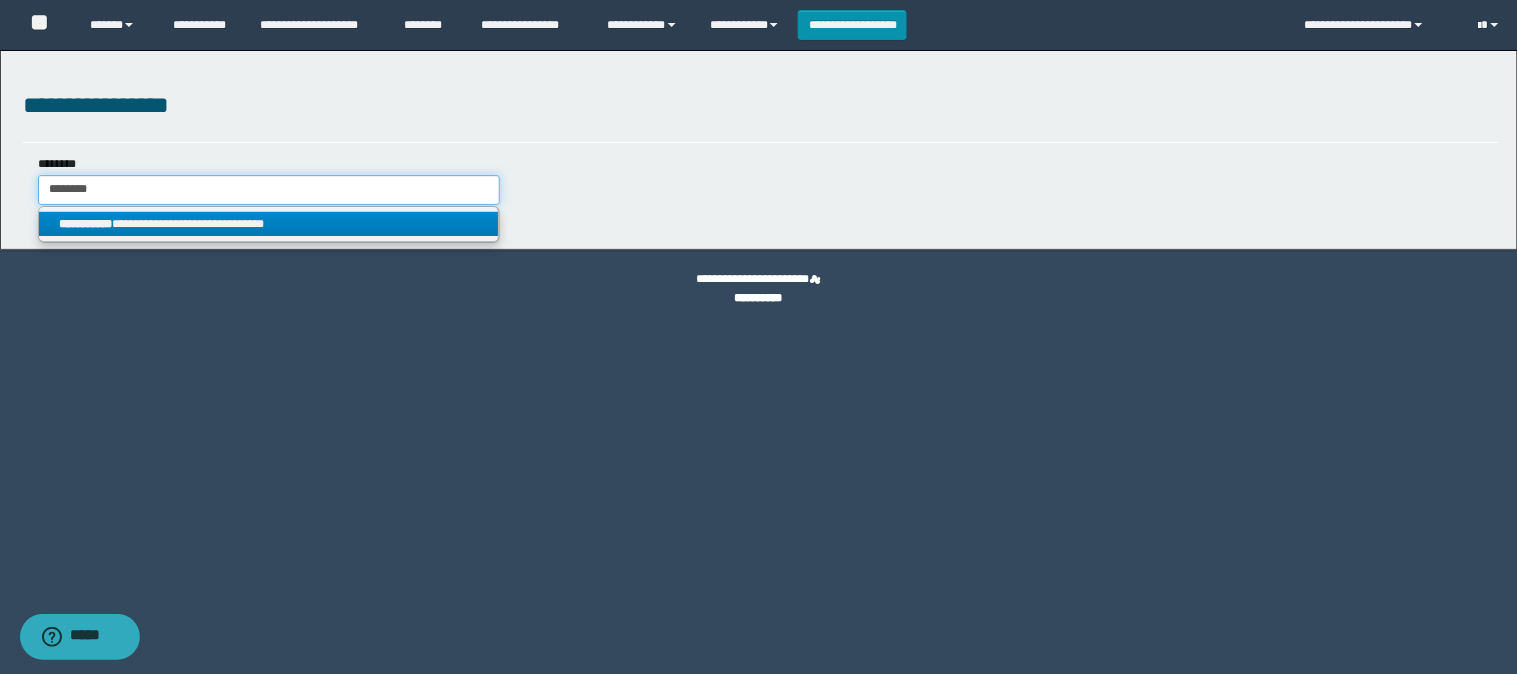type on "********" 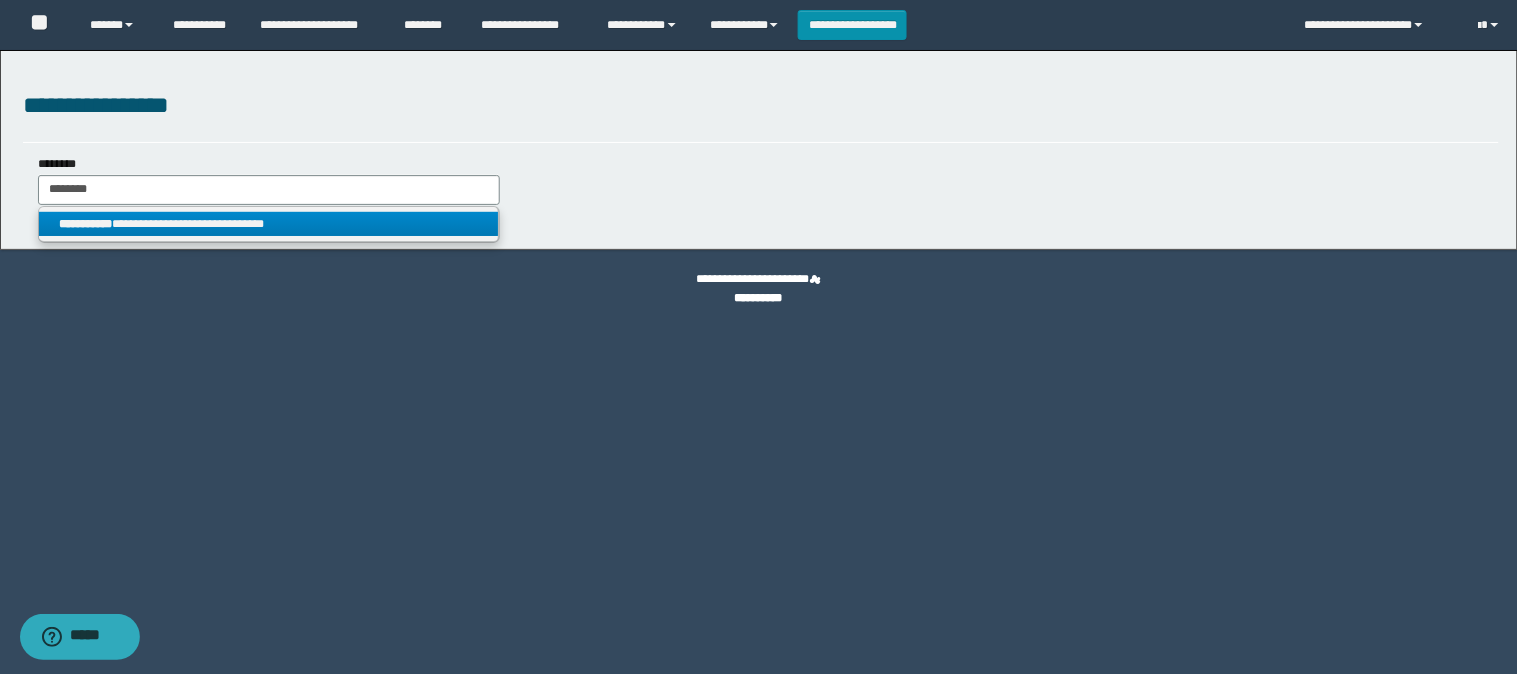 click on "**********" at bounding box center (269, 224) 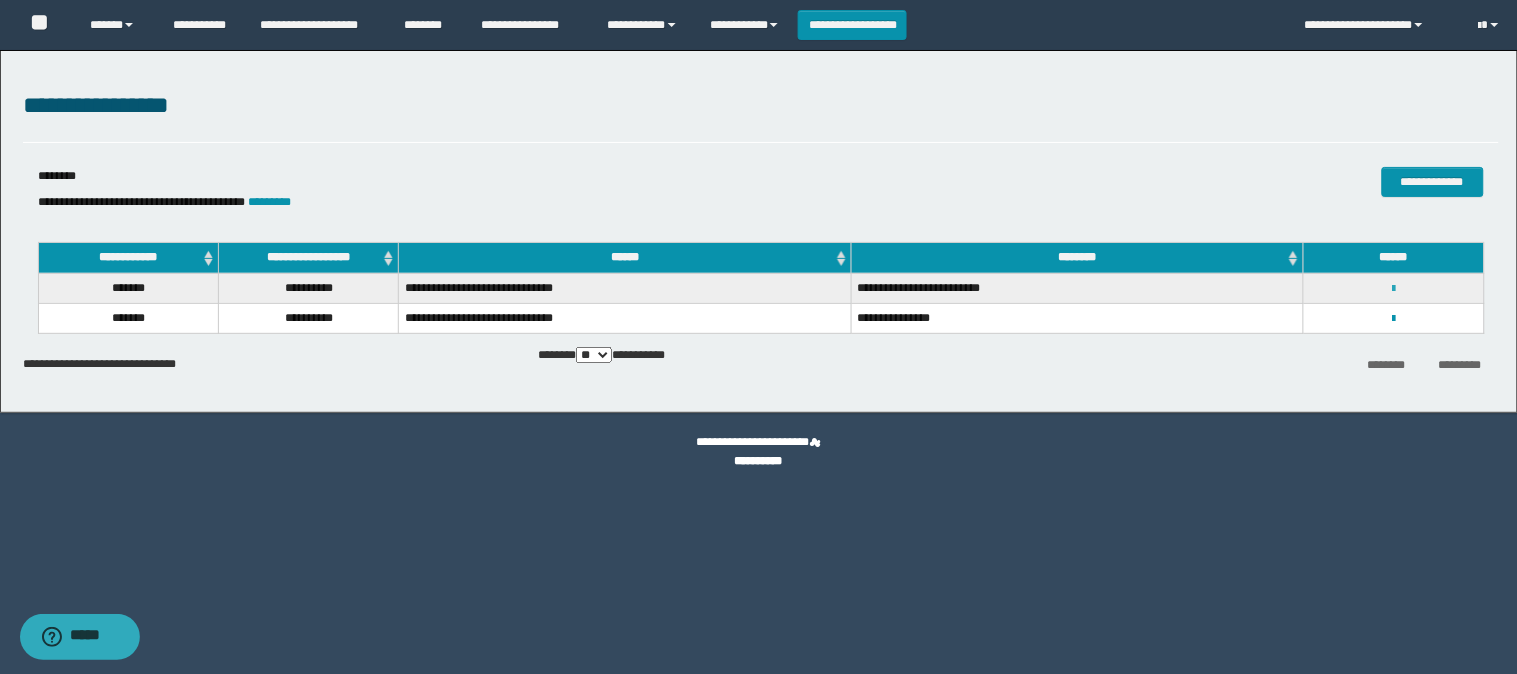 click at bounding box center [1393, 289] 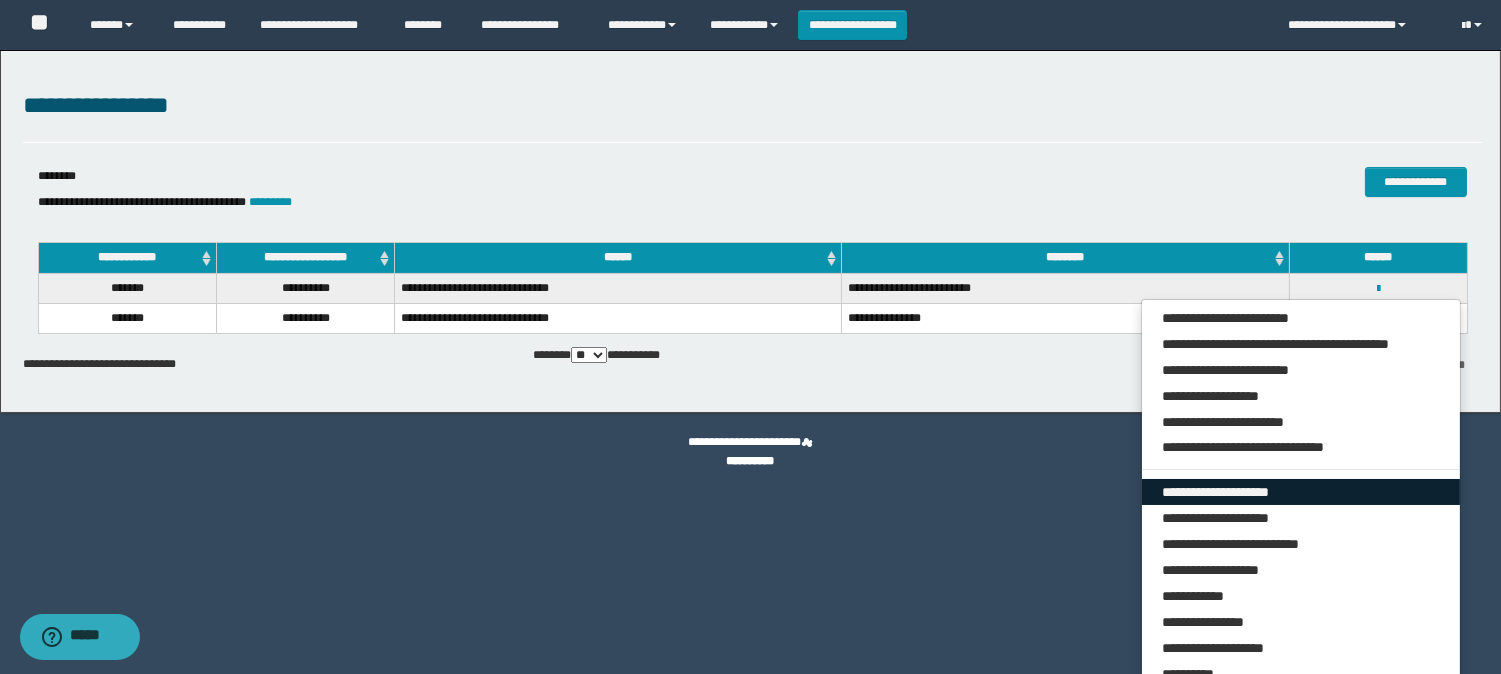 click on "**********" at bounding box center [1301, 492] 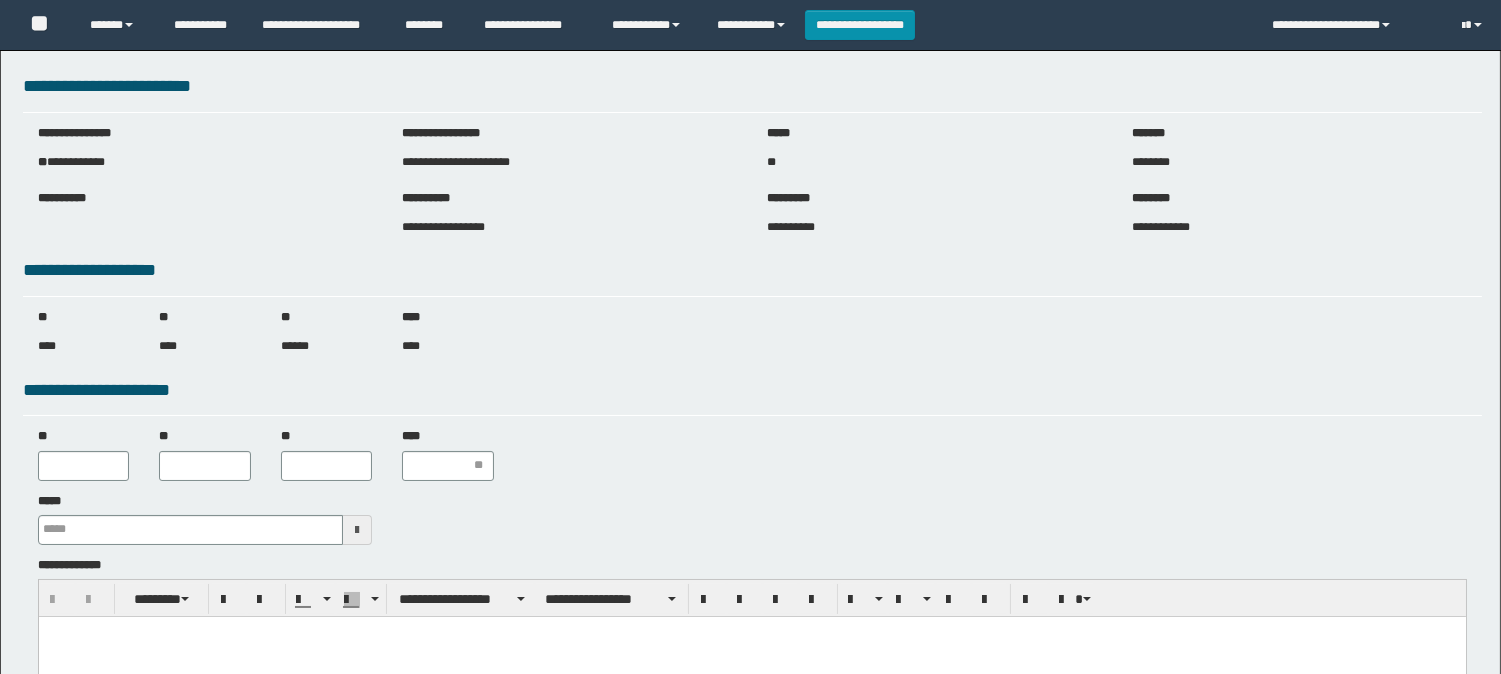 scroll, scrollTop: 0, scrollLeft: 0, axis: both 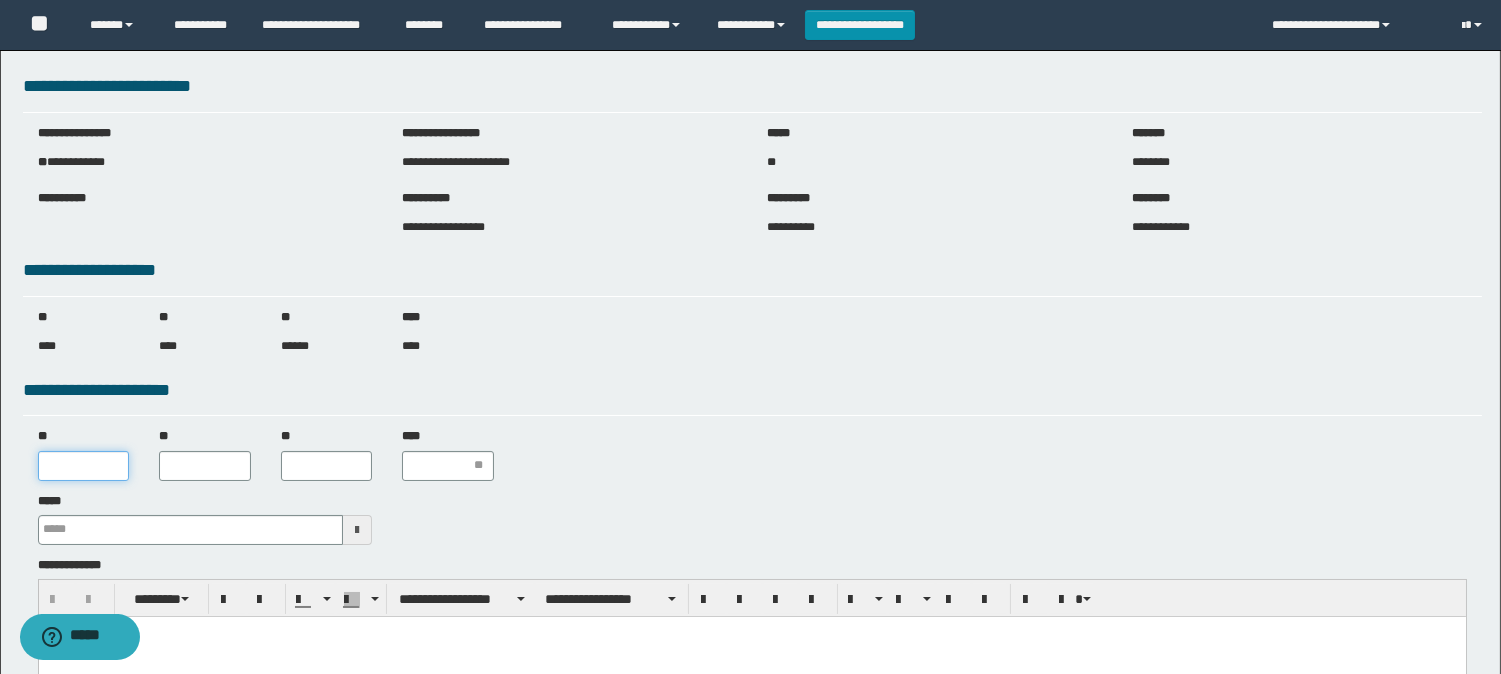 click on "**" at bounding box center [84, 466] 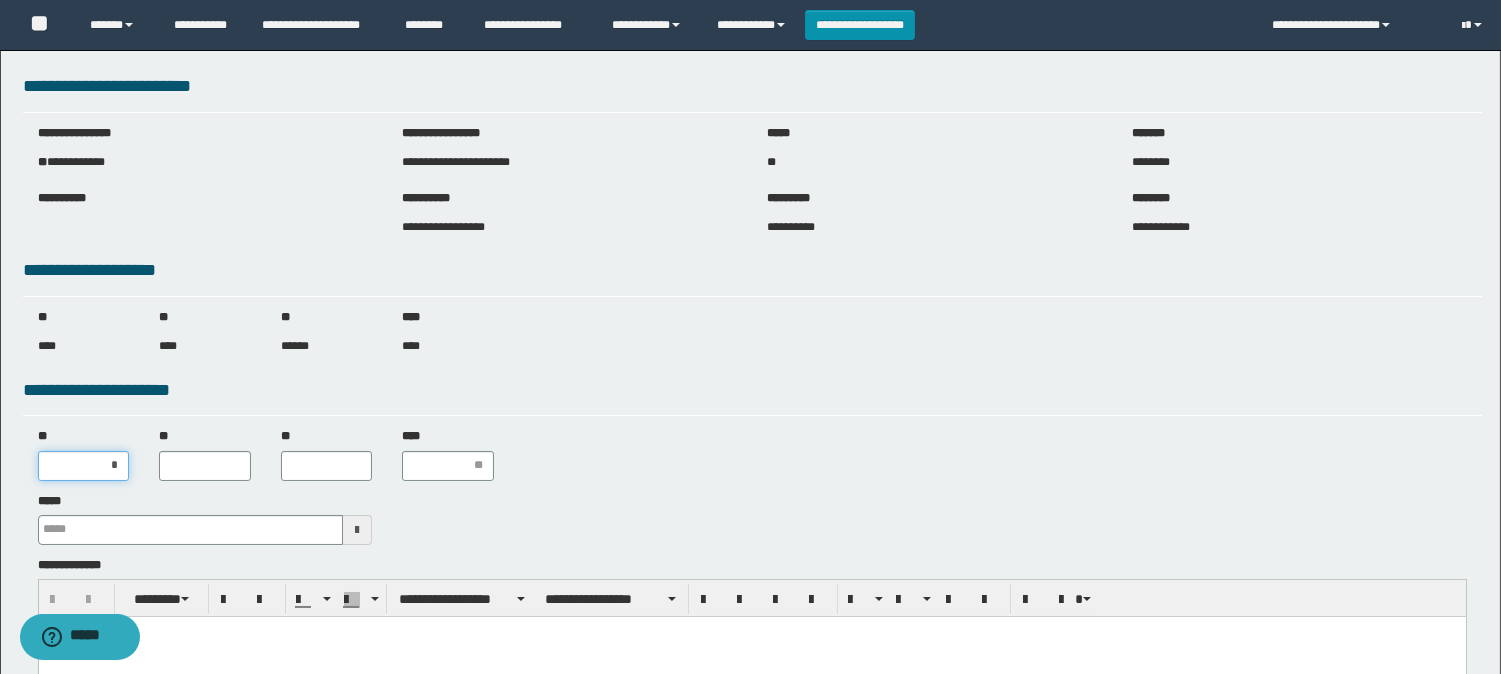 type on "**" 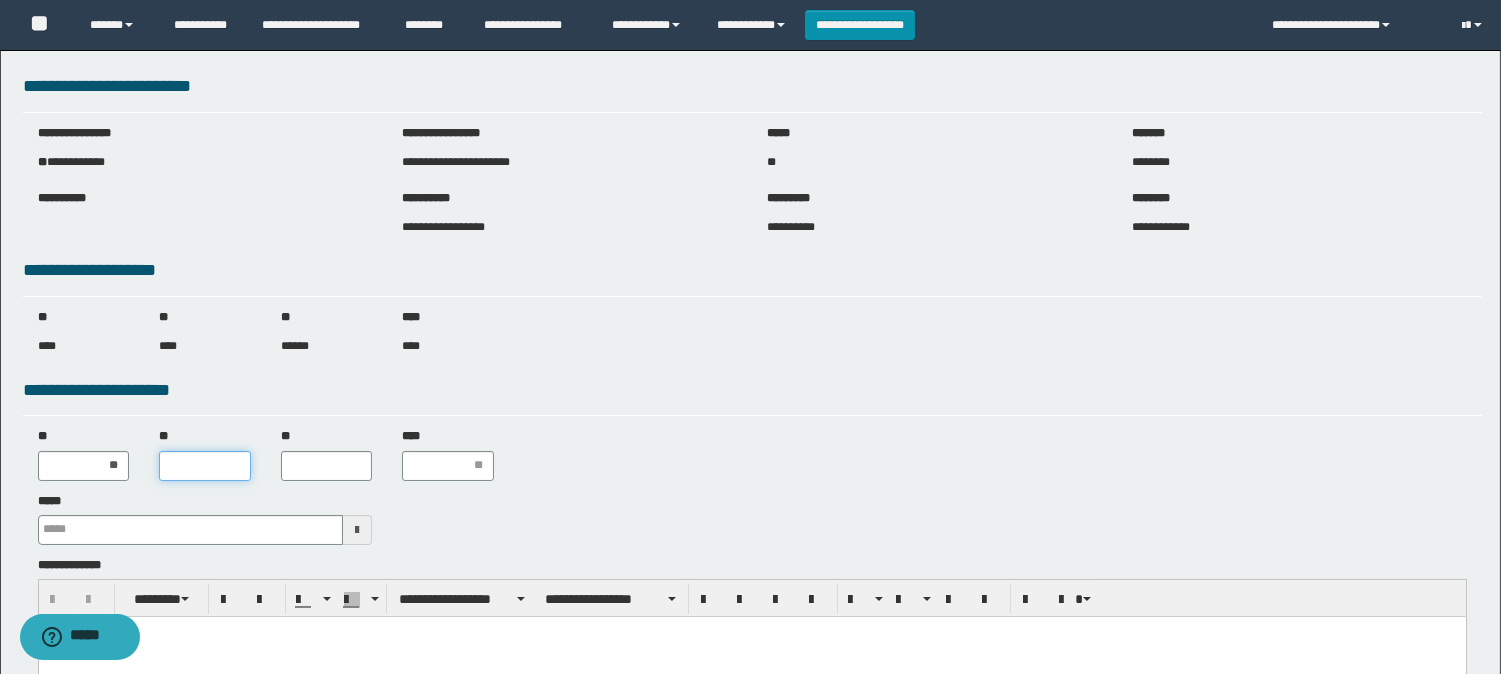click on "**" at bounding box center [205, 466] 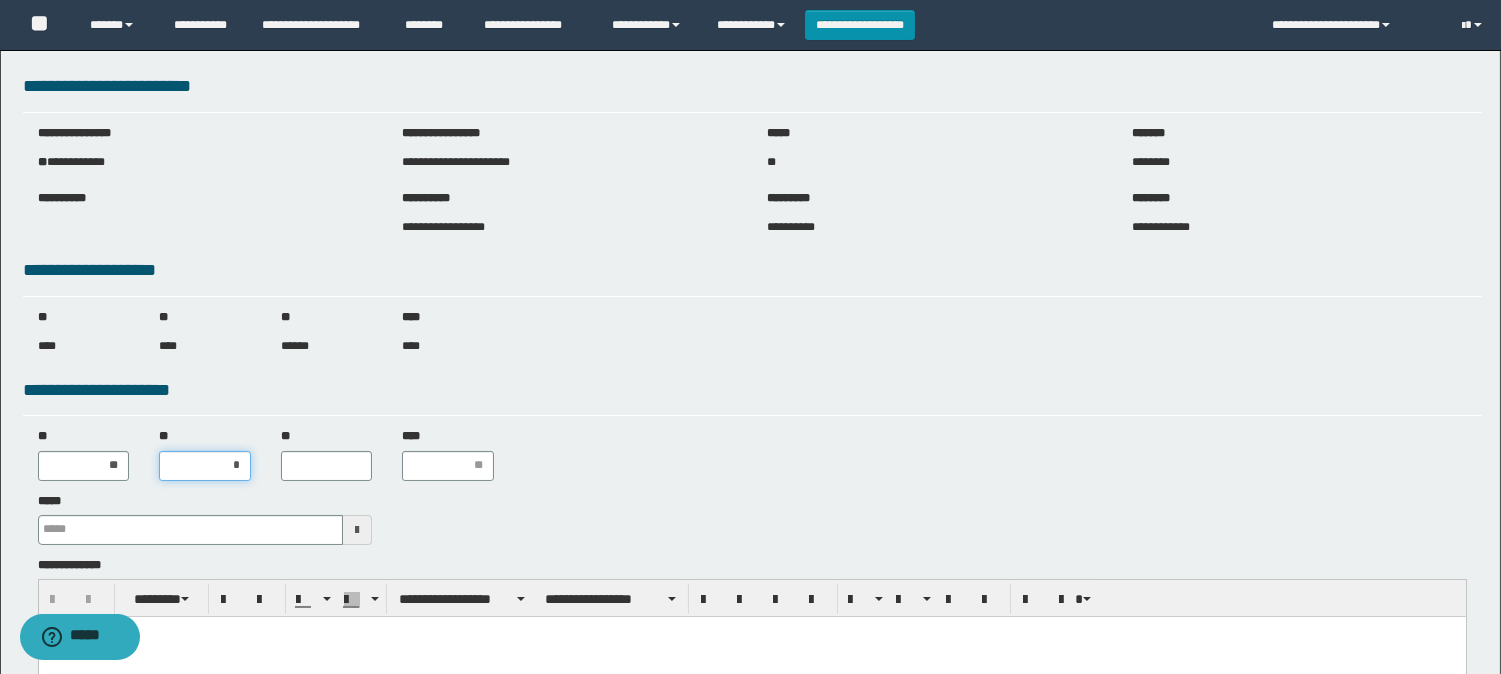 type on "**" 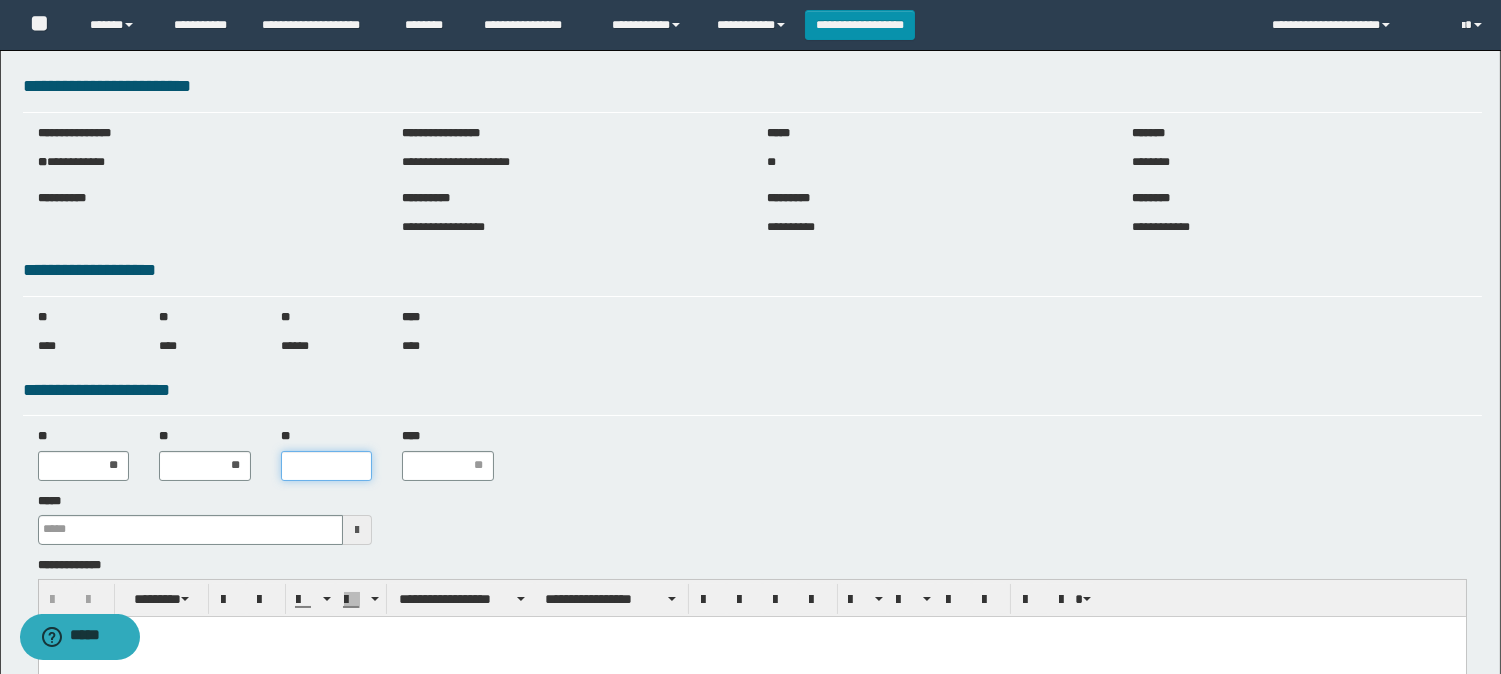 click on "**" at bounding box center (327, 466) 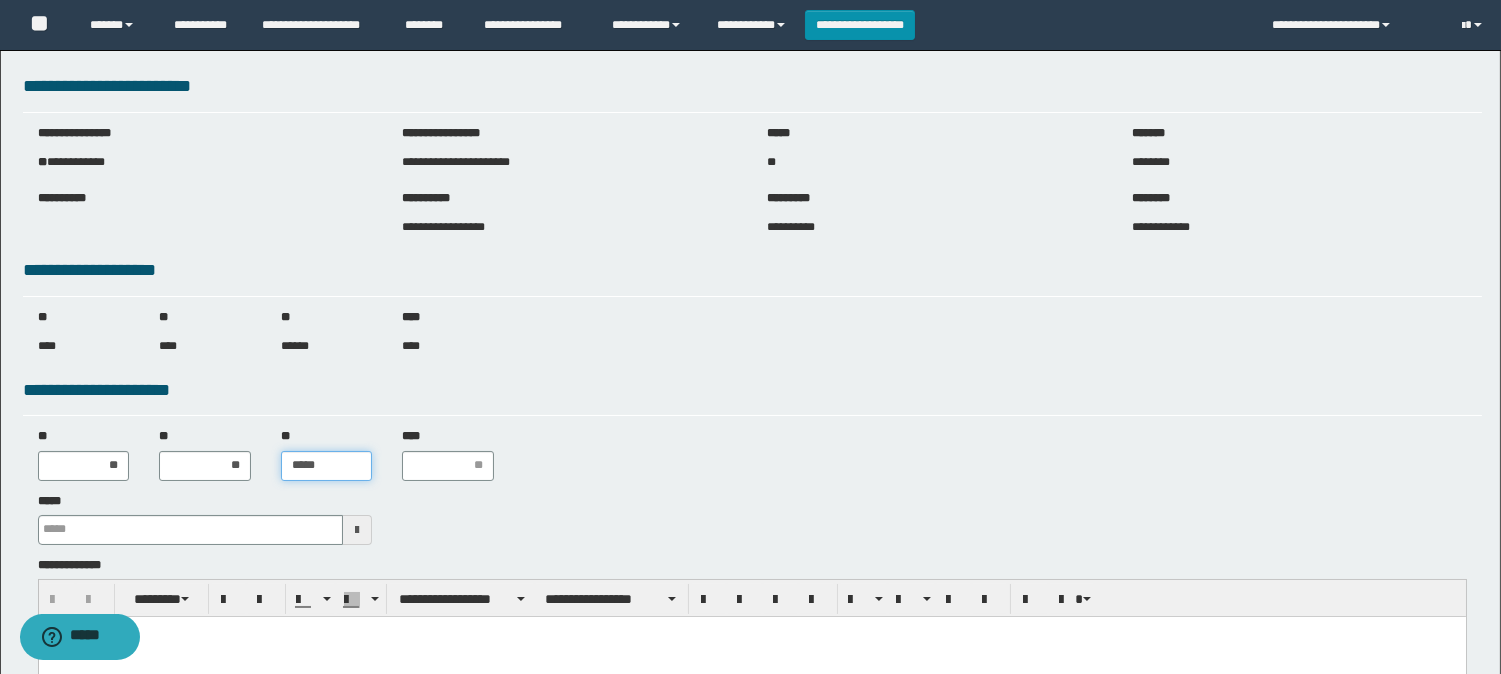 type on "******" 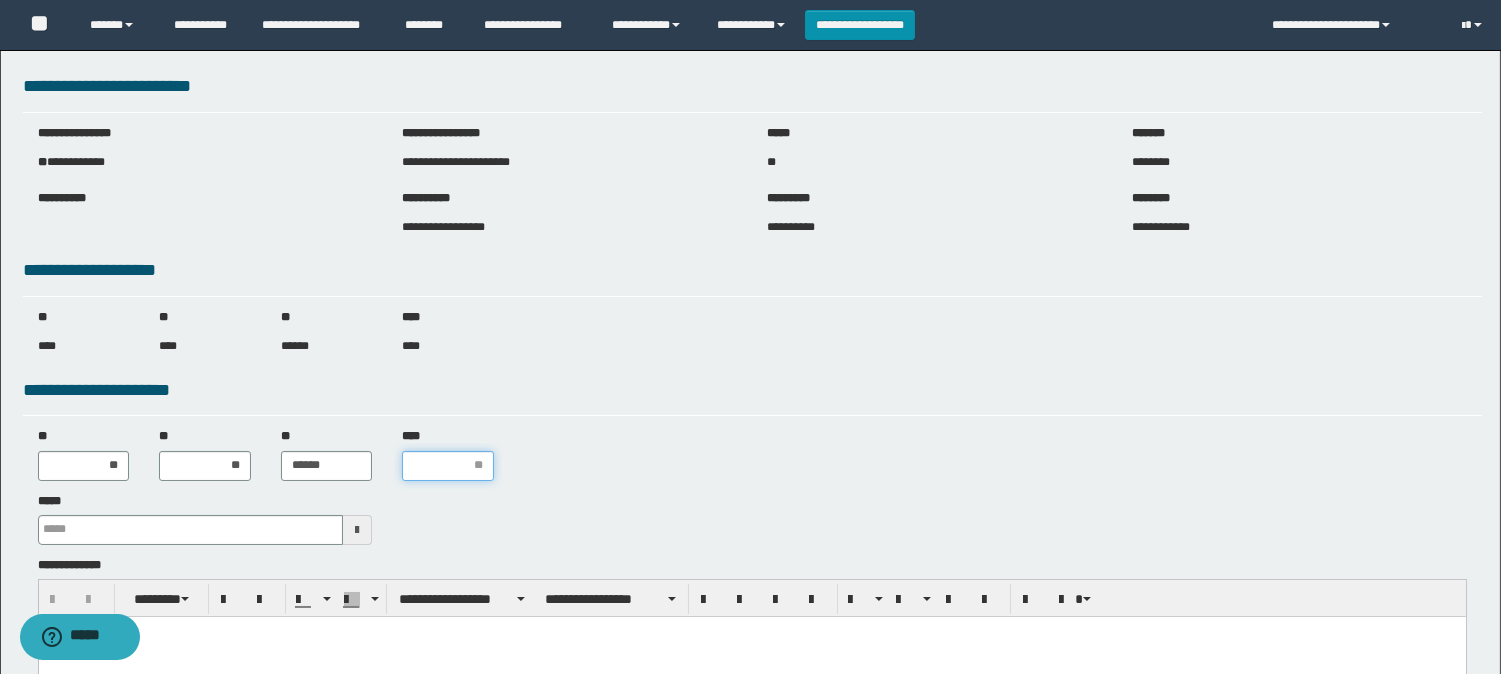 click on "****" at bounding box center [448, 466] 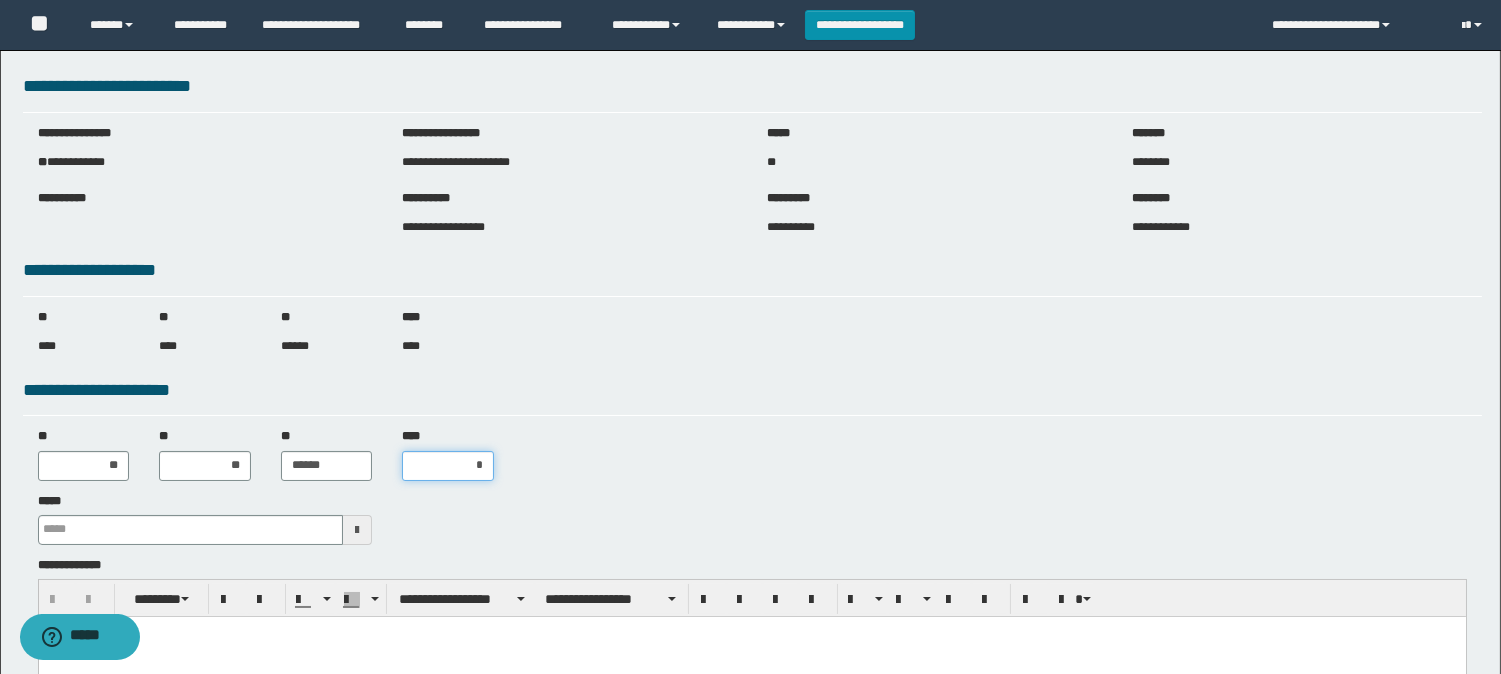 type on "**" 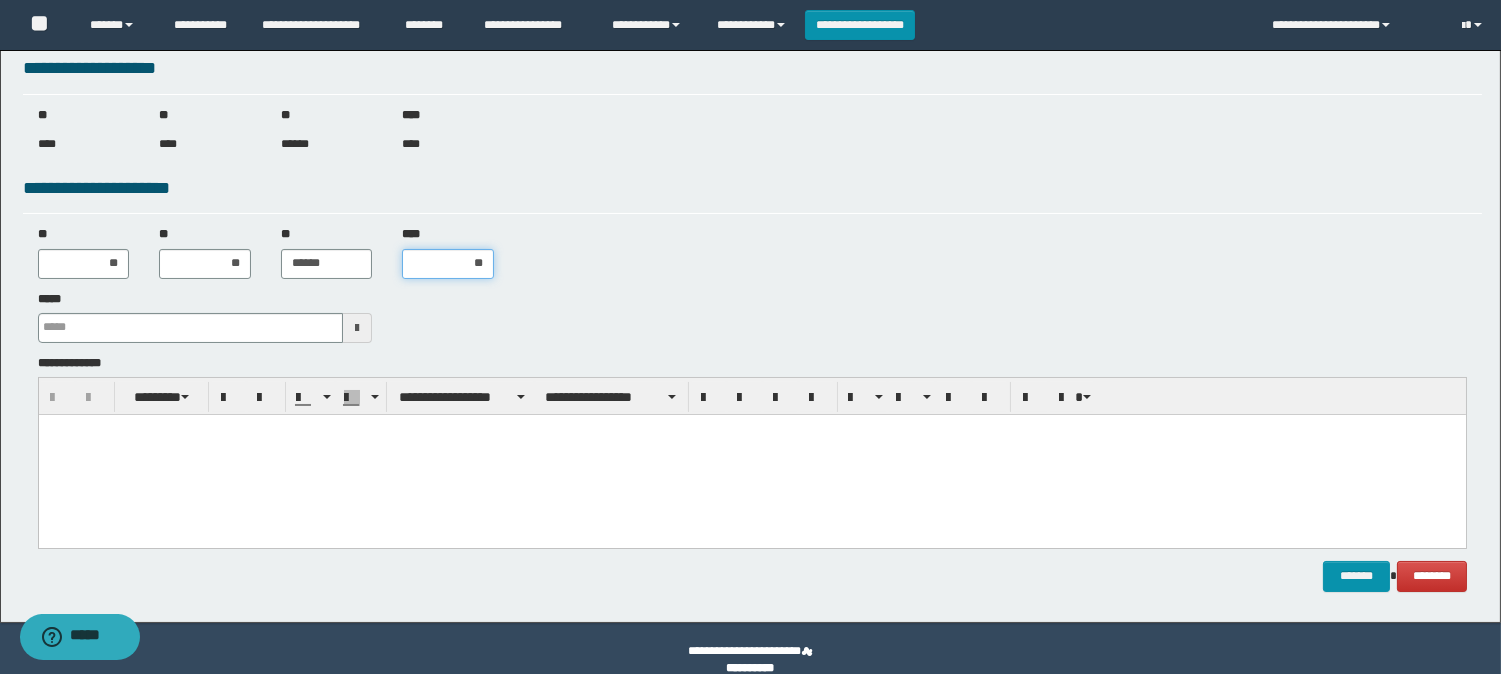 scroll, scrollTop: 222, scrollLeft: 0, axis: vertical 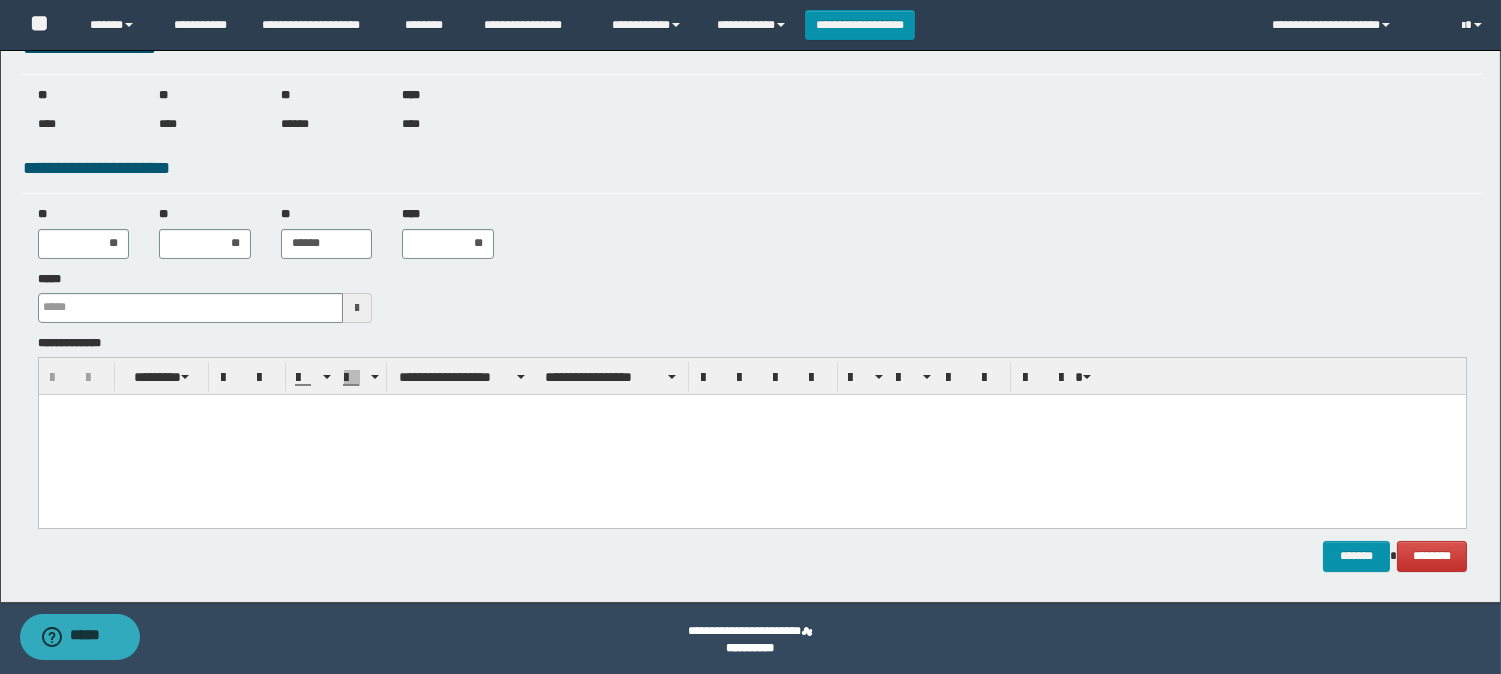 click at bounding box center (357, 308) 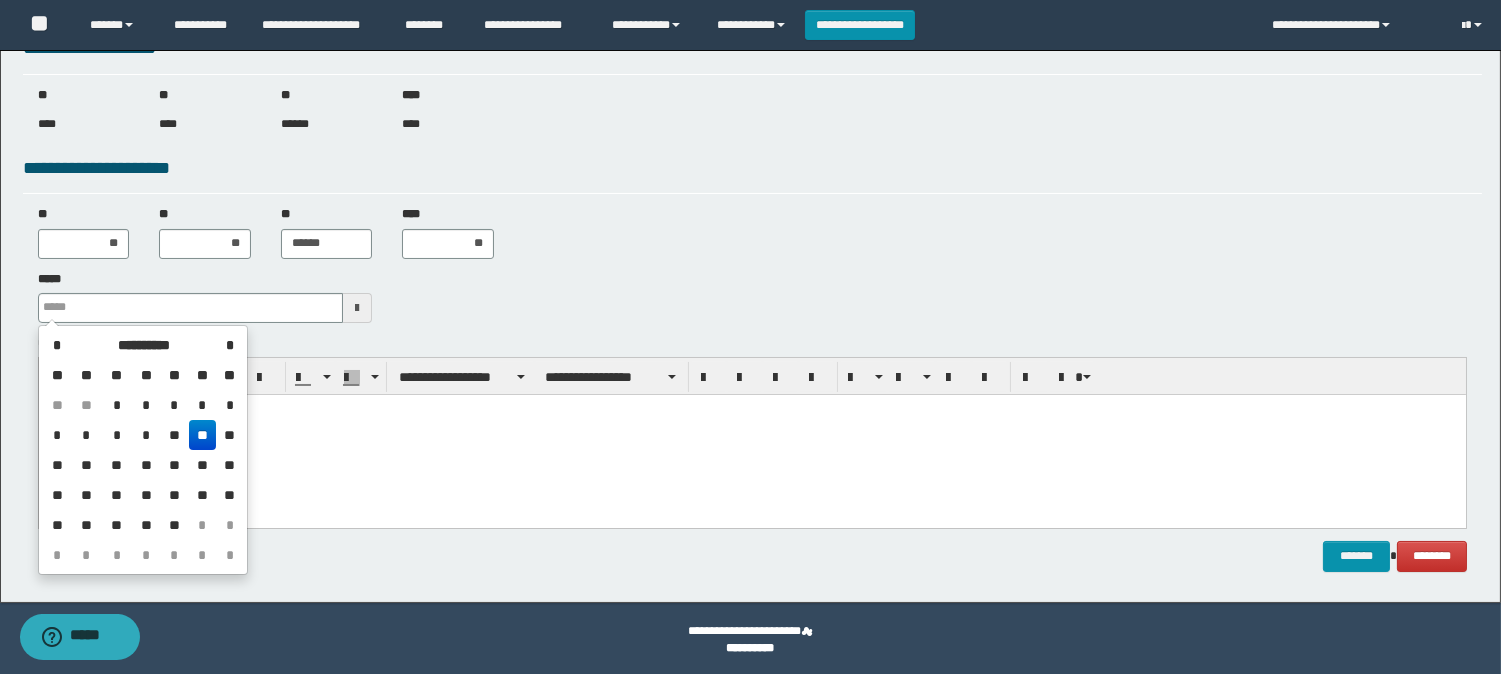 click on "**" at bounding box center [203, 435] 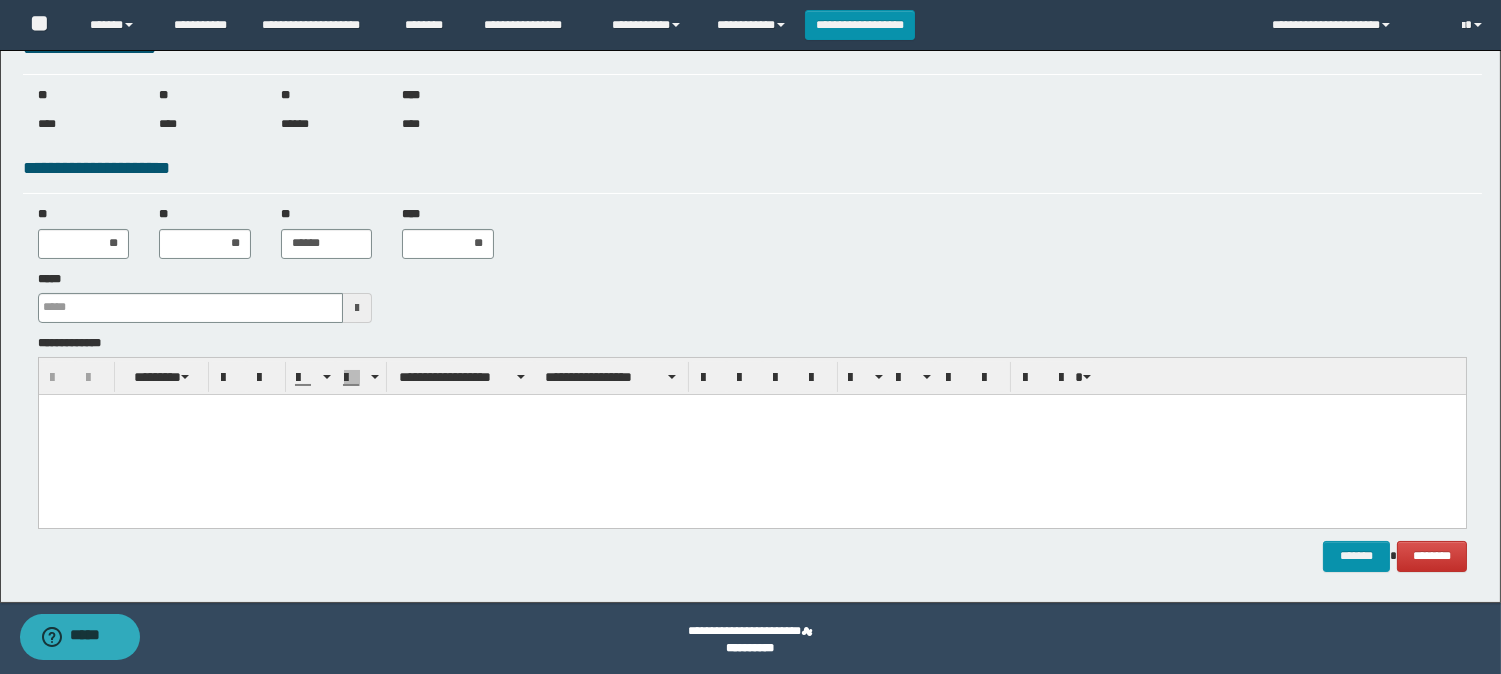 click at bounding box center [751, 434] 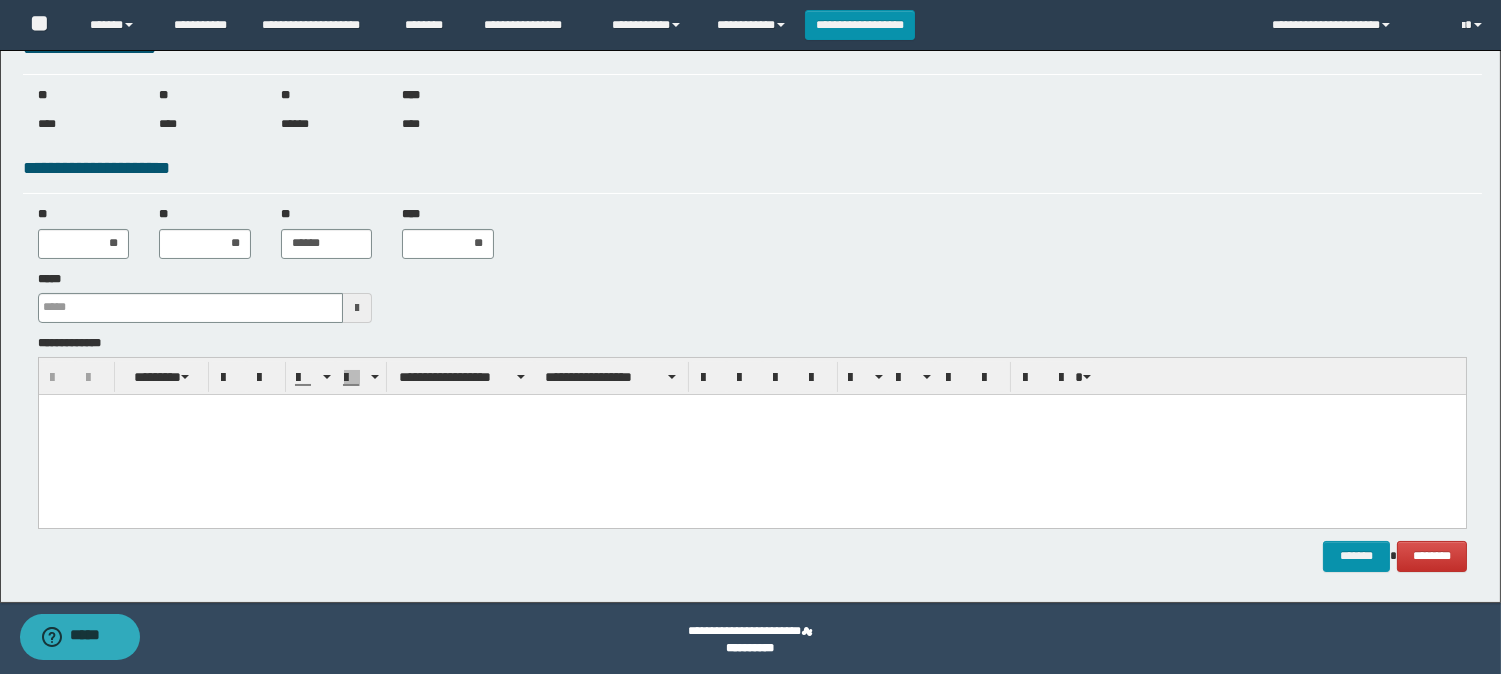 type 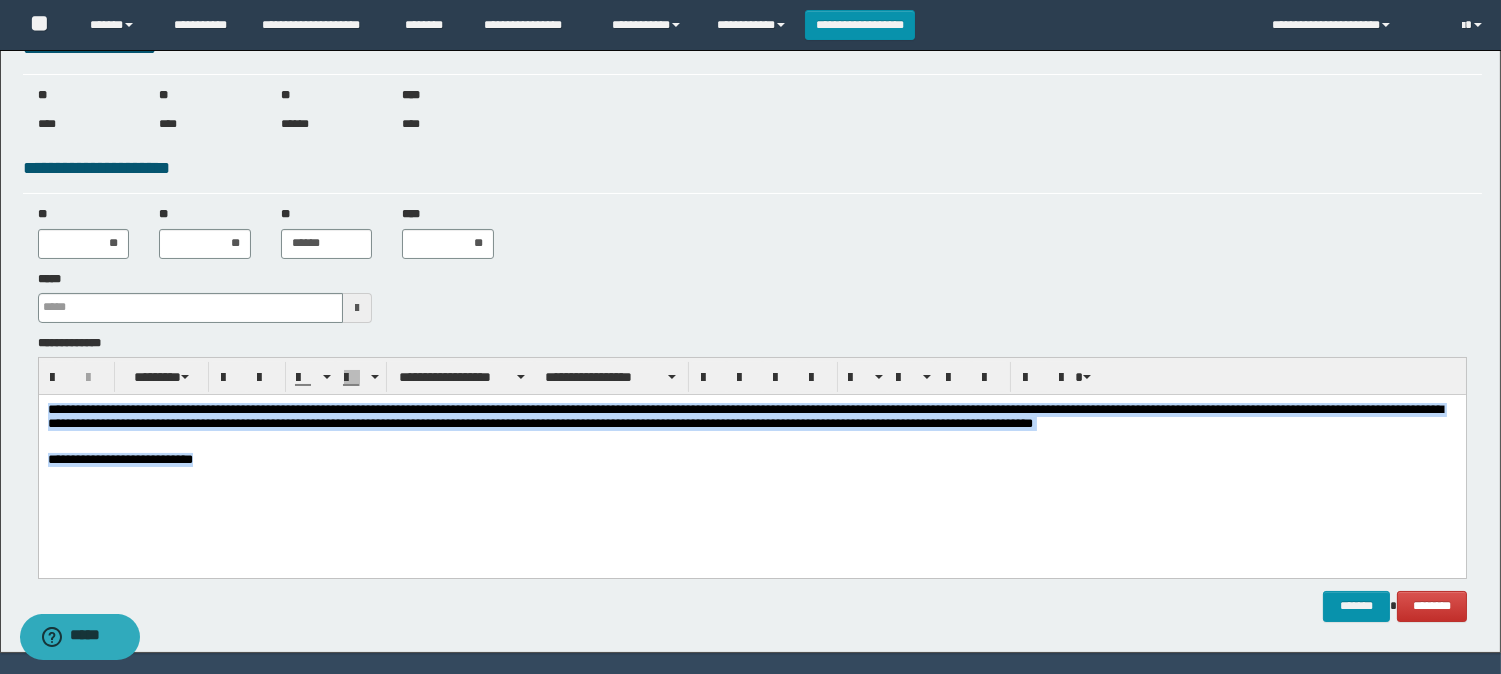 drag, startPoint x: 254, startPoint y: 465, endPoint x: 22, endPoint y: 388, distance: 244.44427 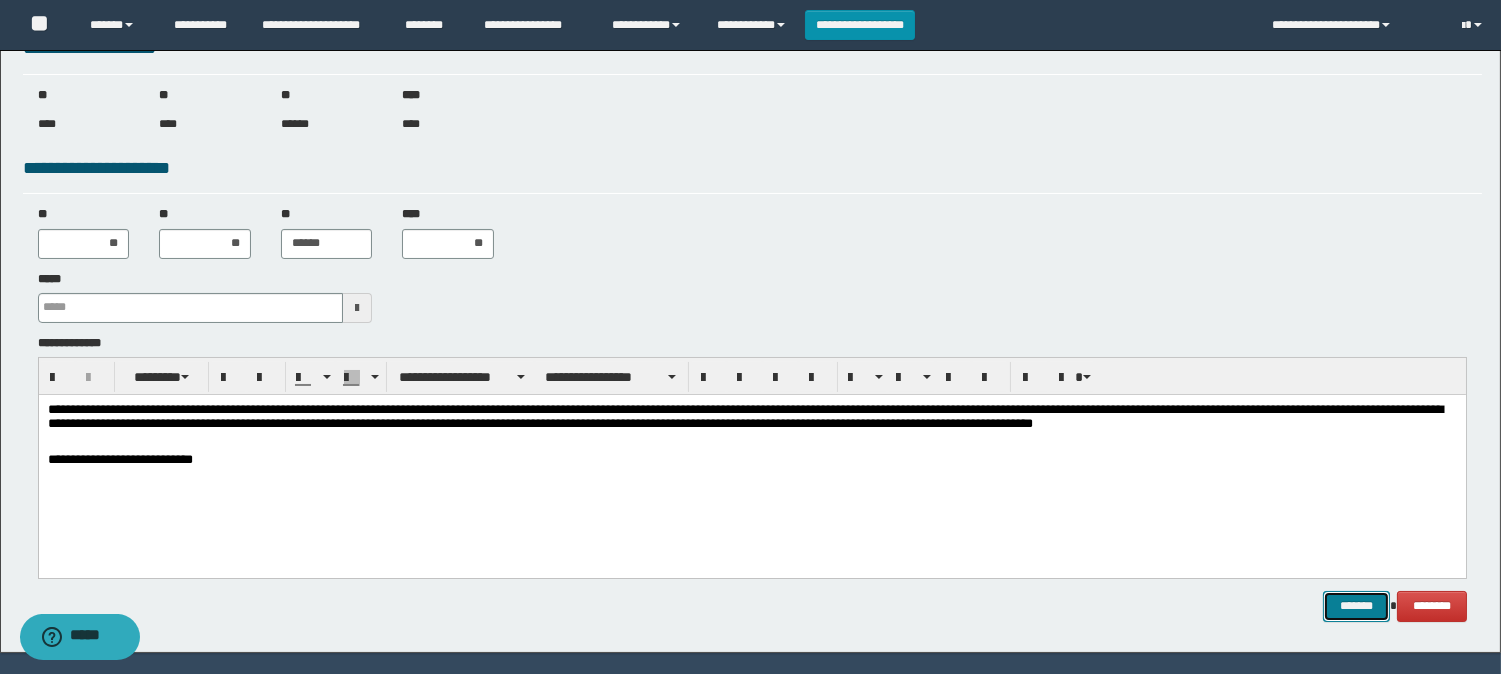 click on "*******" at bounding box center (1356, 606) 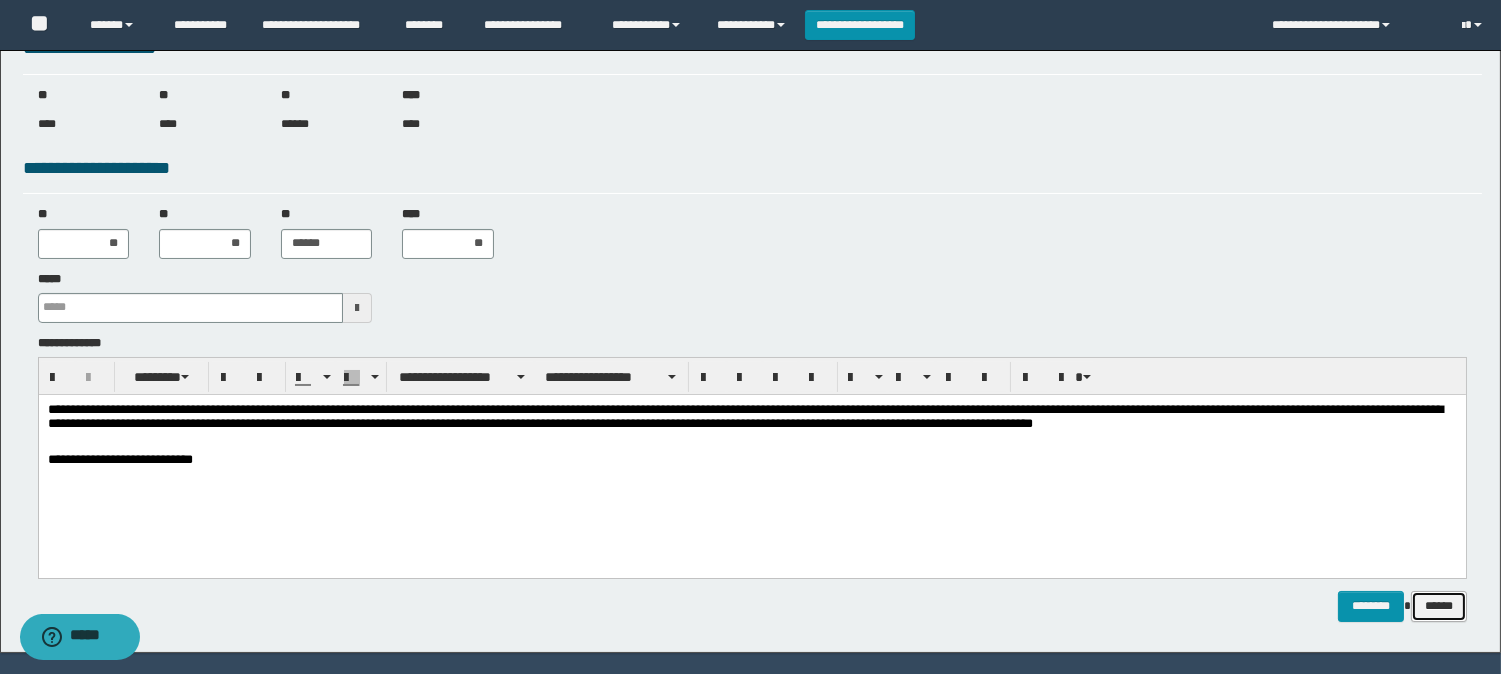 click on "******" at bounding box center [1439, 606] 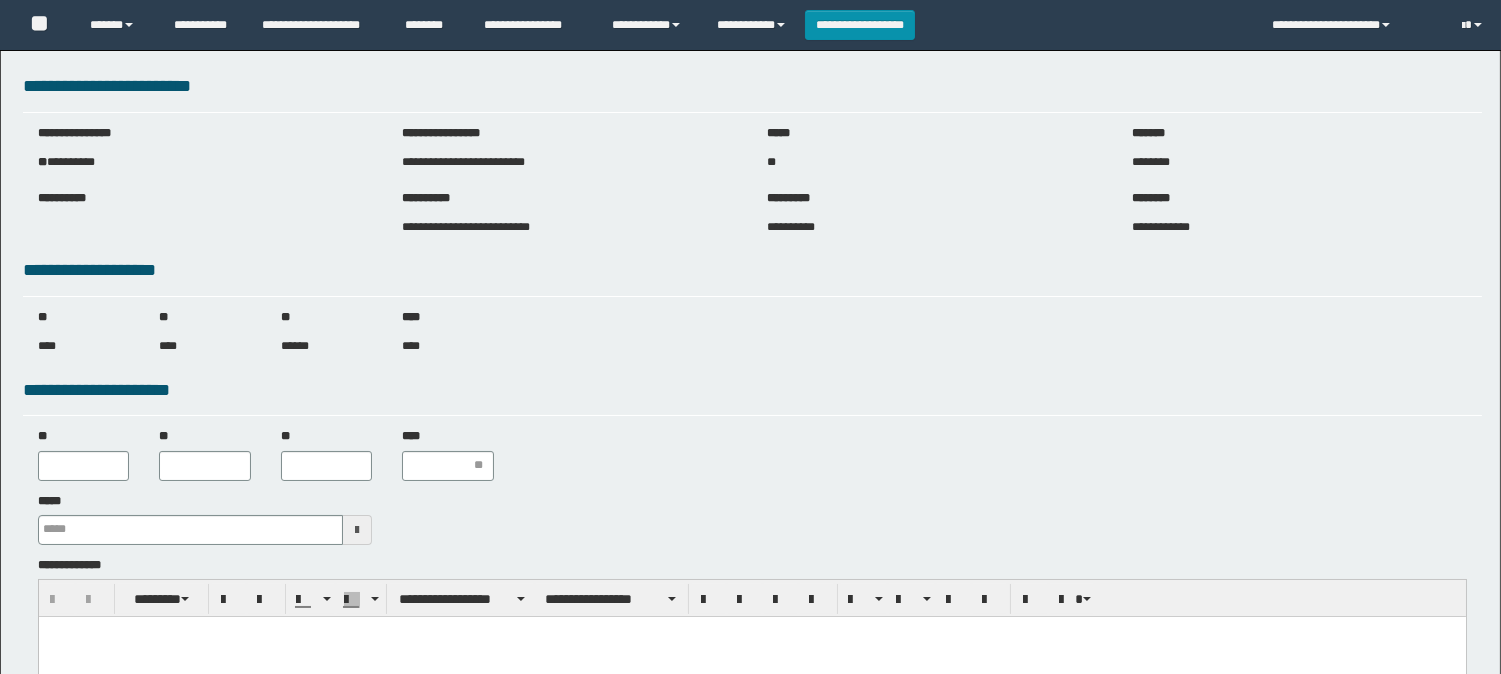 scroll, scrollTop: 0, scrollLeft: 0, axis: both 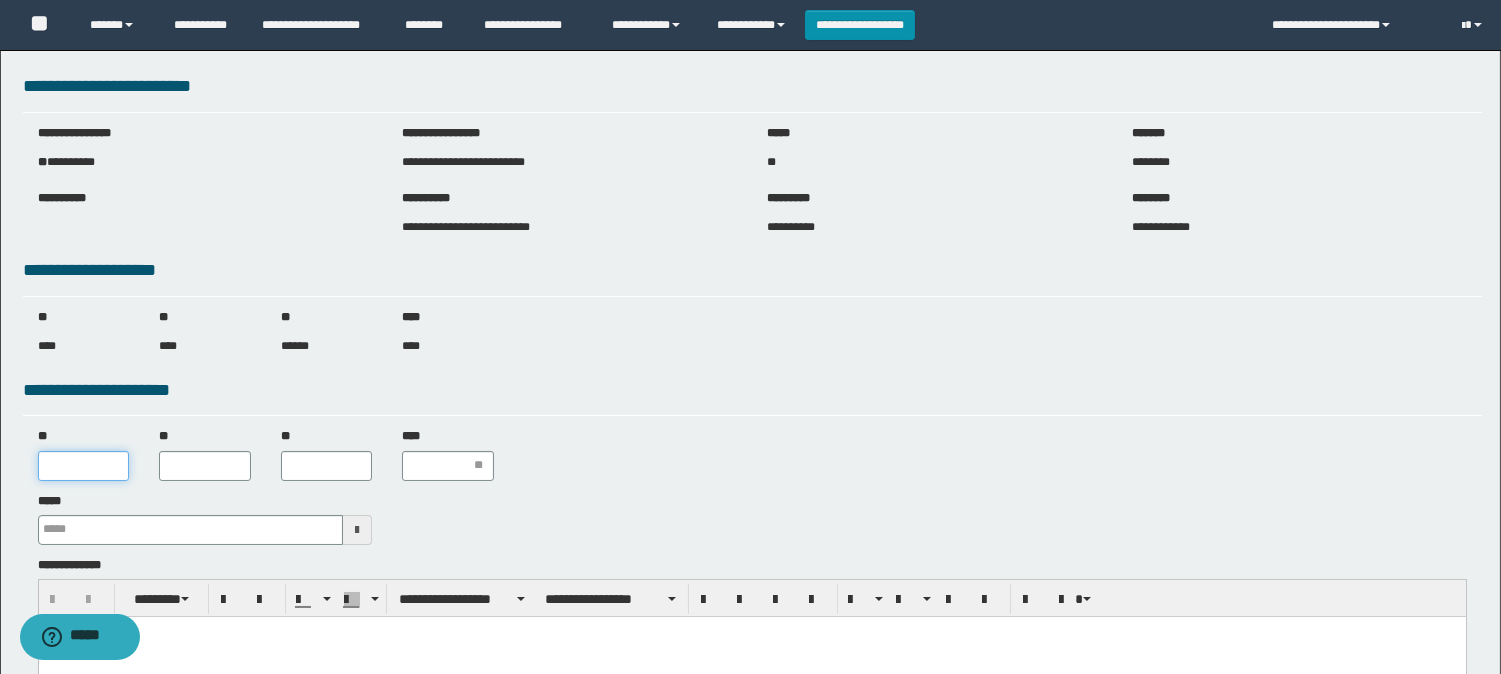 click on "**" at bounding box center [84, 466] 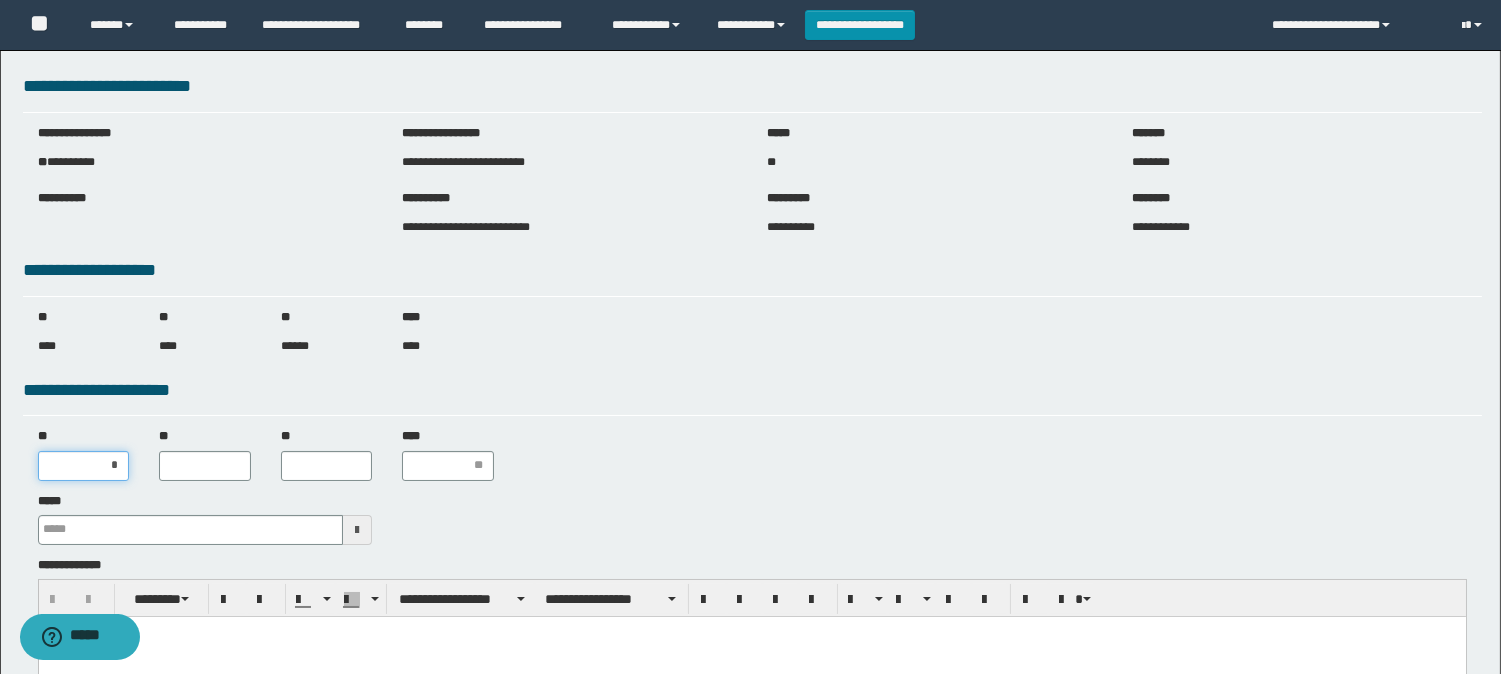 type on "**" 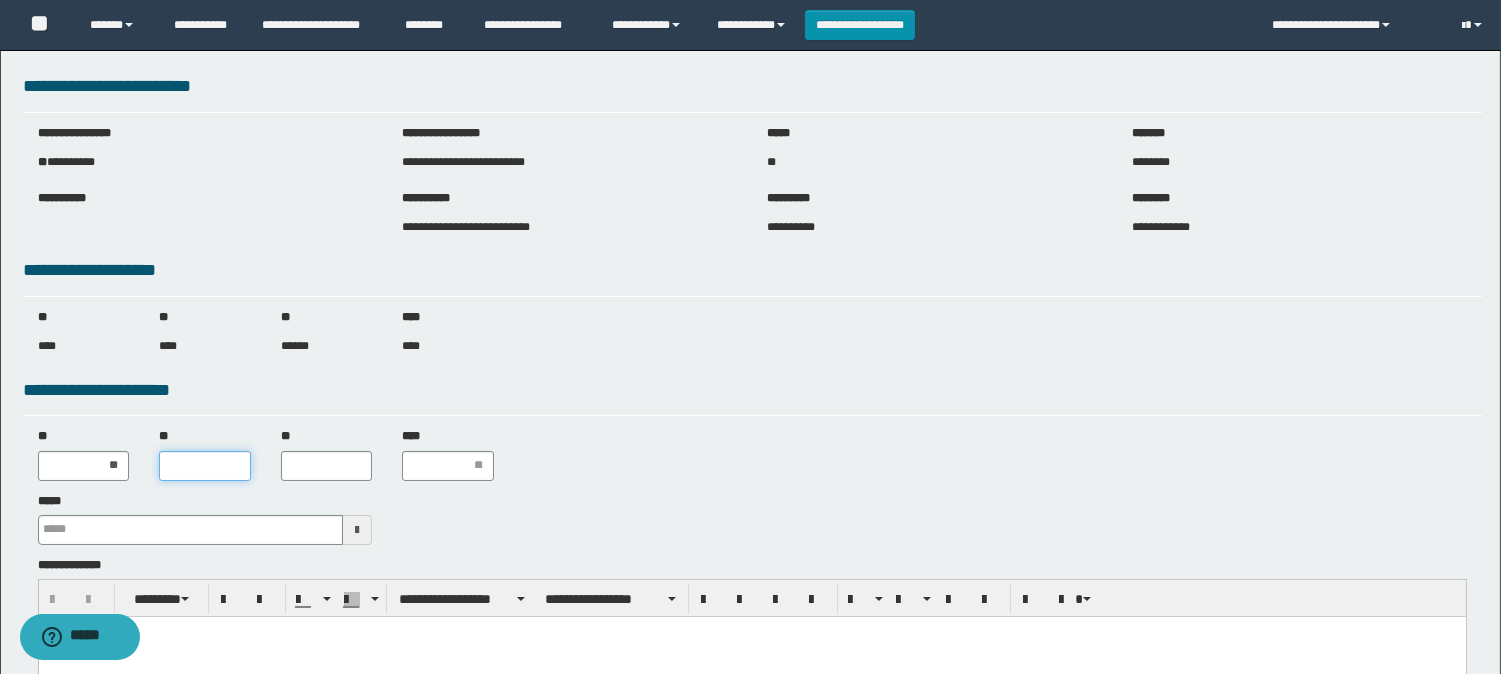 click on "**" at bounding box center [205, 466] 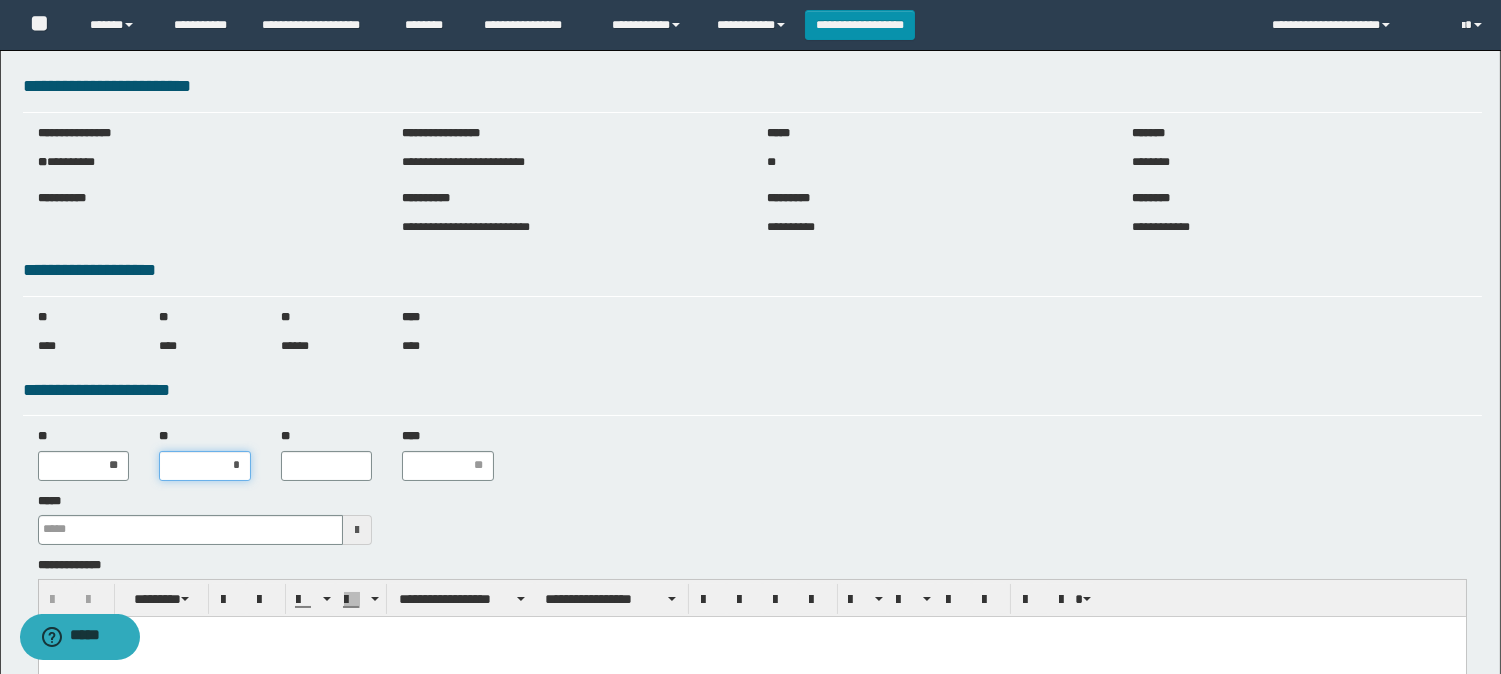 type on "**" 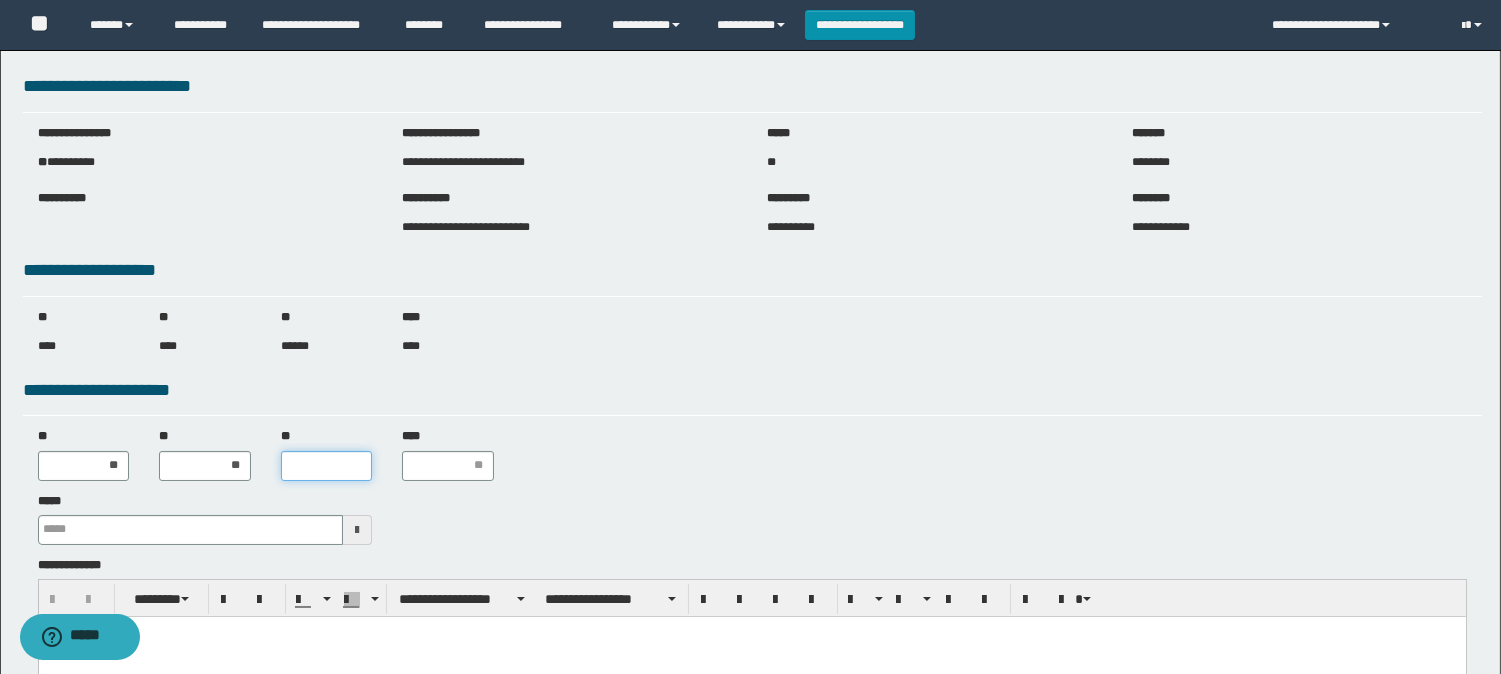 click on "**" at bounding box center (327, 466) 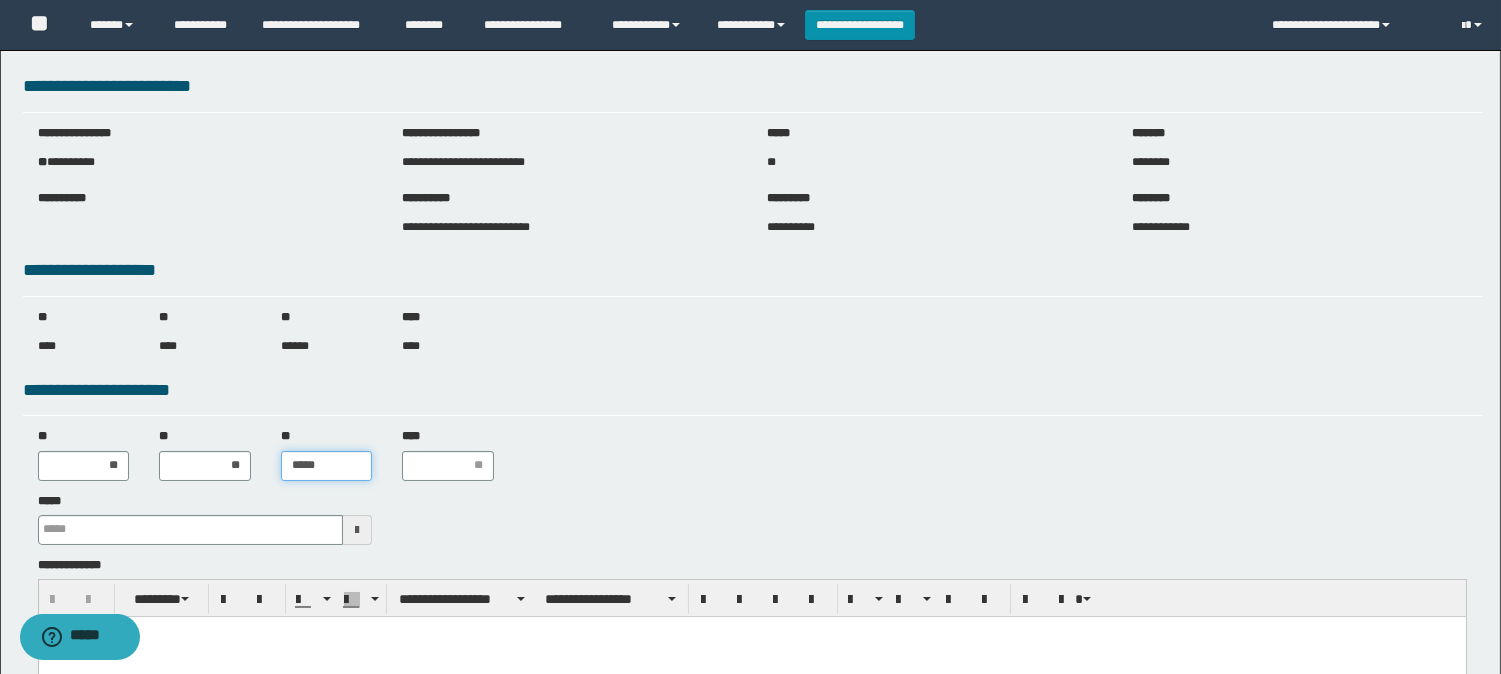 type on "******" 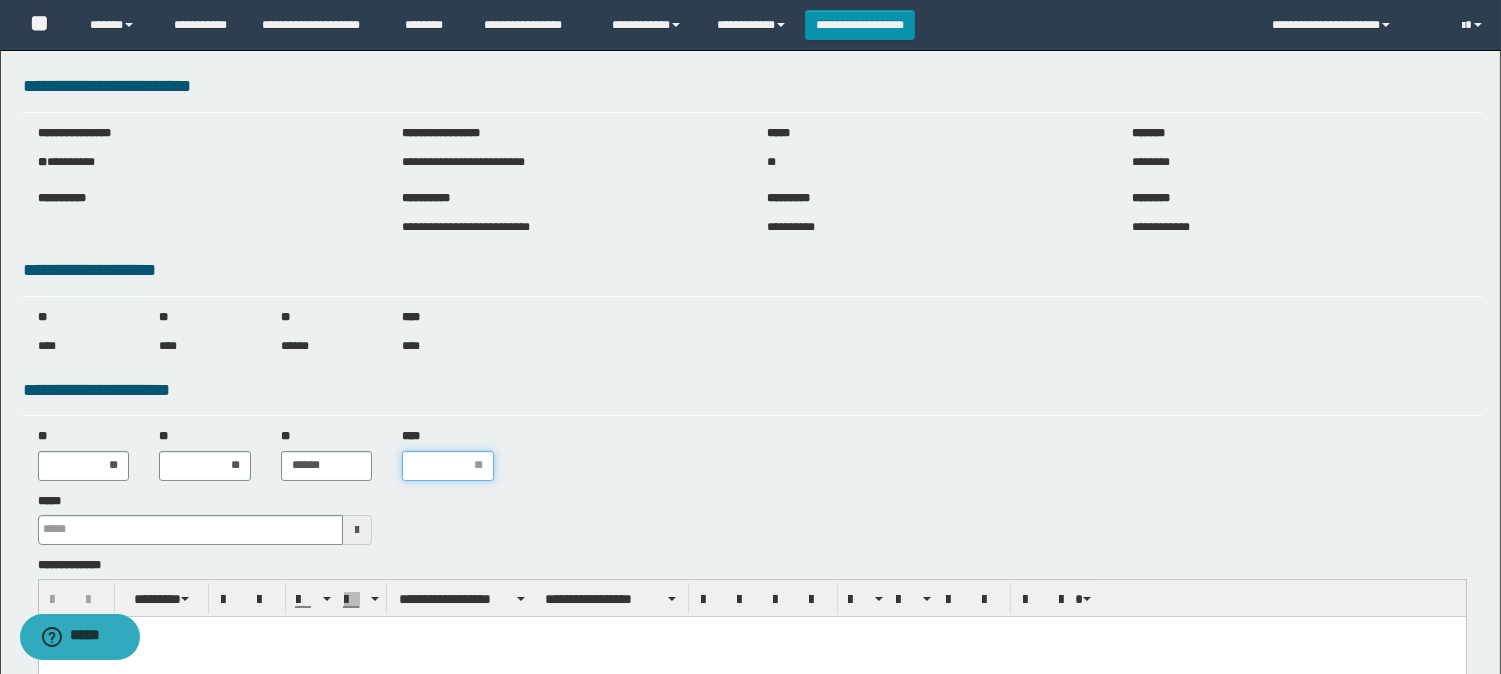 click on "****" at bounding box center [448, 466] 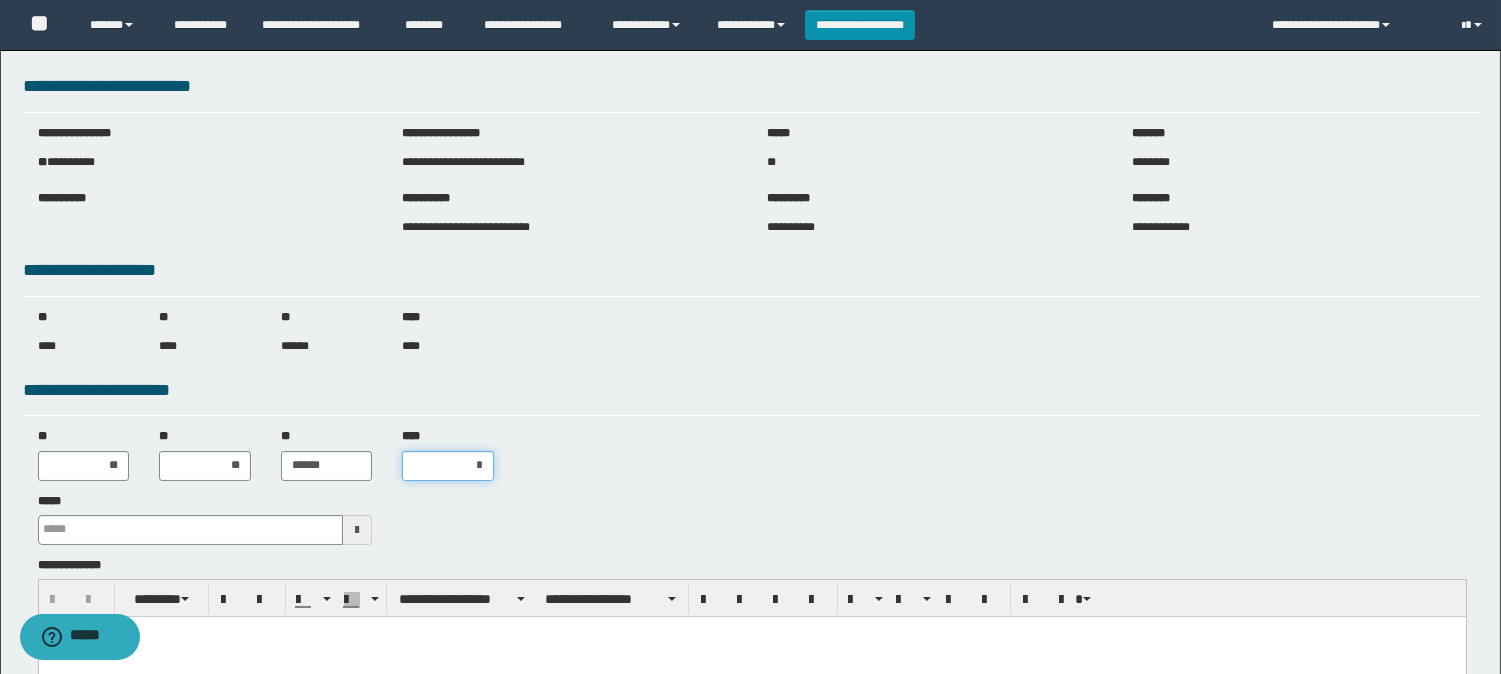 type on "**" 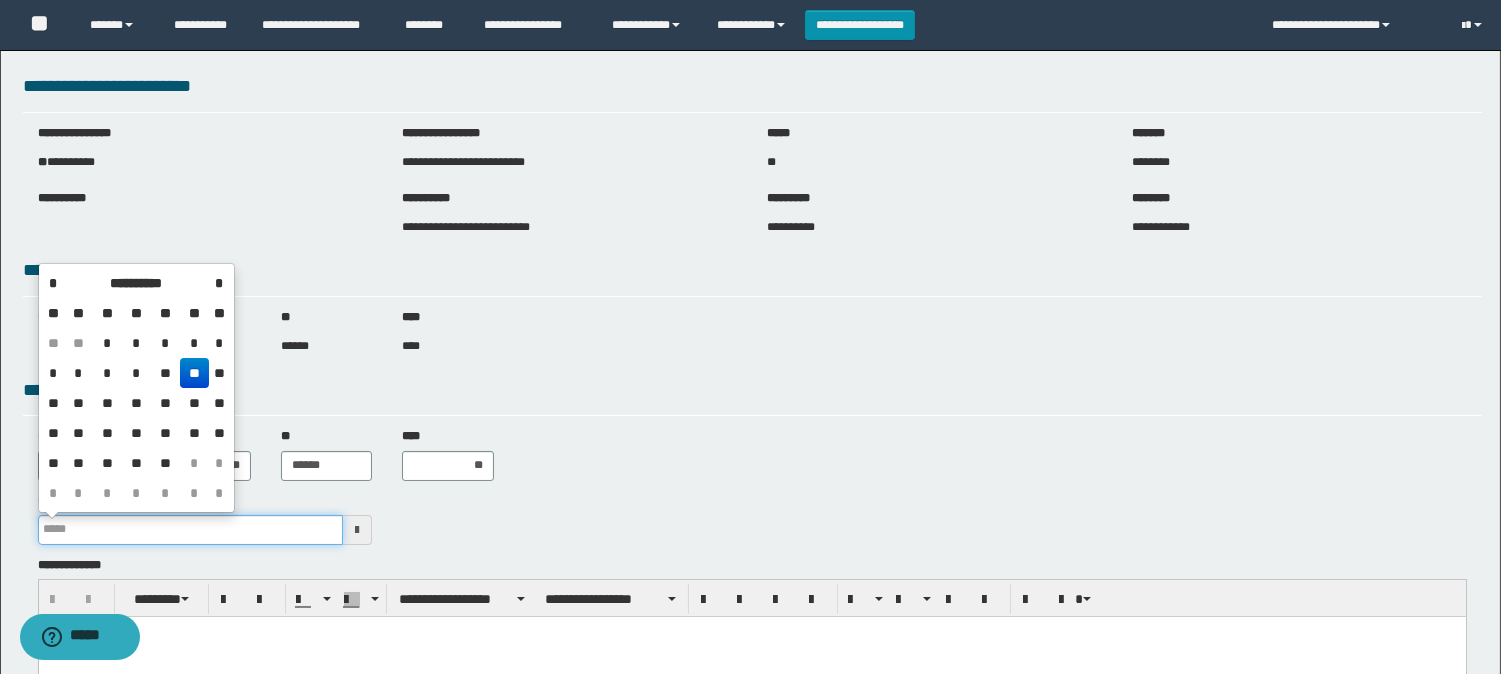 click on "*****" at bounding box center [191, 530] 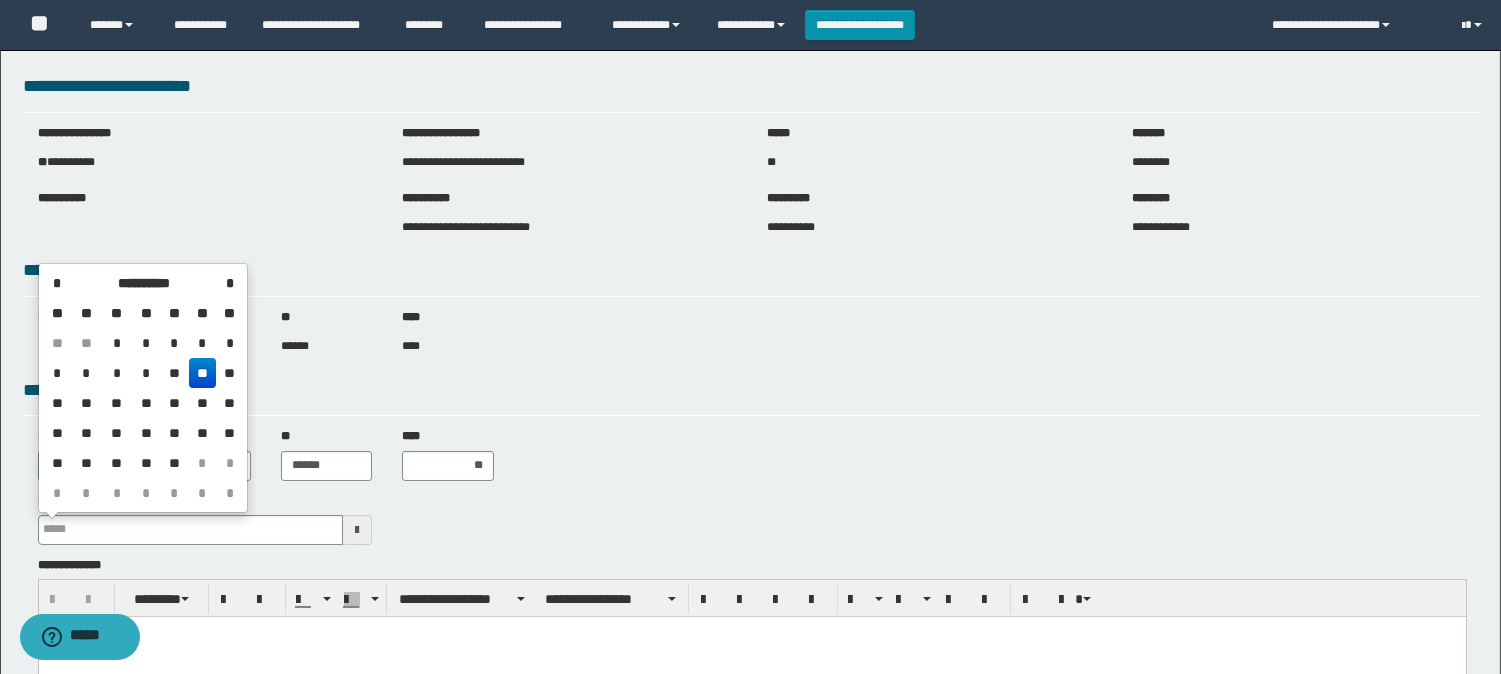 click on "**" at bounding box center [203, 373] 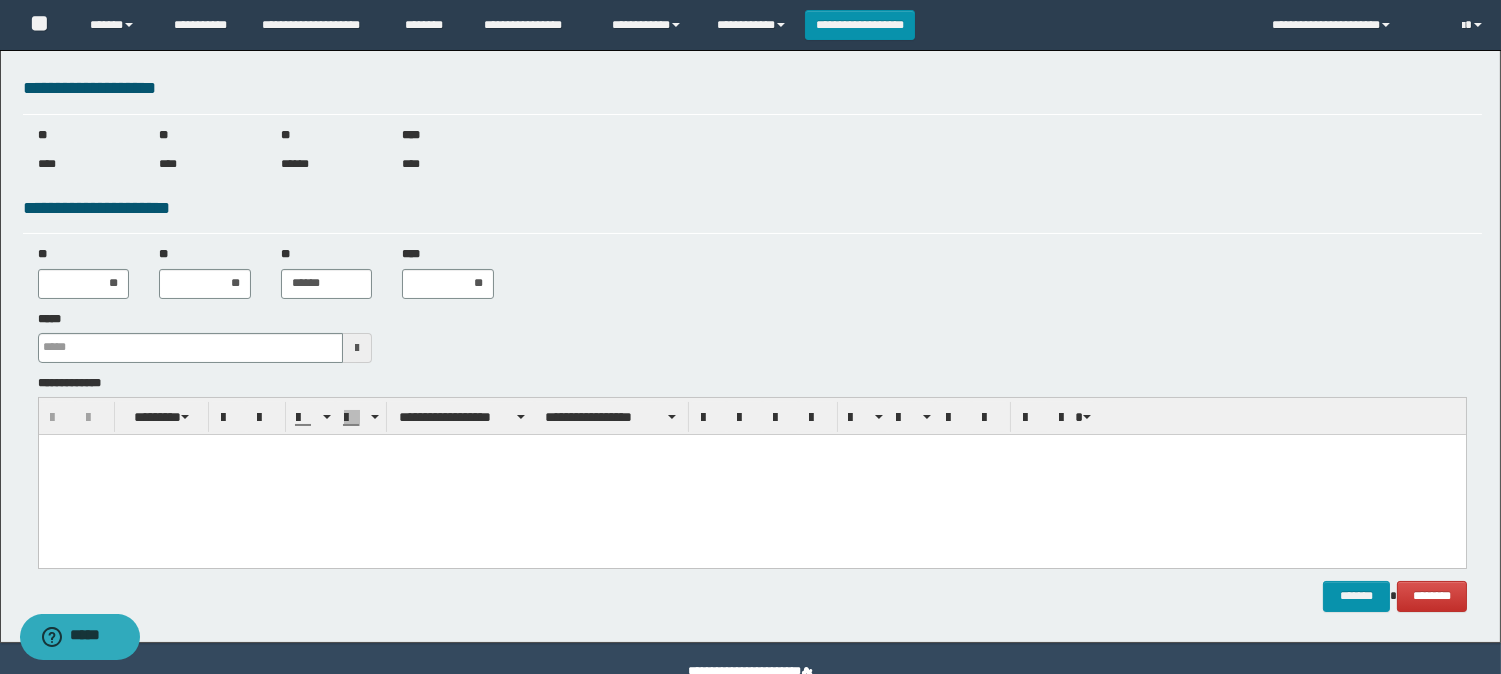 scroll, scrollTop: 224, scrollLeft: 0, axis: vertical 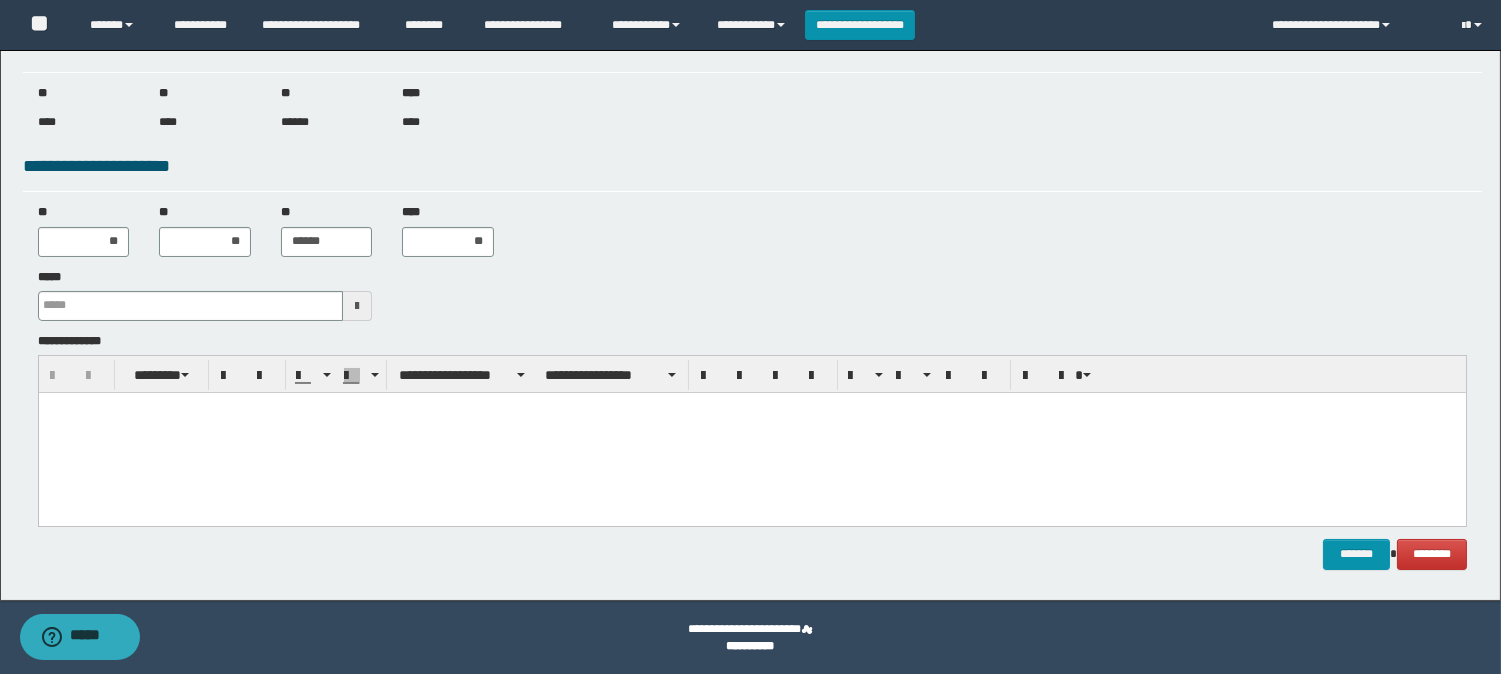 click at bounding box center (751, 432) 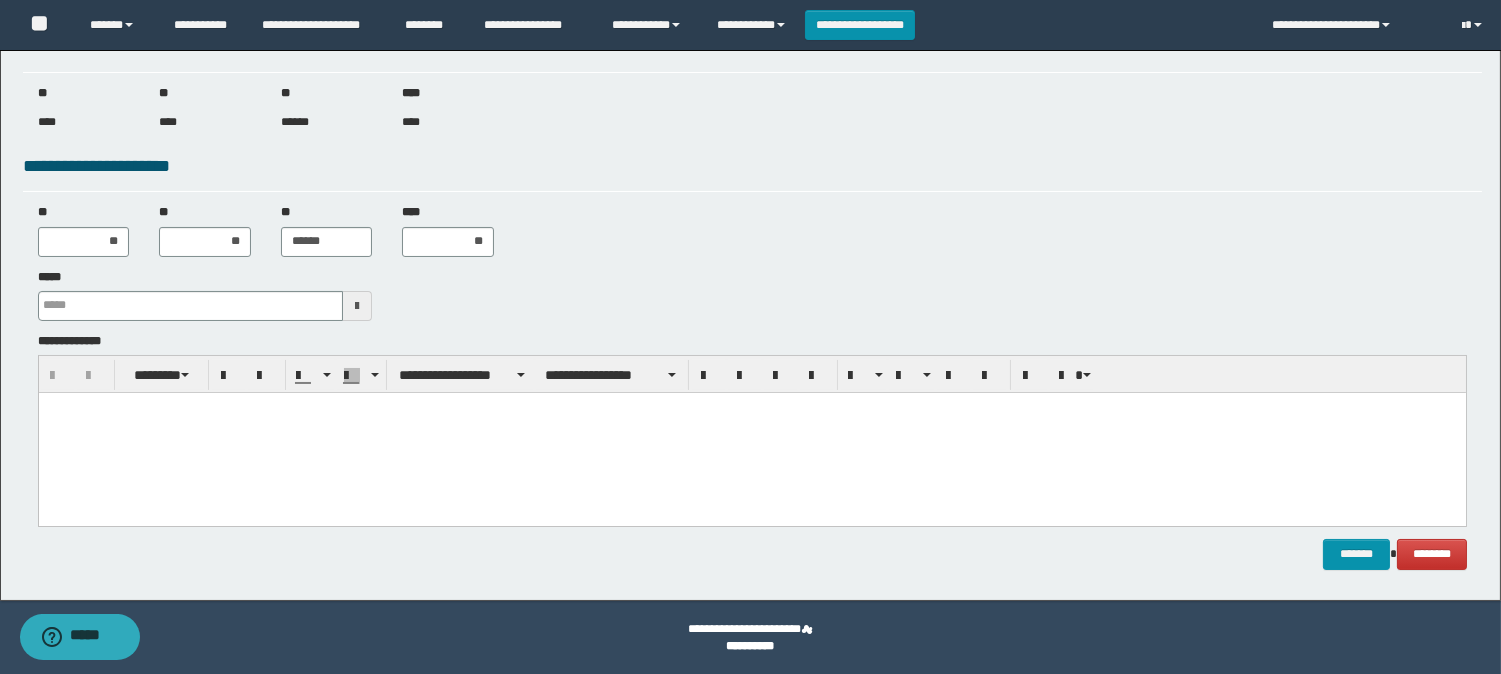 paste 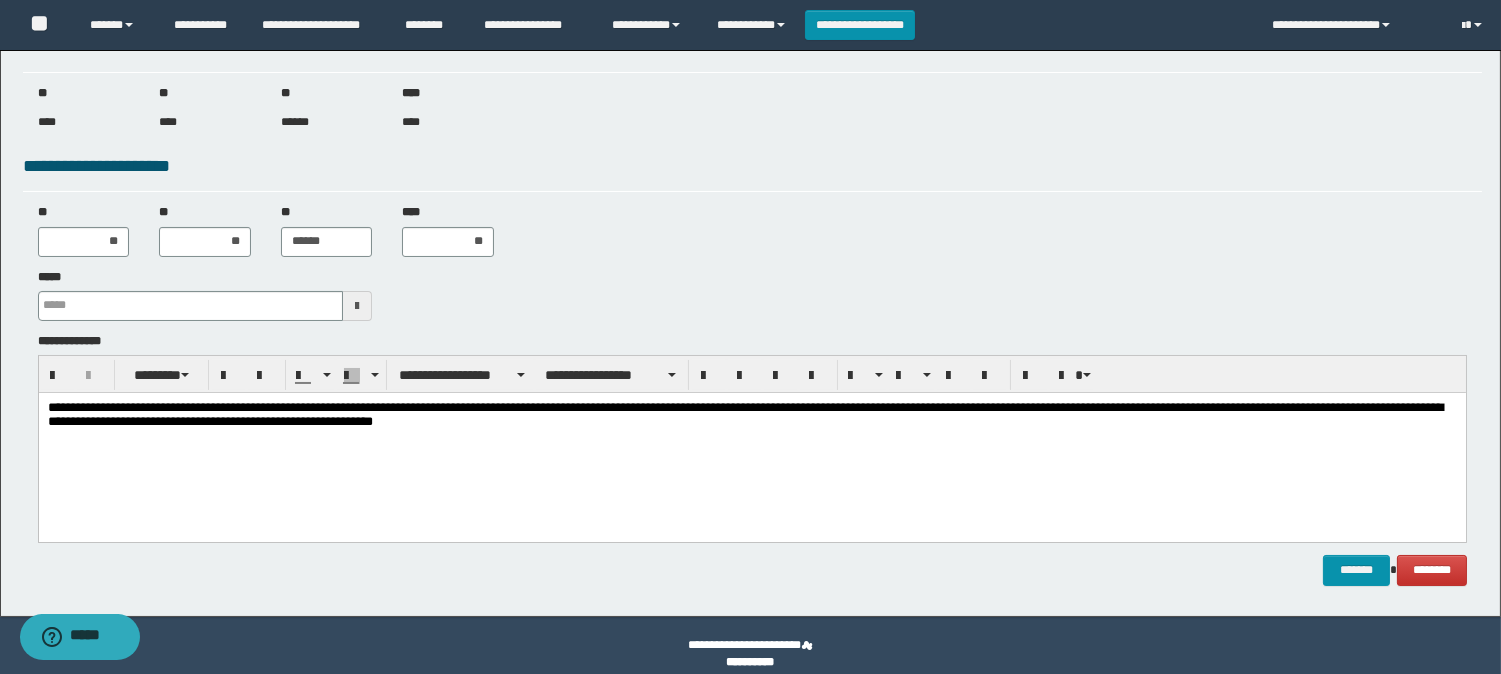 click on "**********" at bounding box center (751, 441) 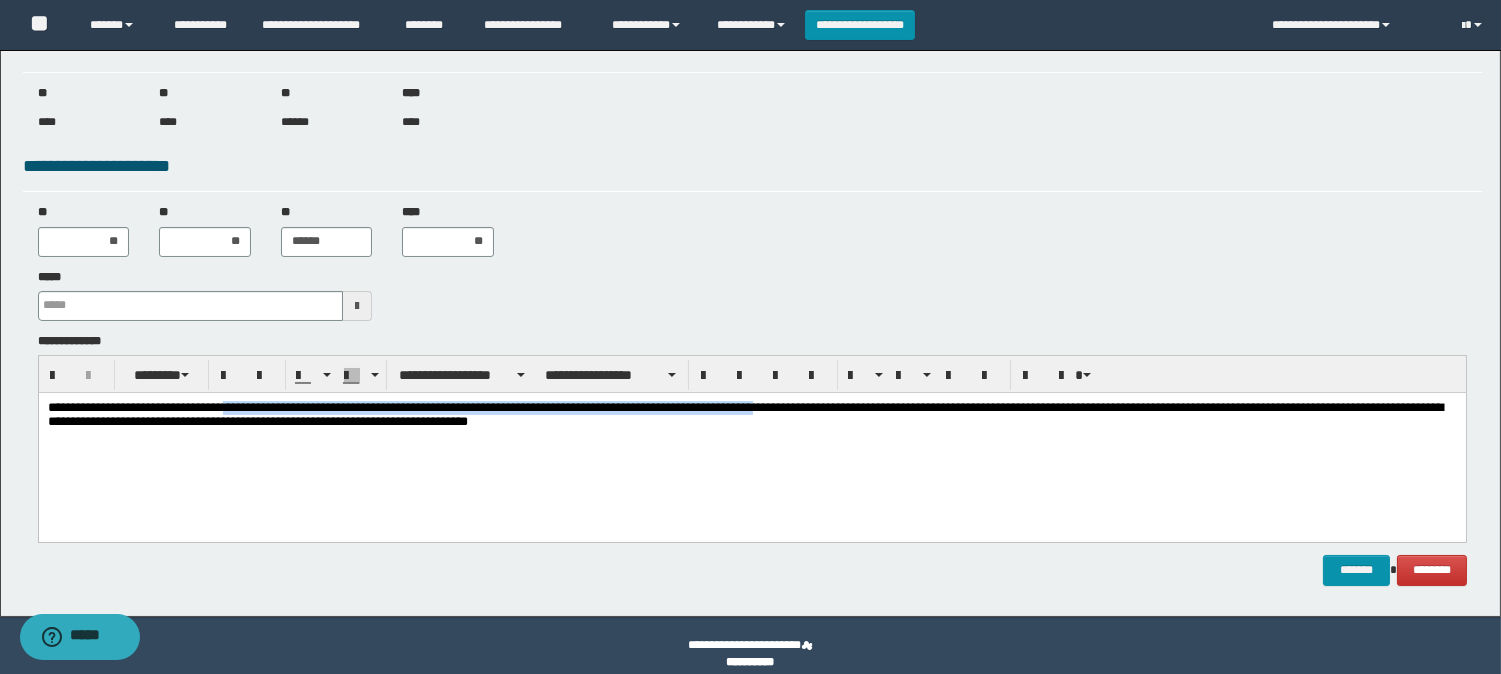 drag, startPoint x: 272, startPoint y: 407, endPoint x: 1083, endPoint y: 407, distance: 811 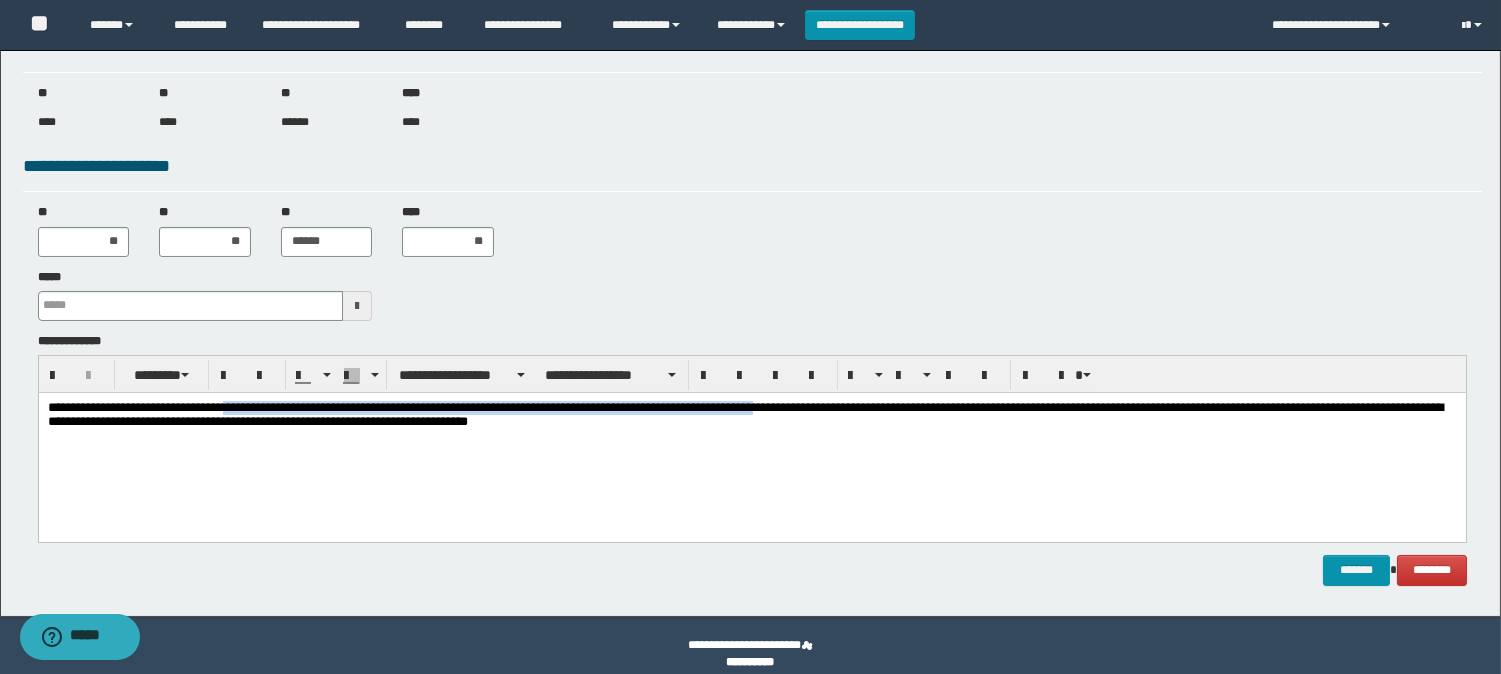 click on "**********" at bounding box center [751, 416] 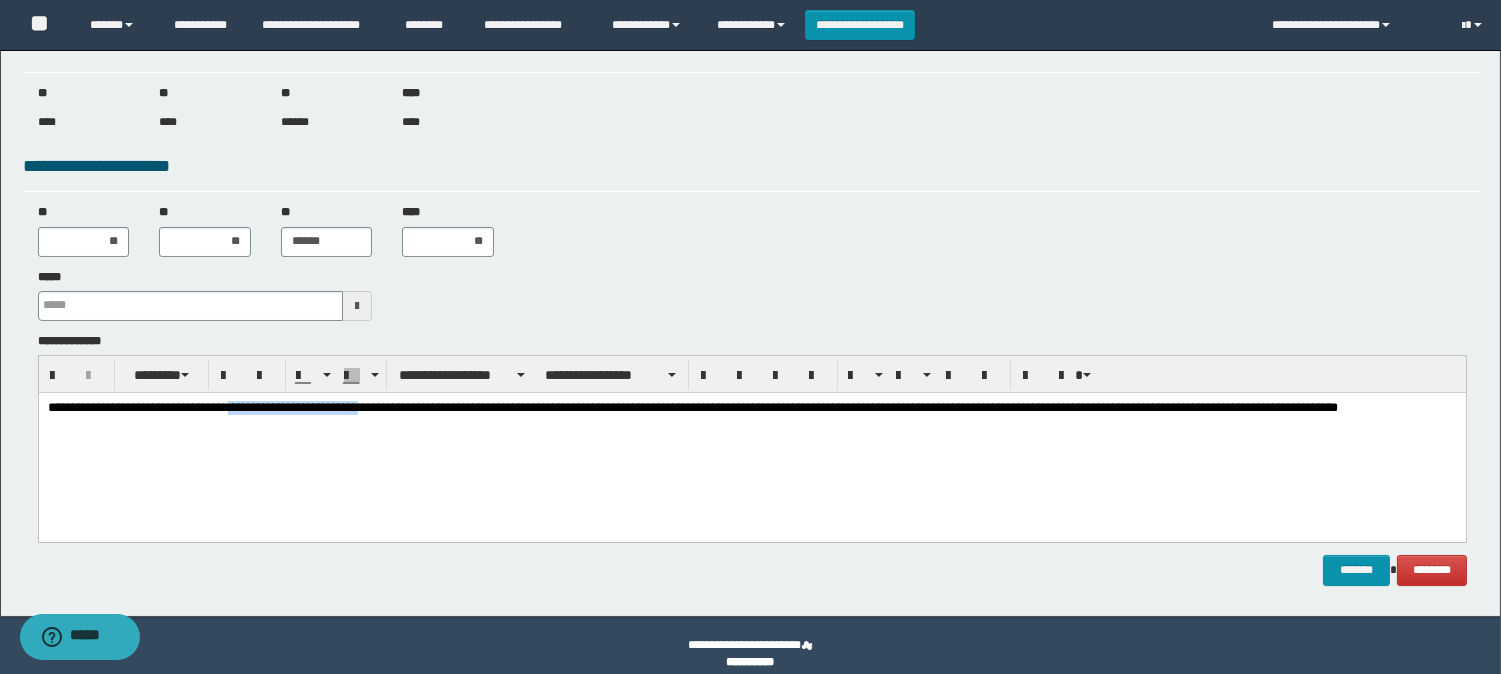 drag, startPoint x: 276, startPoint y: 409, endPoint x: 430, endPoint y: 405, distance: 154.05194 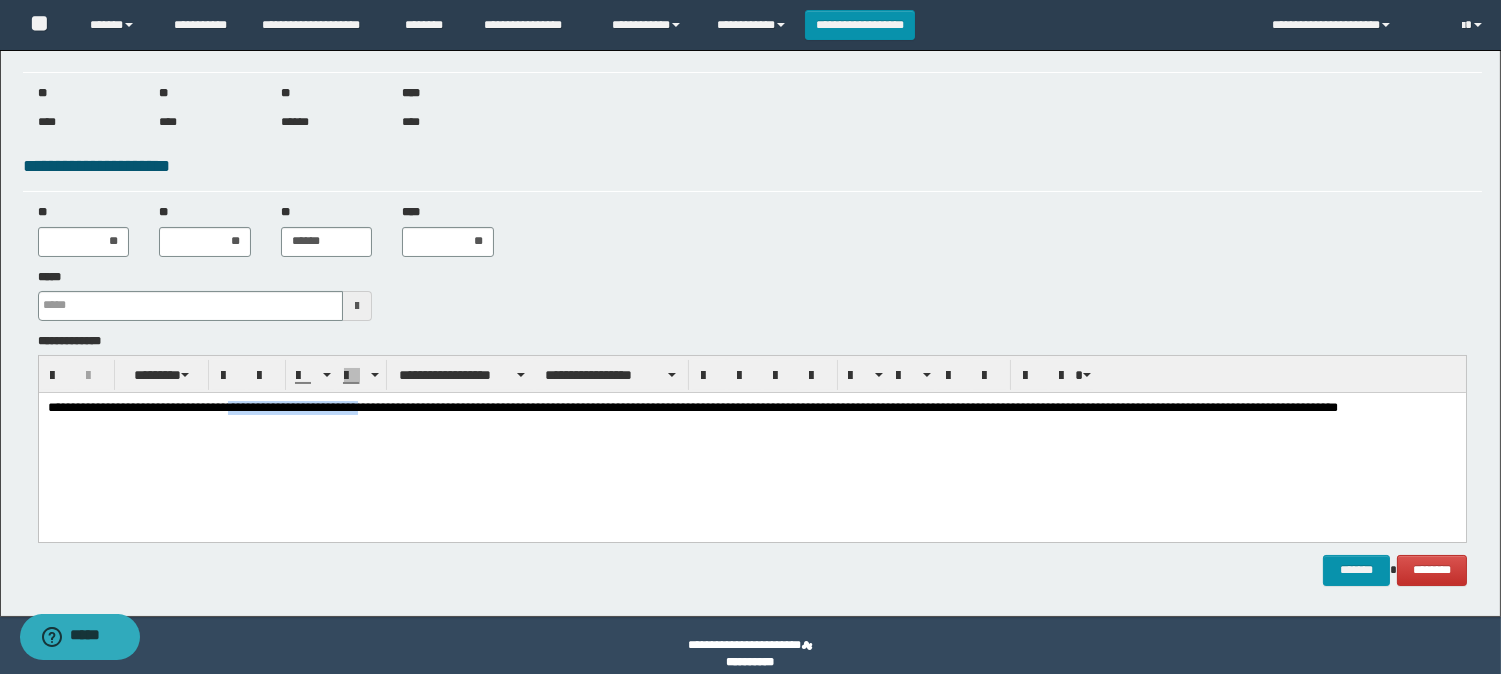 click on "**********" at bounding box center [751, 416] 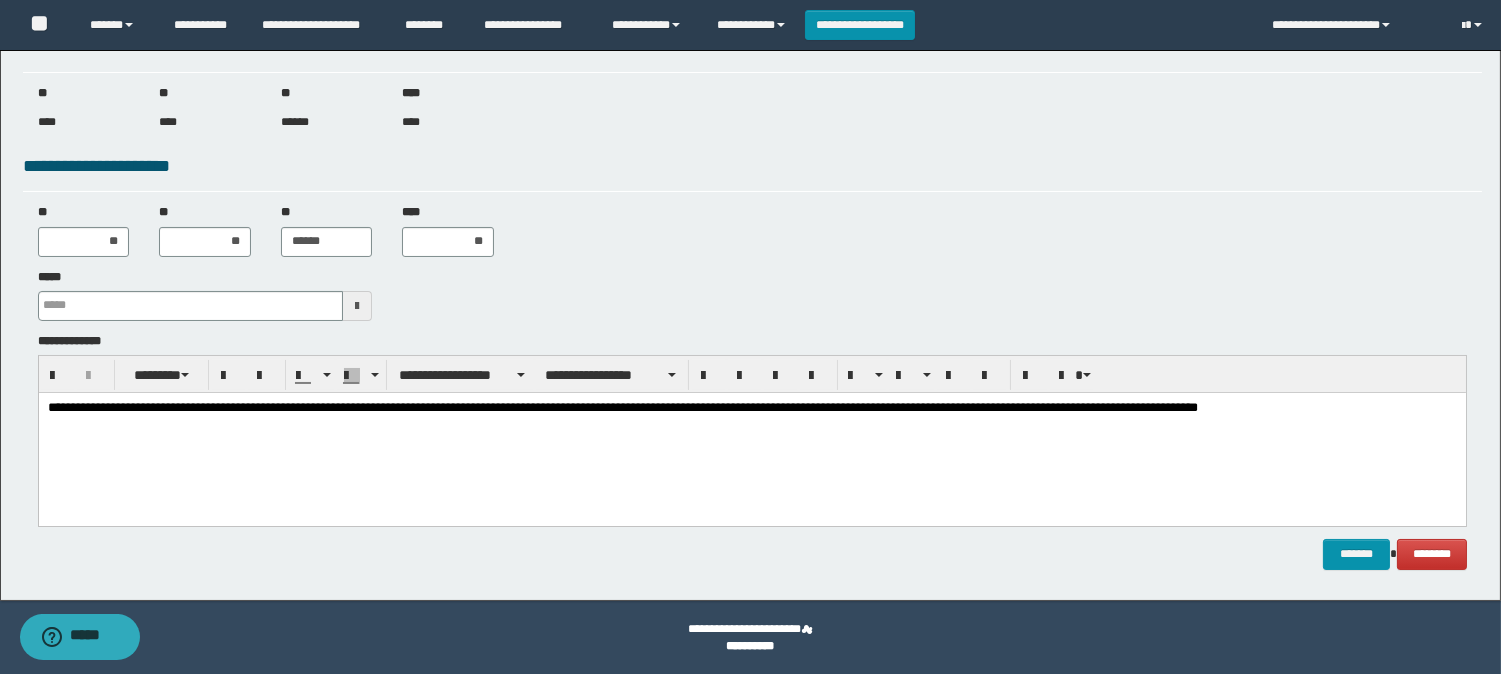click on "**********" at bounding box center [751, 408] 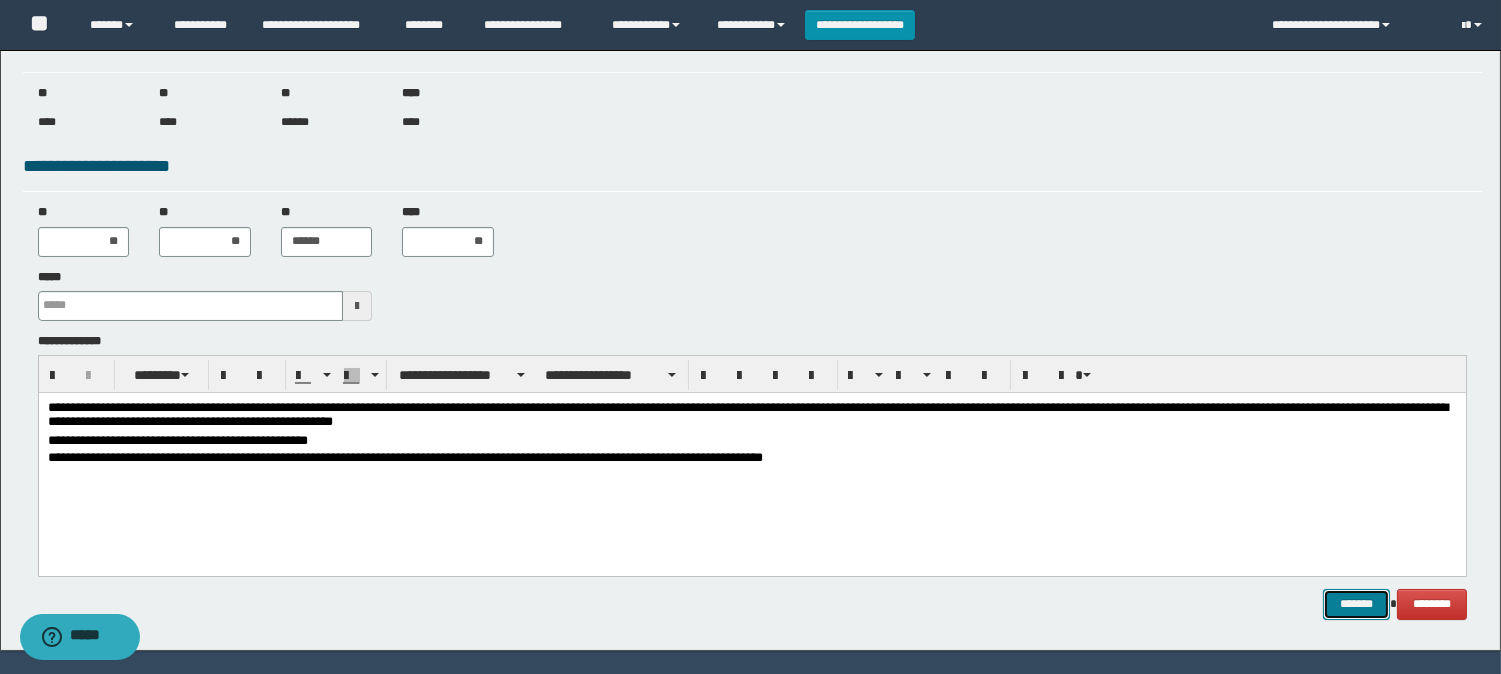 click on "*******" at bounding box center (1356, 604) 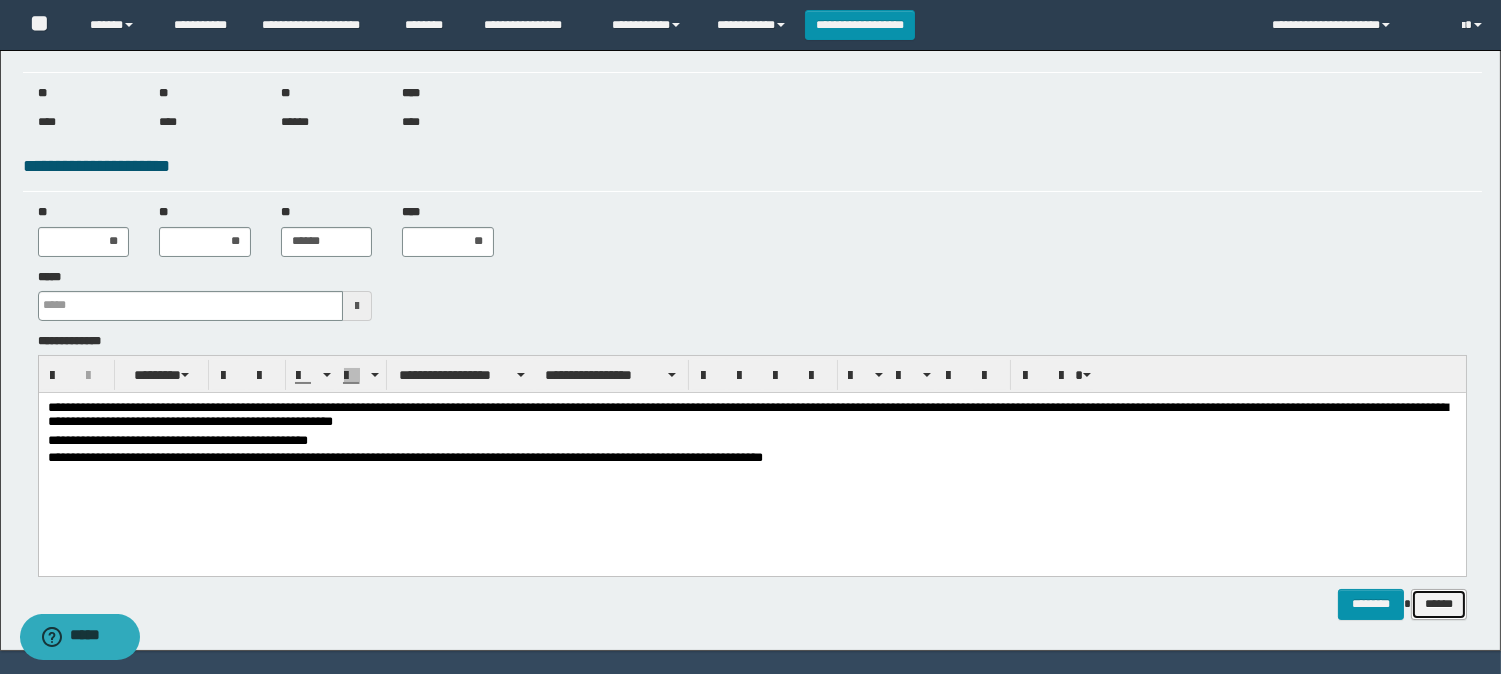 click on "******" at bounding box center [1439, 604] 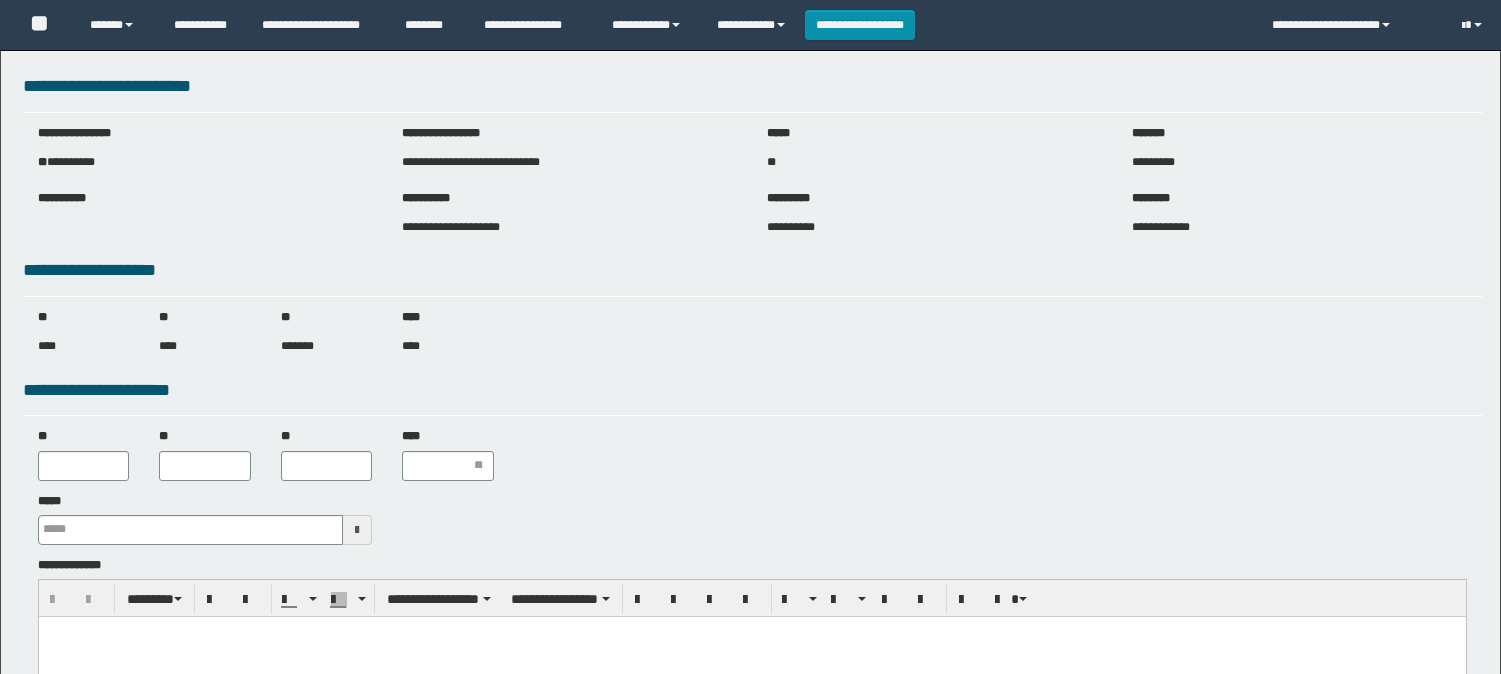 scroll, scrollTop: 0, scrollLeft: 0, axis: both 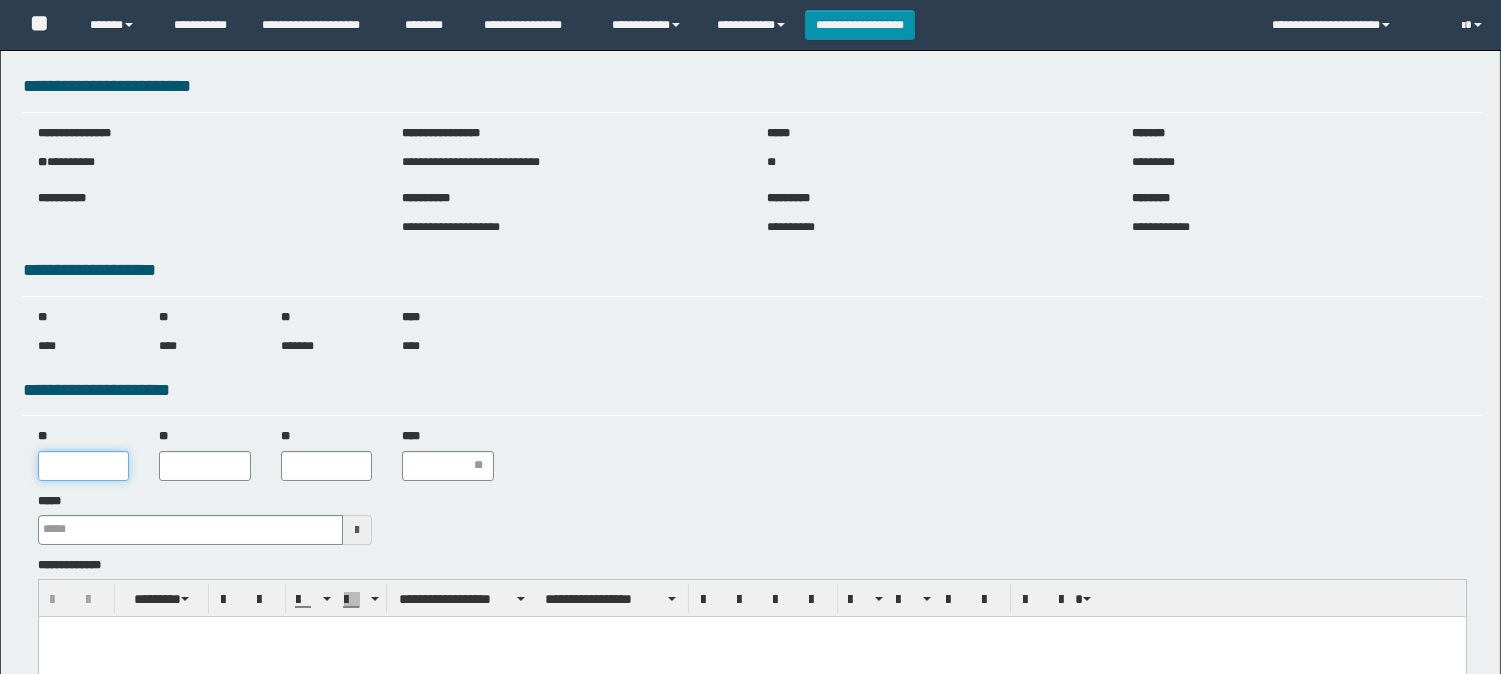 click on "**" at bounding box center (84, 466) 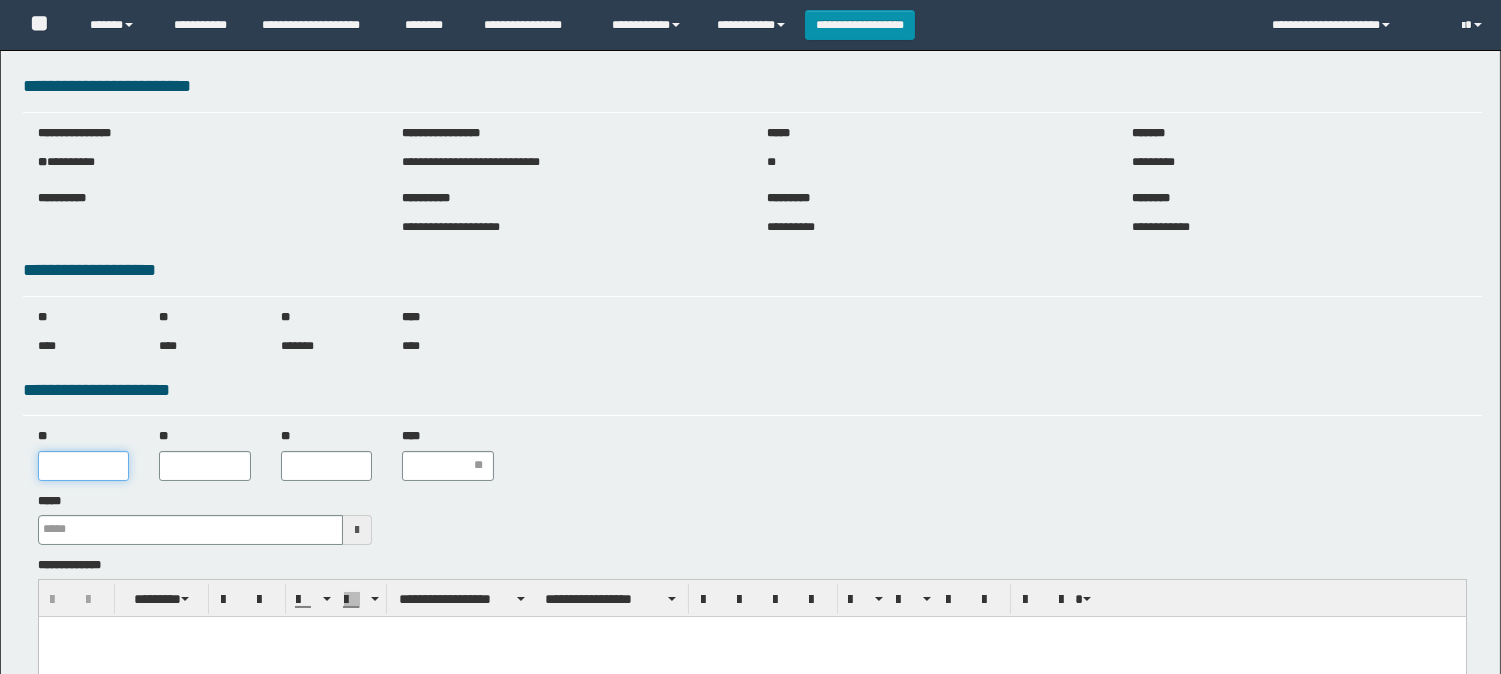 scroll, scrollTop: 0, scrollLeft: 0, axis: both 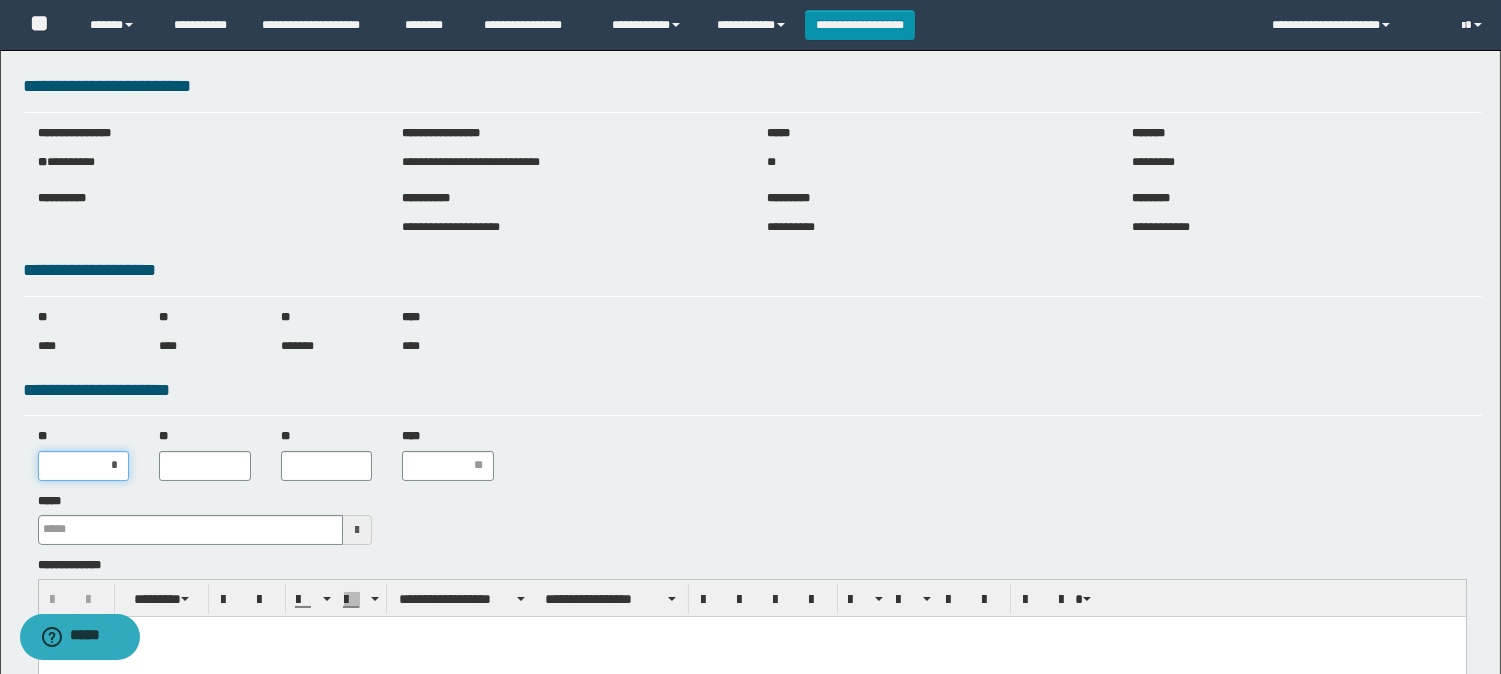 type on "**" 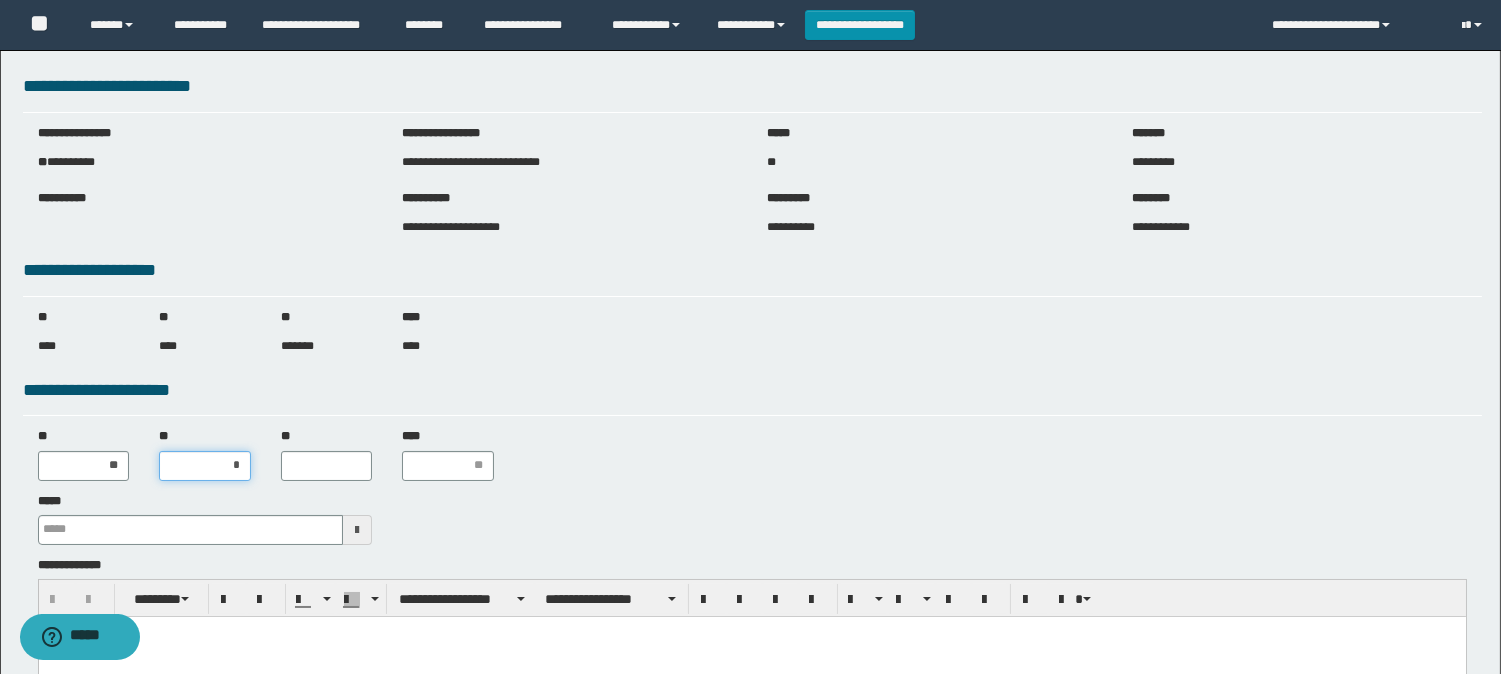 type on "**" 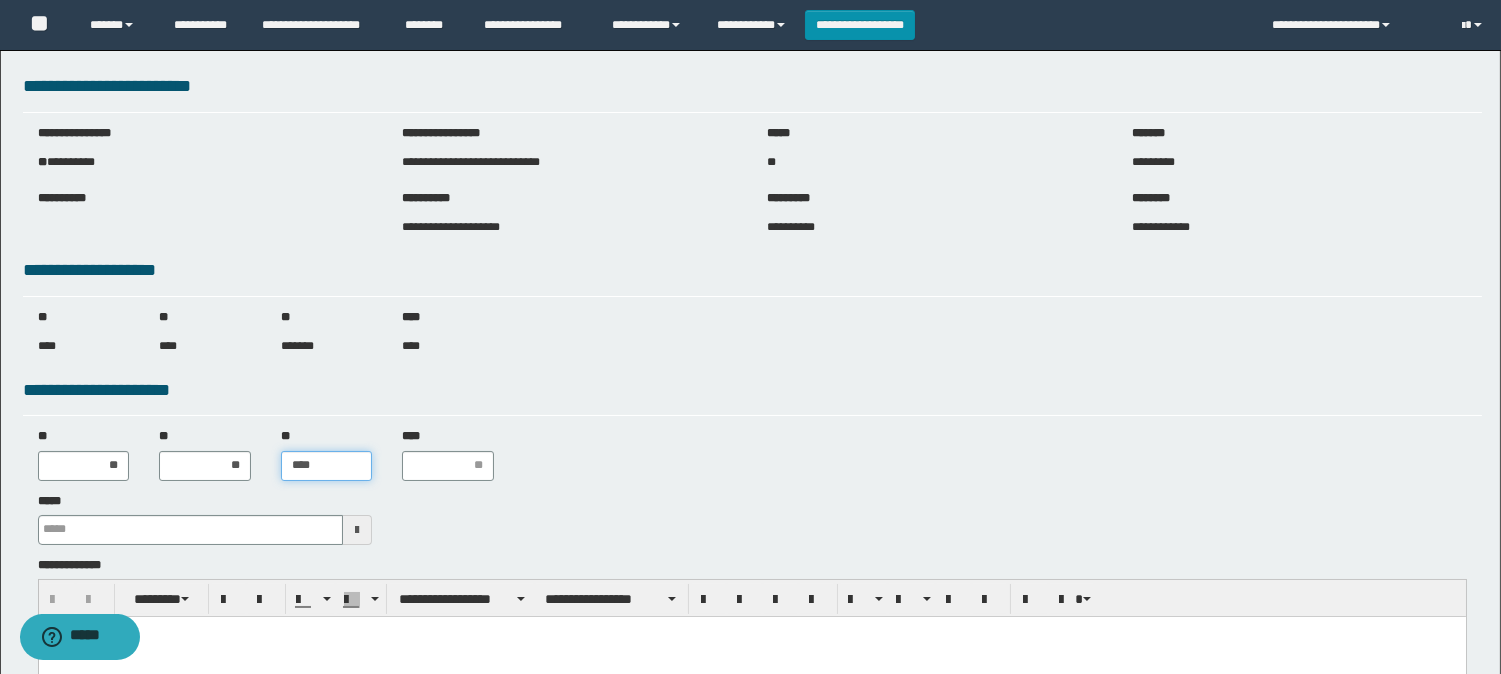 type on "*****" 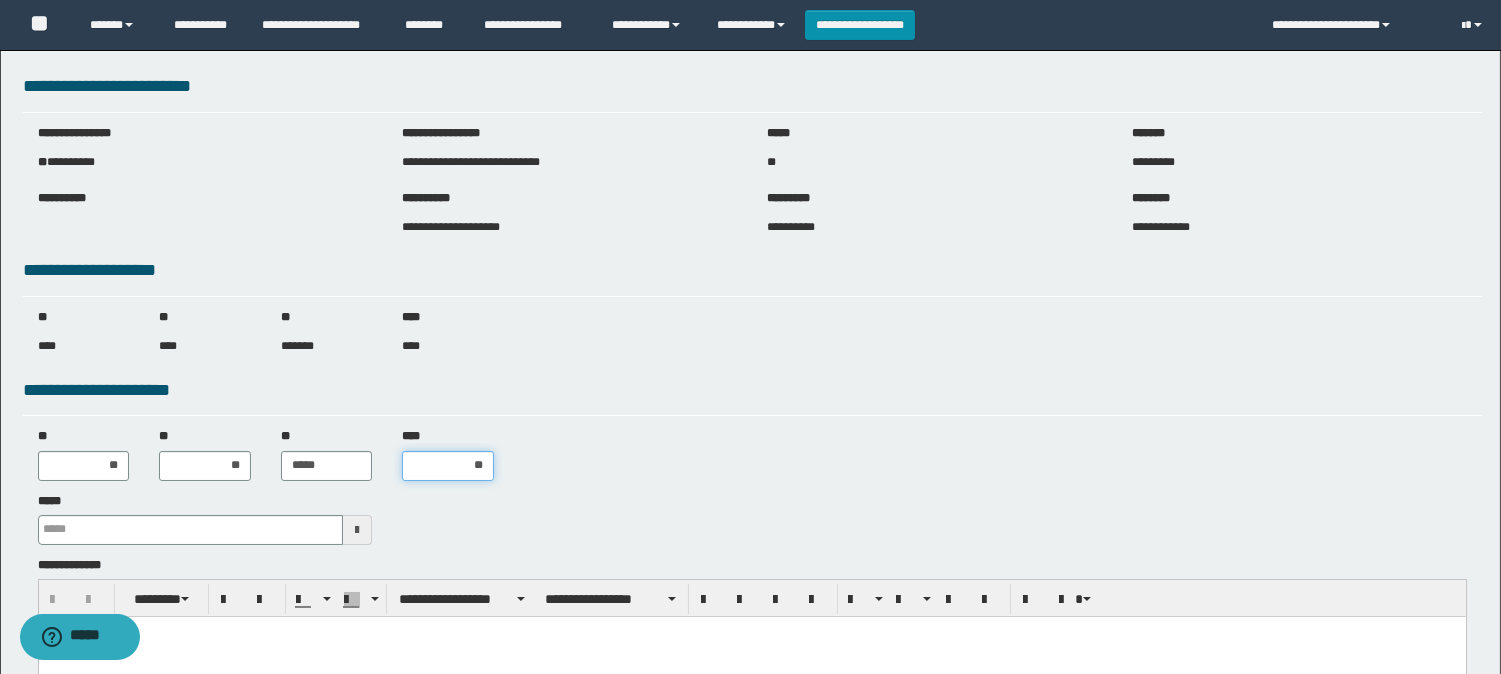 type on "***" 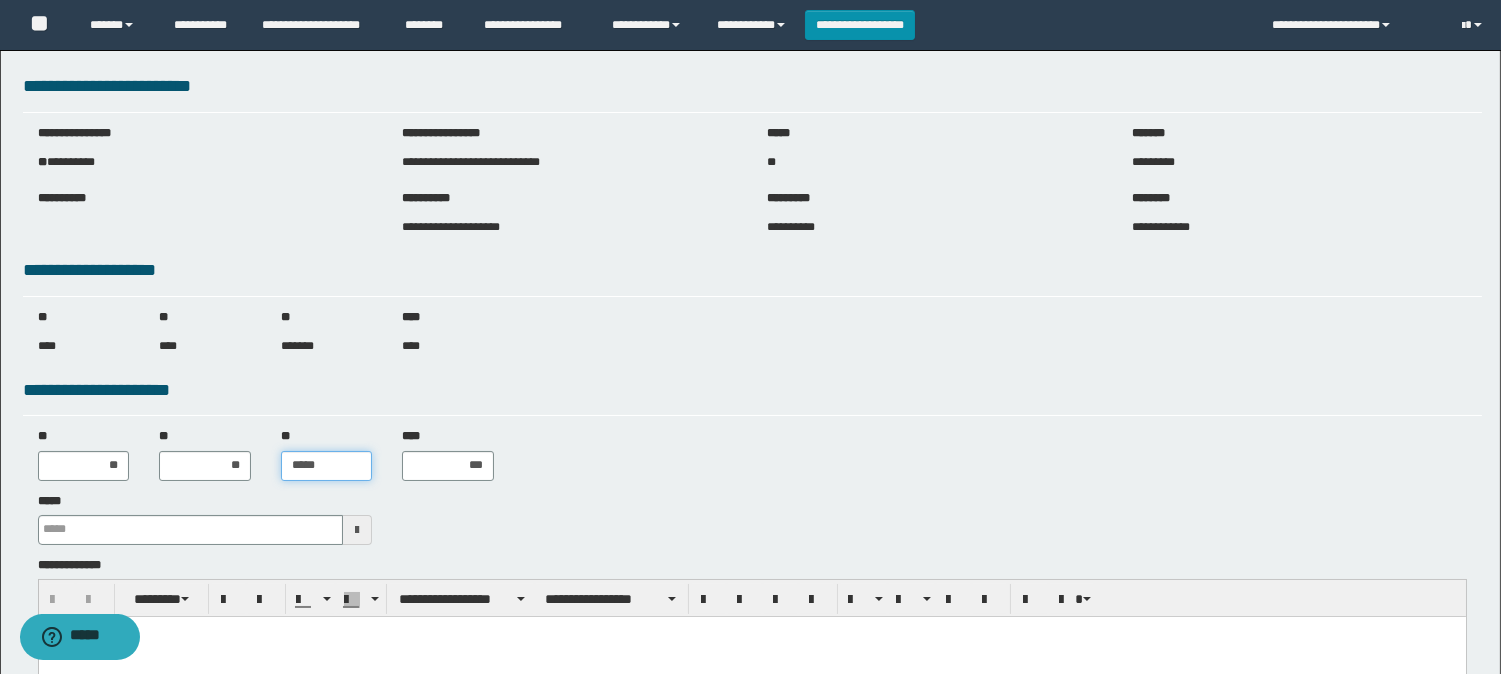 click on "*****" at bounding box center (327, 466) 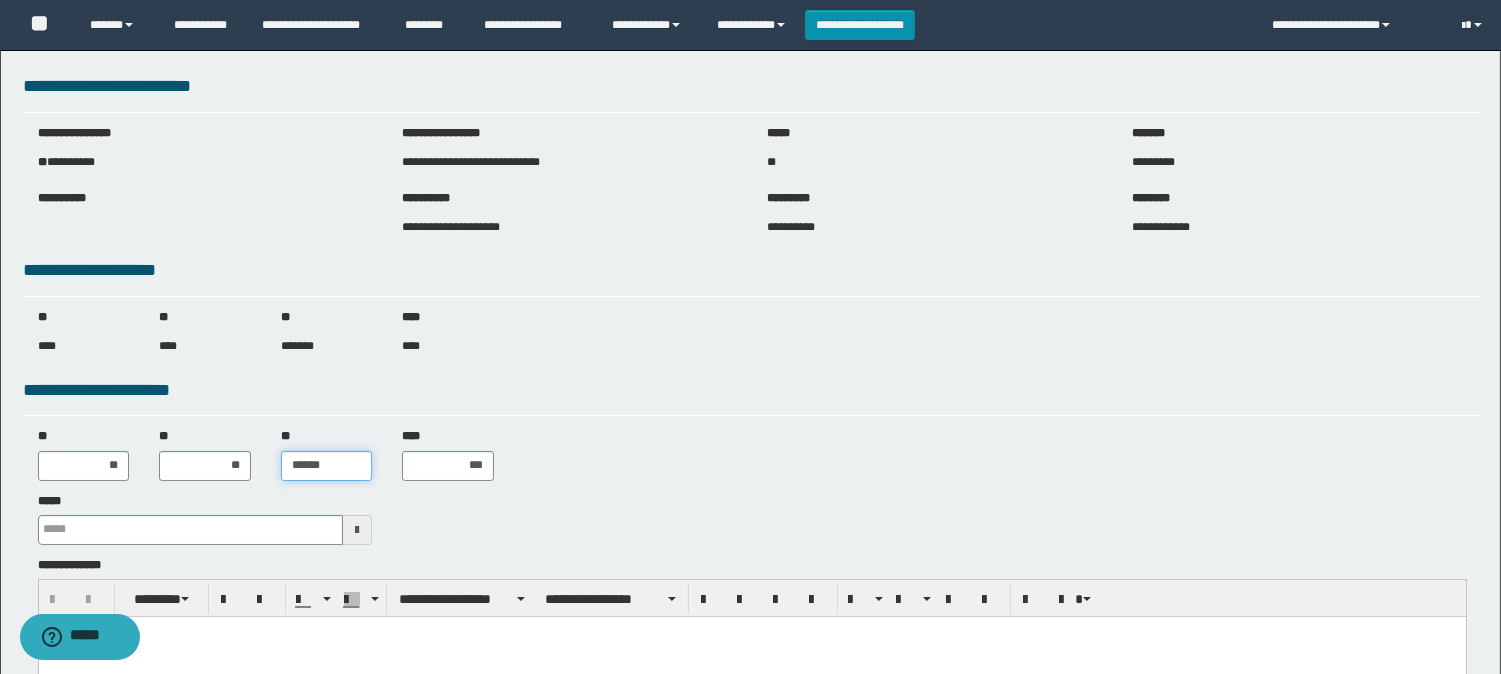type on "*******" 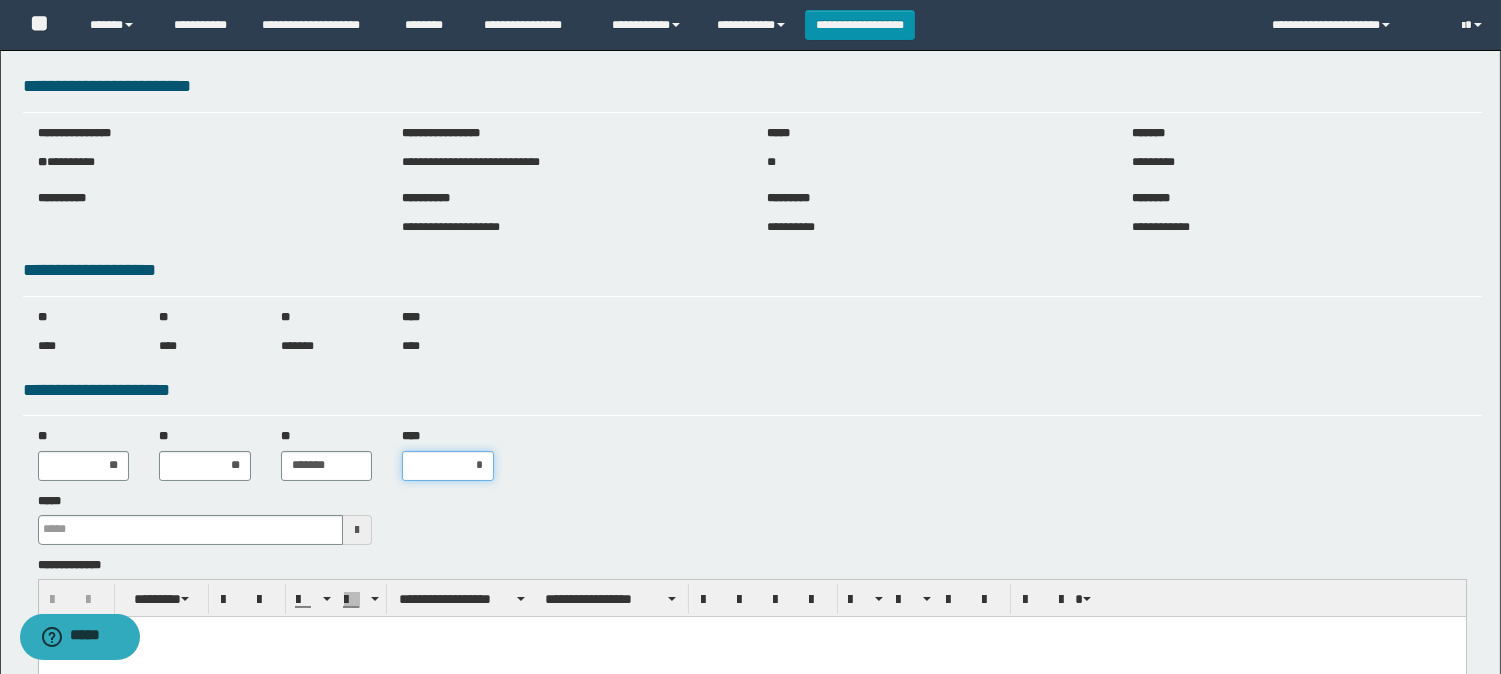 type on "**" 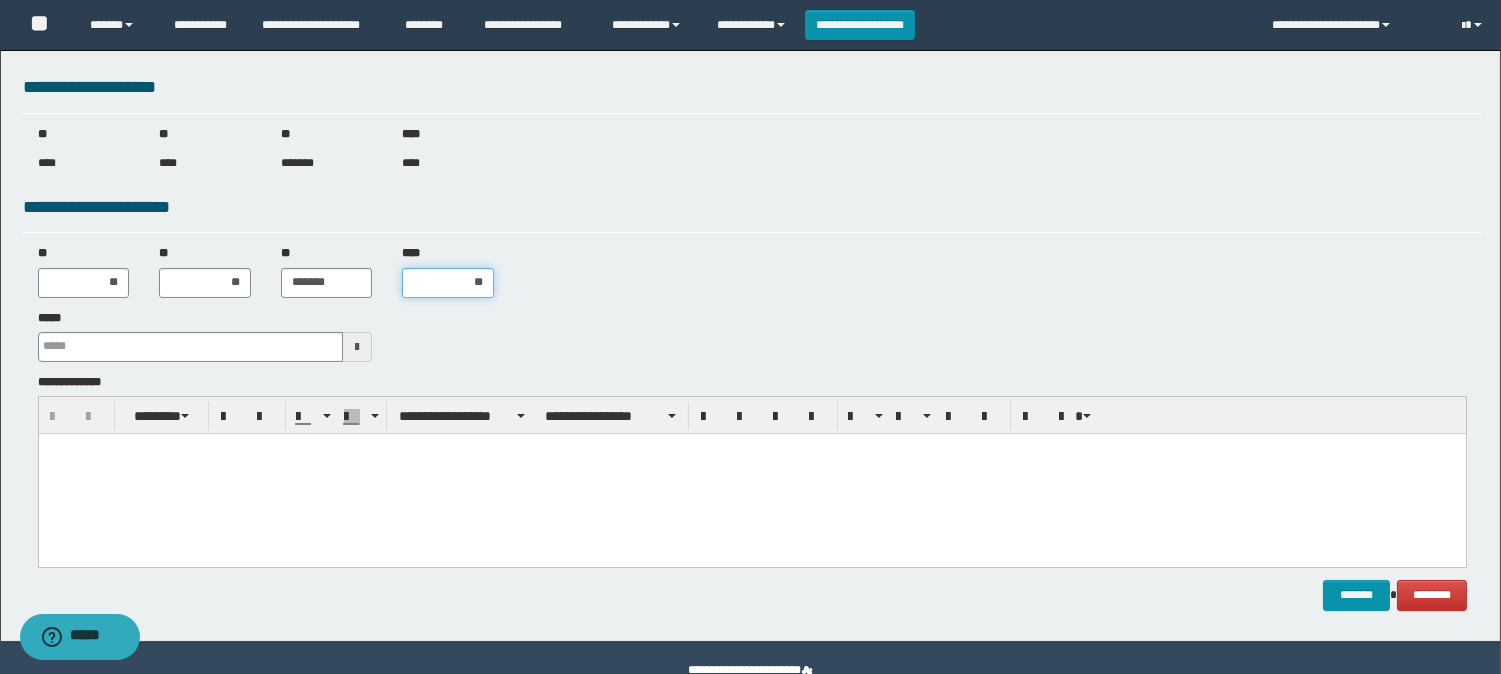 scroll, scrollTop: 222, scrollLeft: 0, axis: vertical 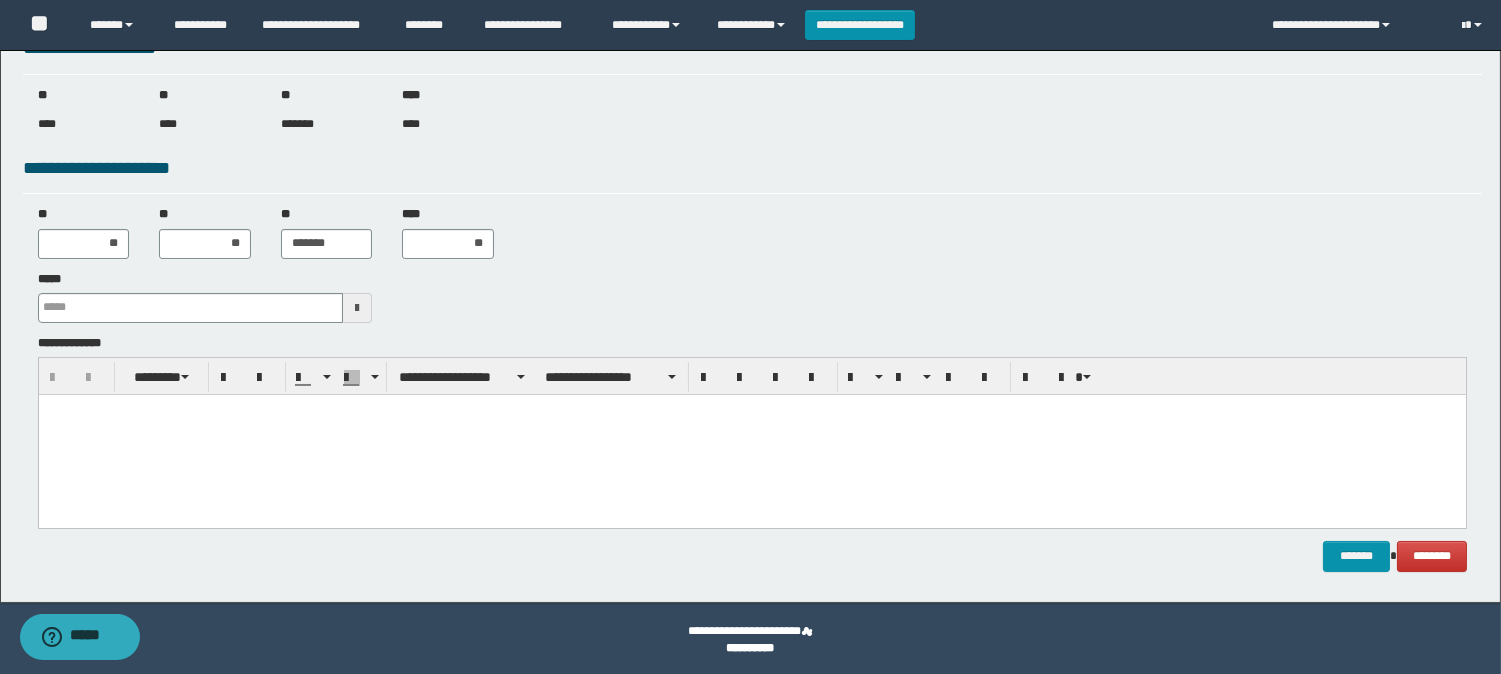click at bounding box center [357, 308] 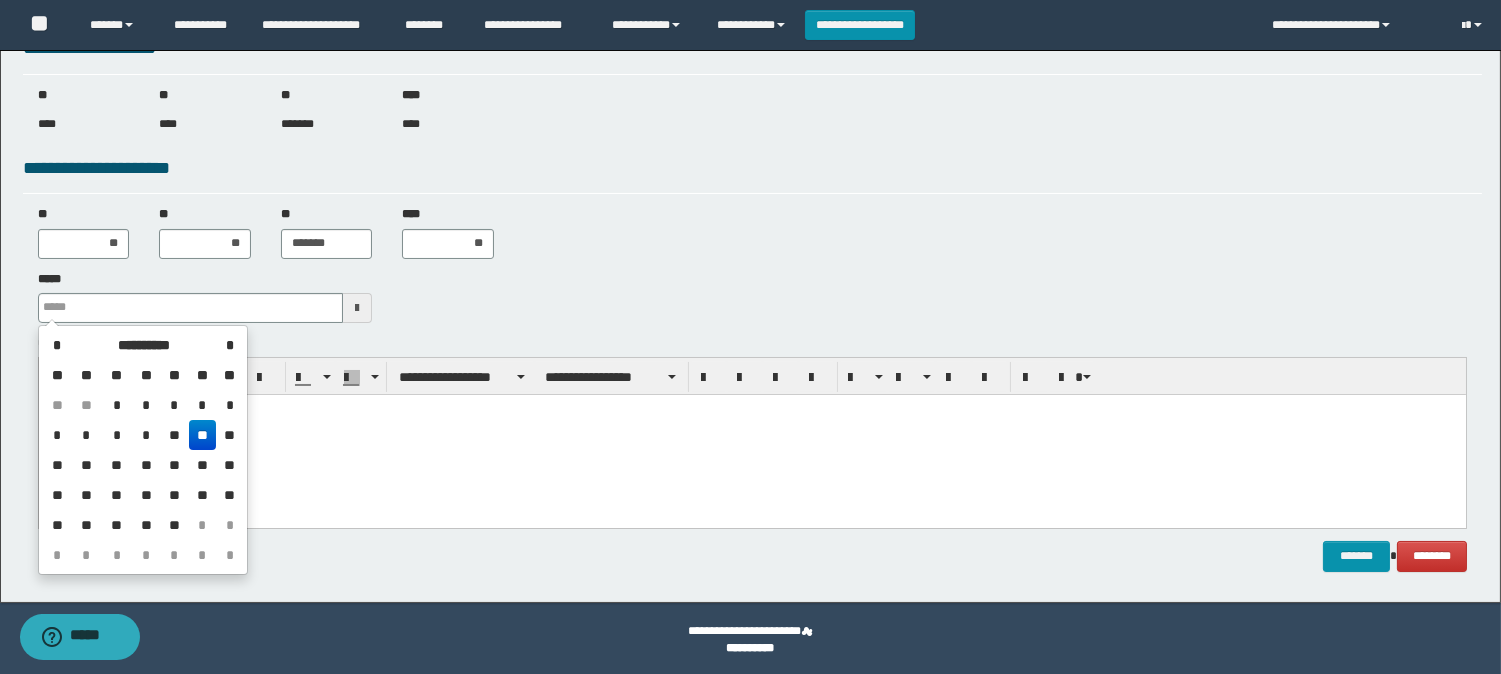 click on "**" at bounding box center [203, 435] 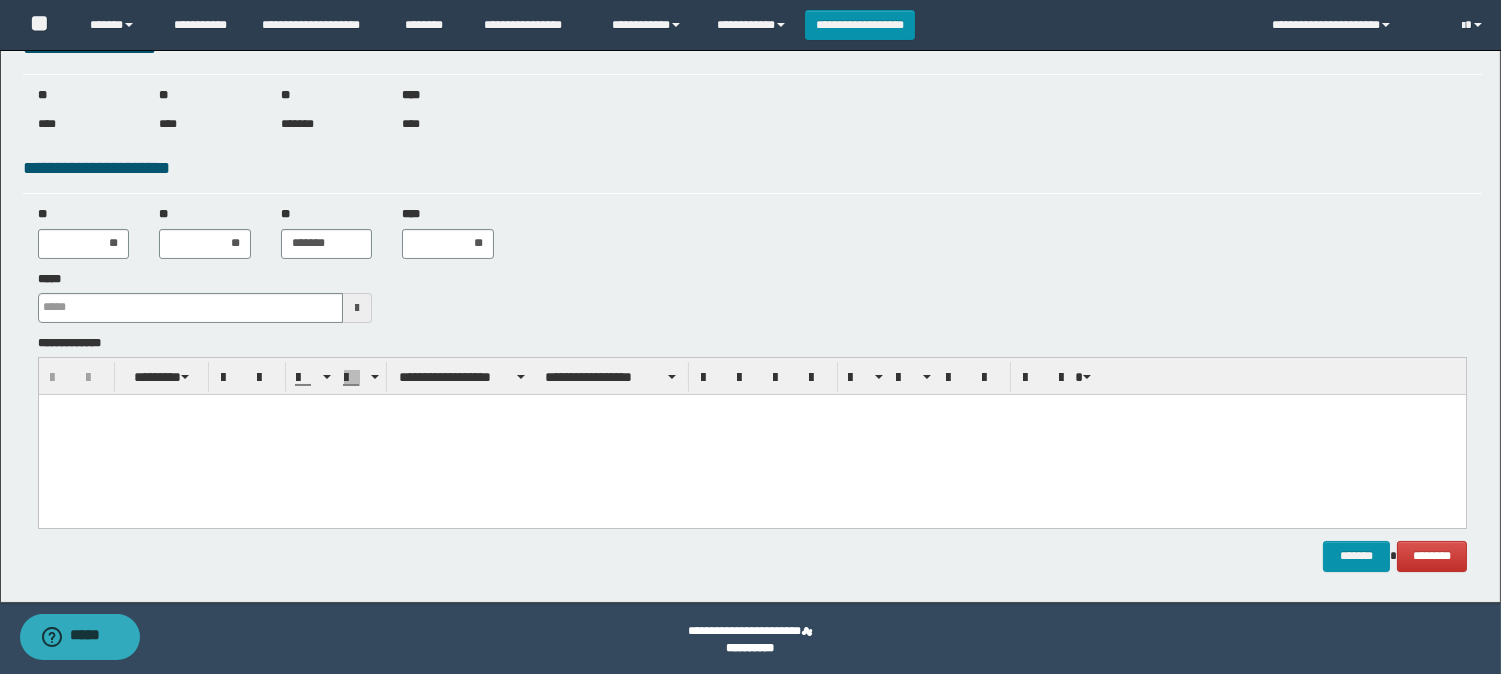 click at bounding box center (751, 434) 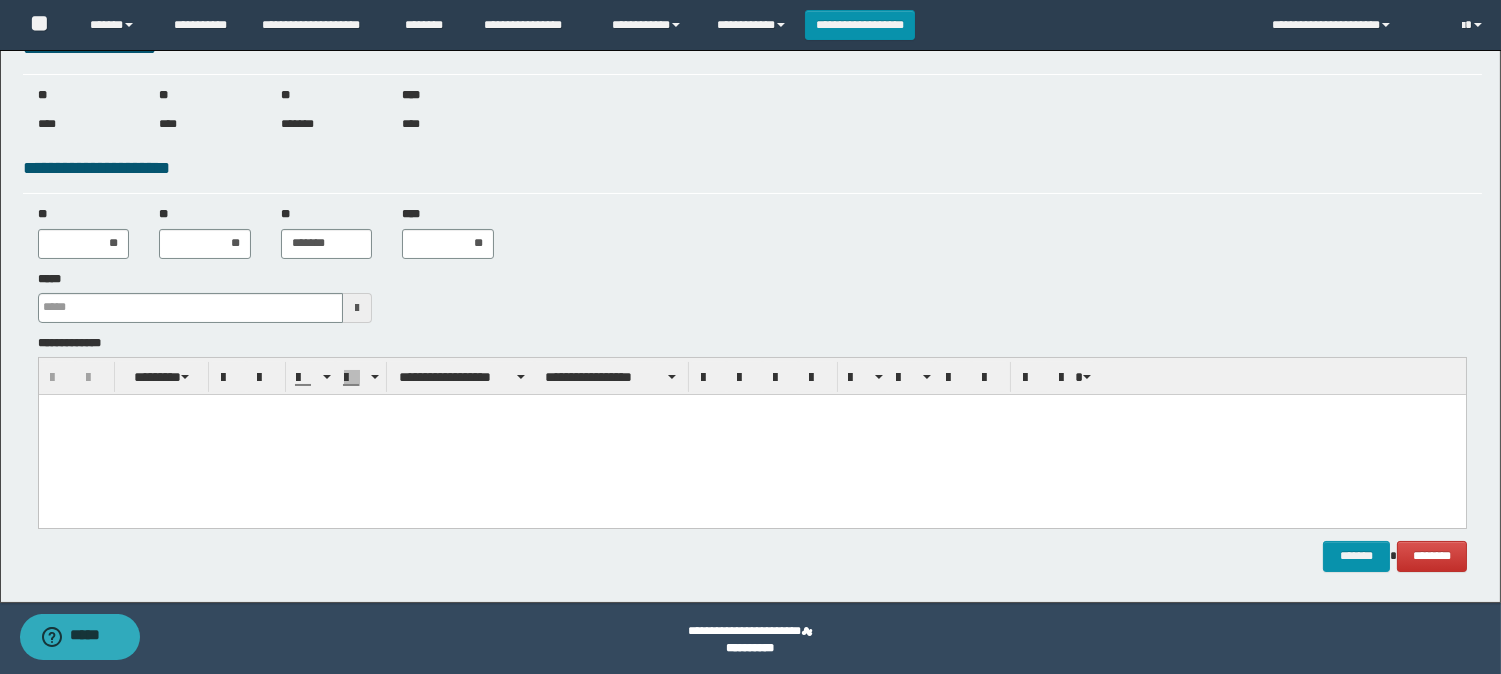 type 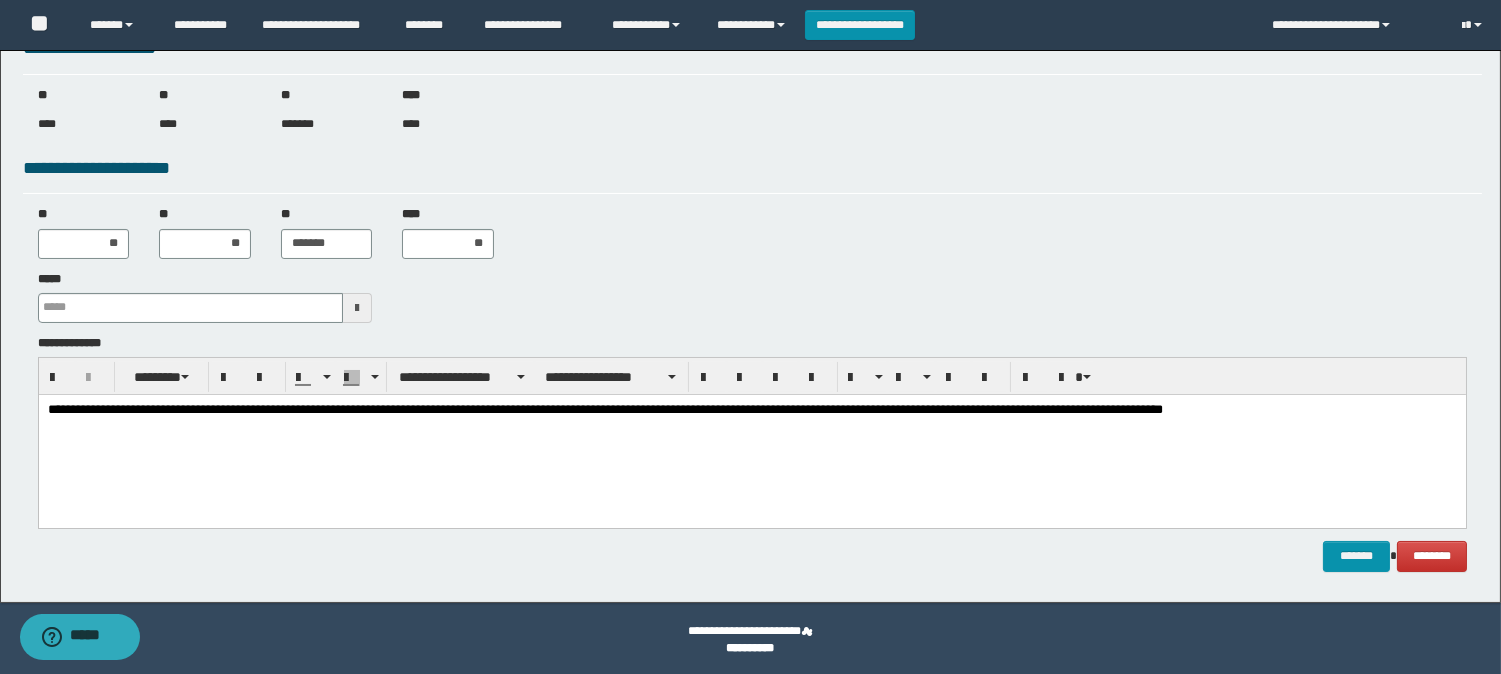 click on "**********" at bounding box center (751, 410) 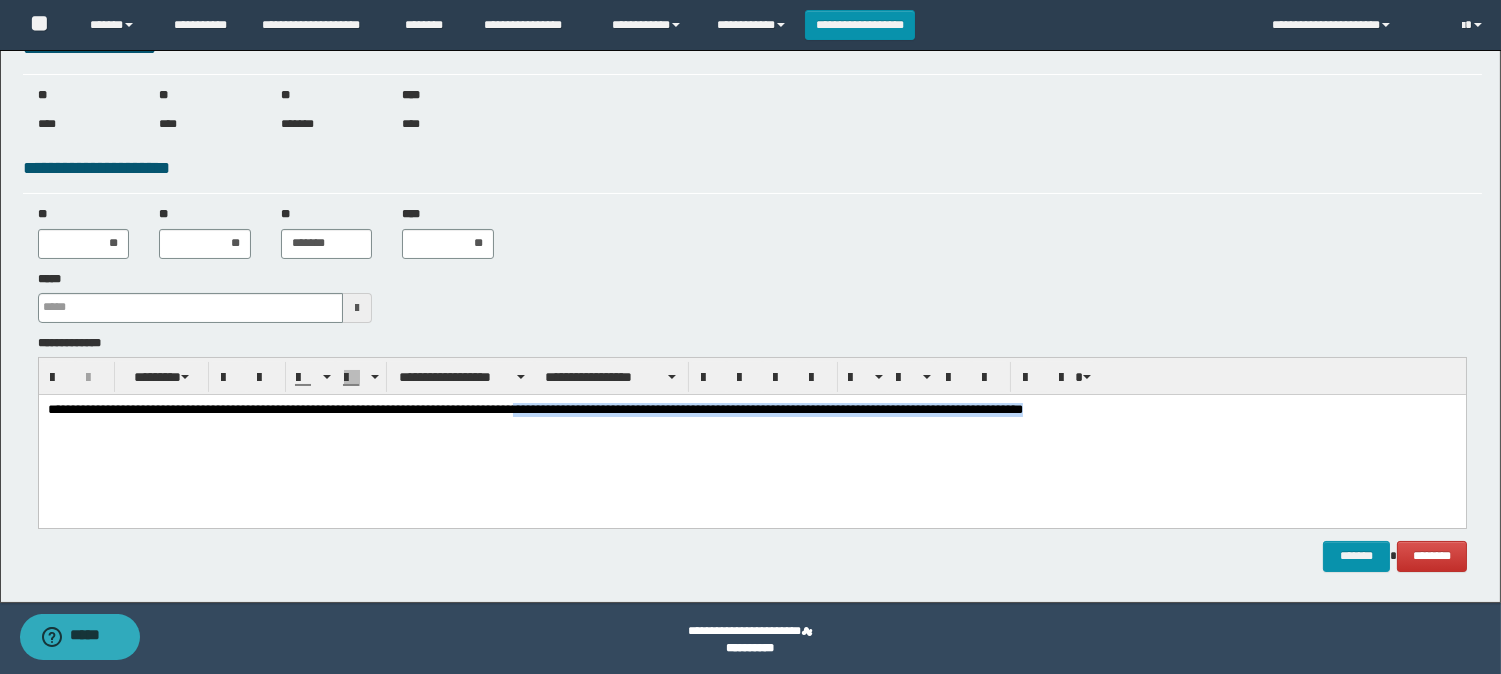 drag, startPoint x: 662, startPoint y: 405, endPoint x: 1252, endPoint y: 427, distance: 590.41003 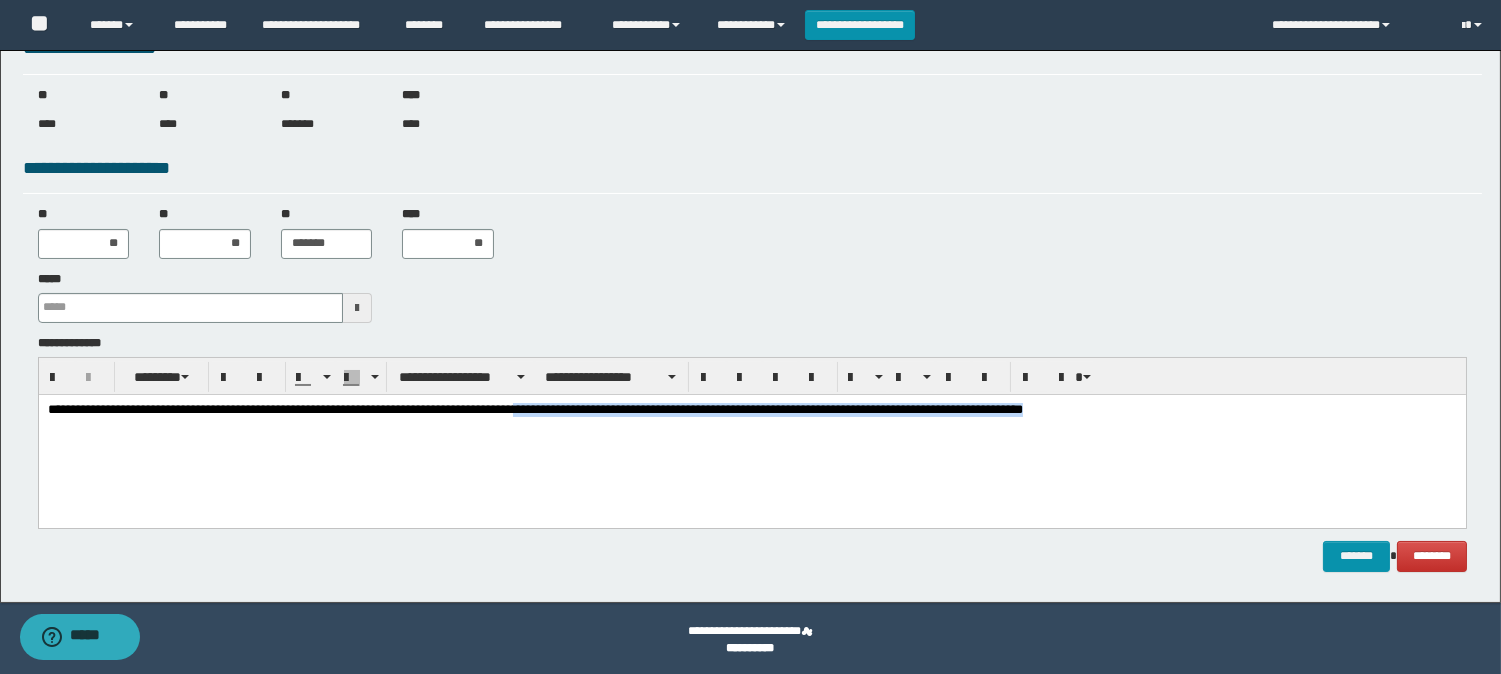 click on "**********" at bounding box center [751, 435] 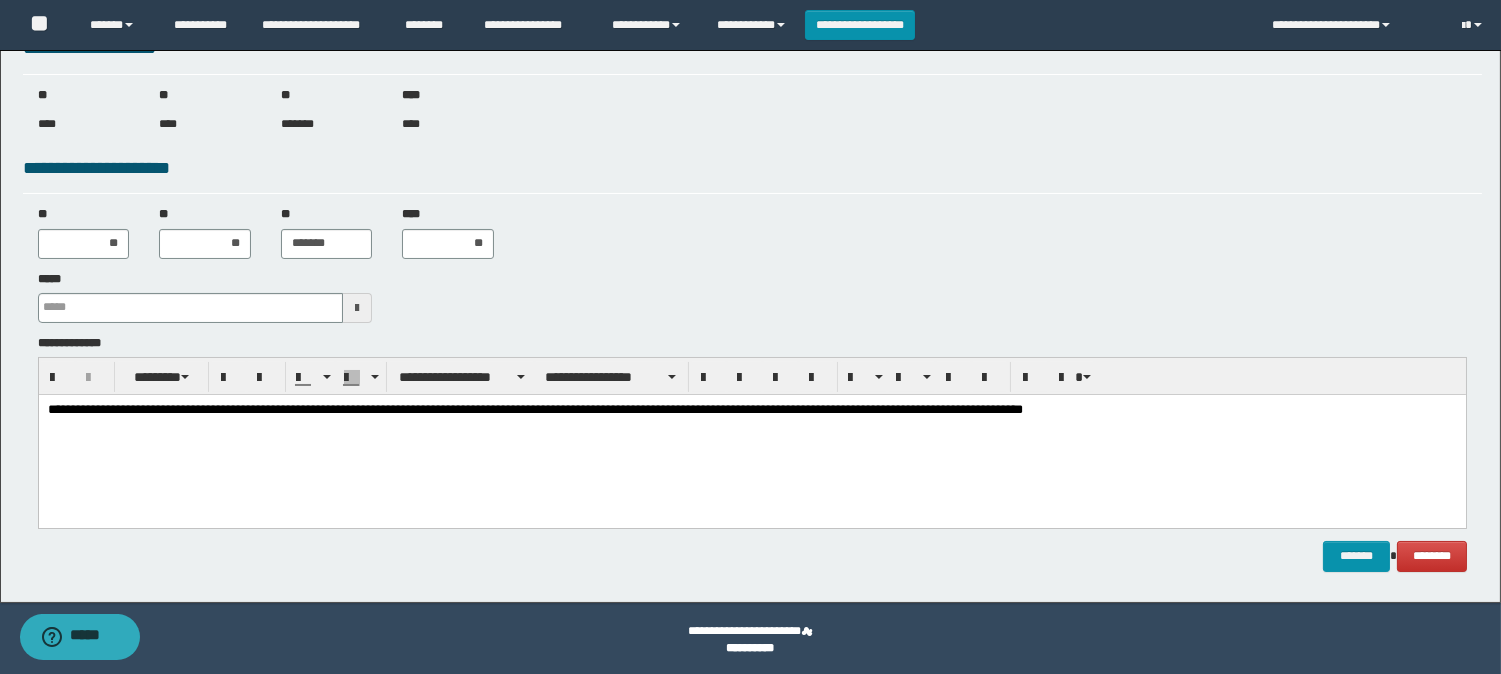 click on "**********" at bounding box center [751, 410] 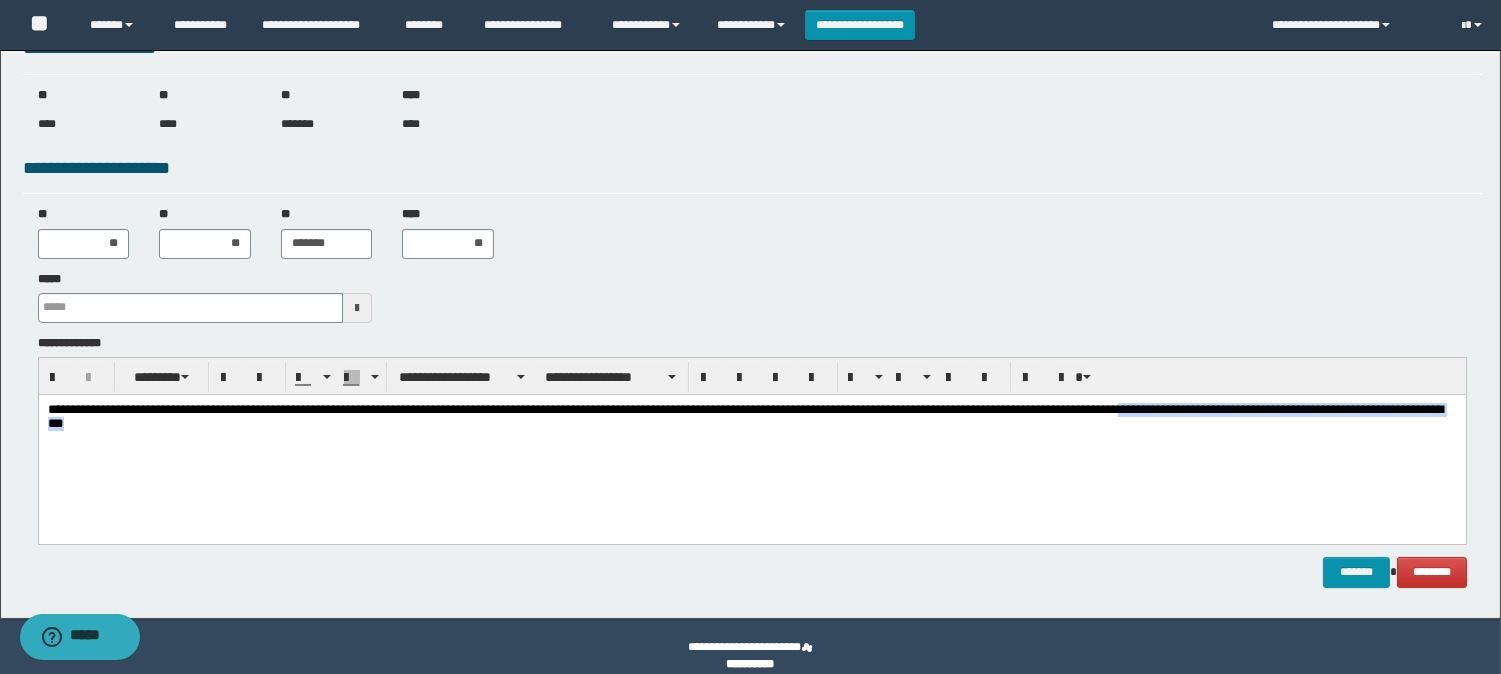 drag, startPoint x: 148, startPoint y: 425, endPoint x: 554, endPoint y: 433, distance: 406.0788 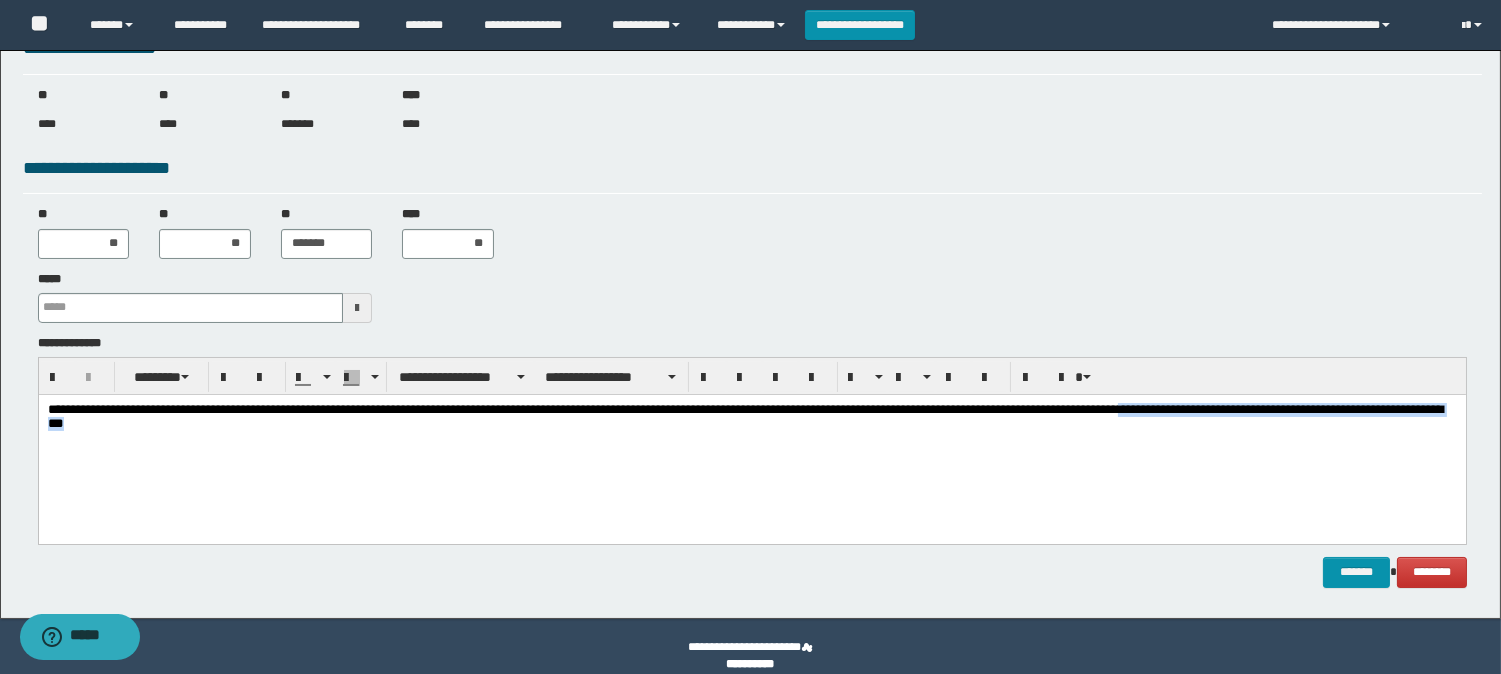 click on "**********" at bounding box center (751, 418) 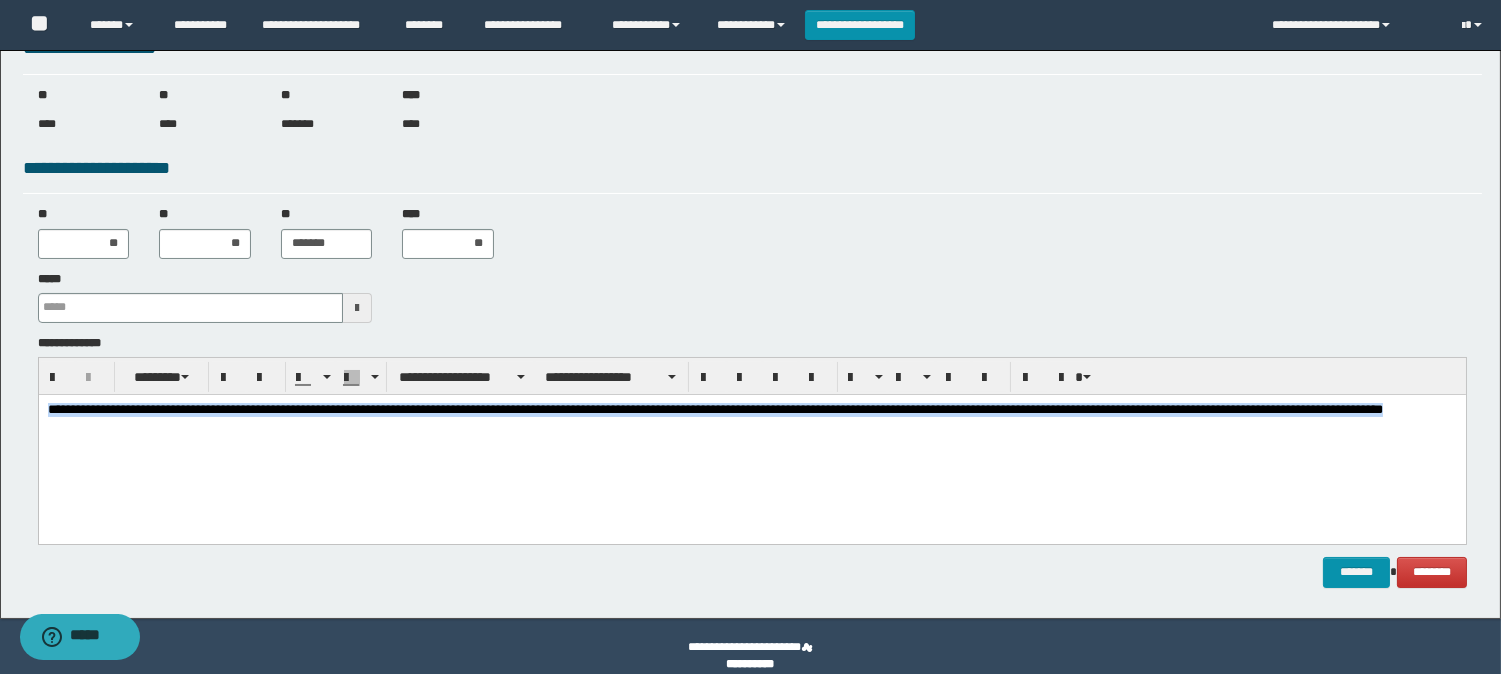 drag, startPoint x: 46, startPoint y: 404, endPoint x: 621, endPoint y: 446, distance: 576.53186 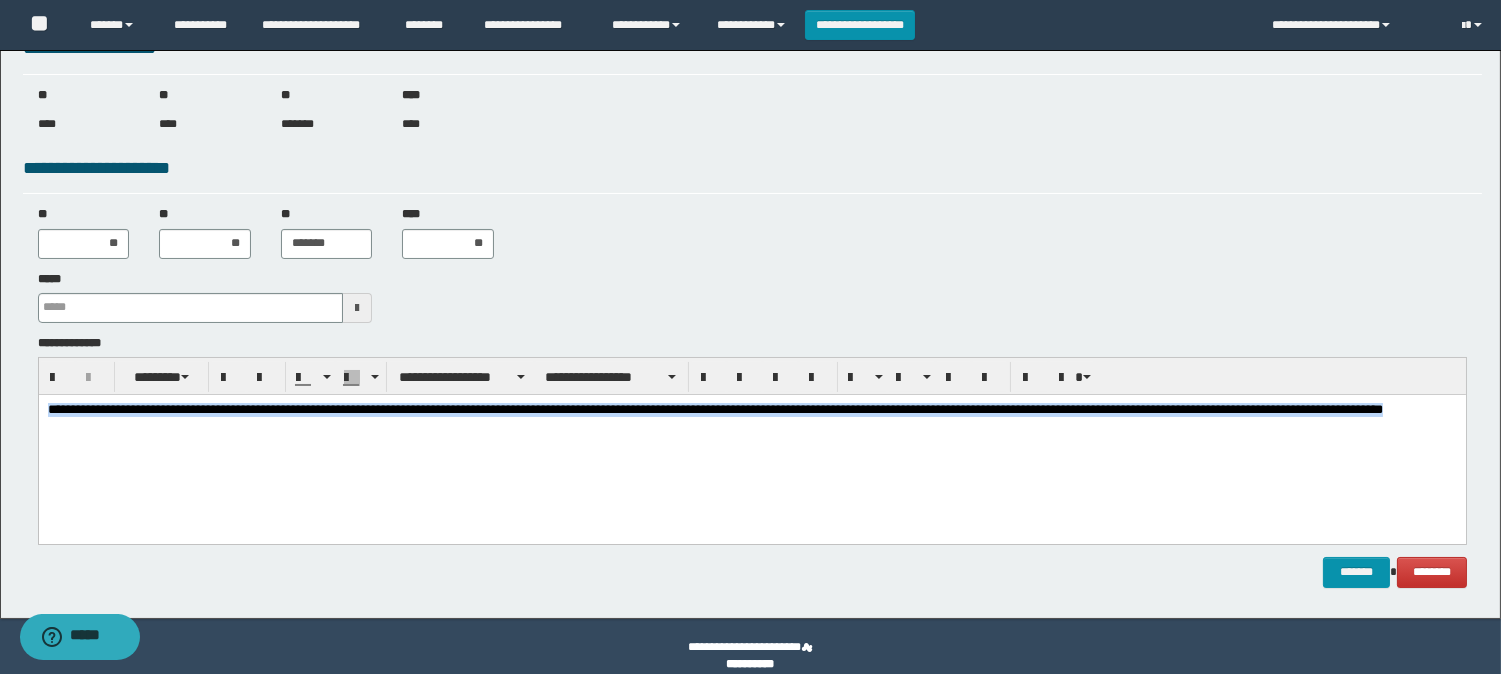 click on "**********" at bounding box center (751, 443) 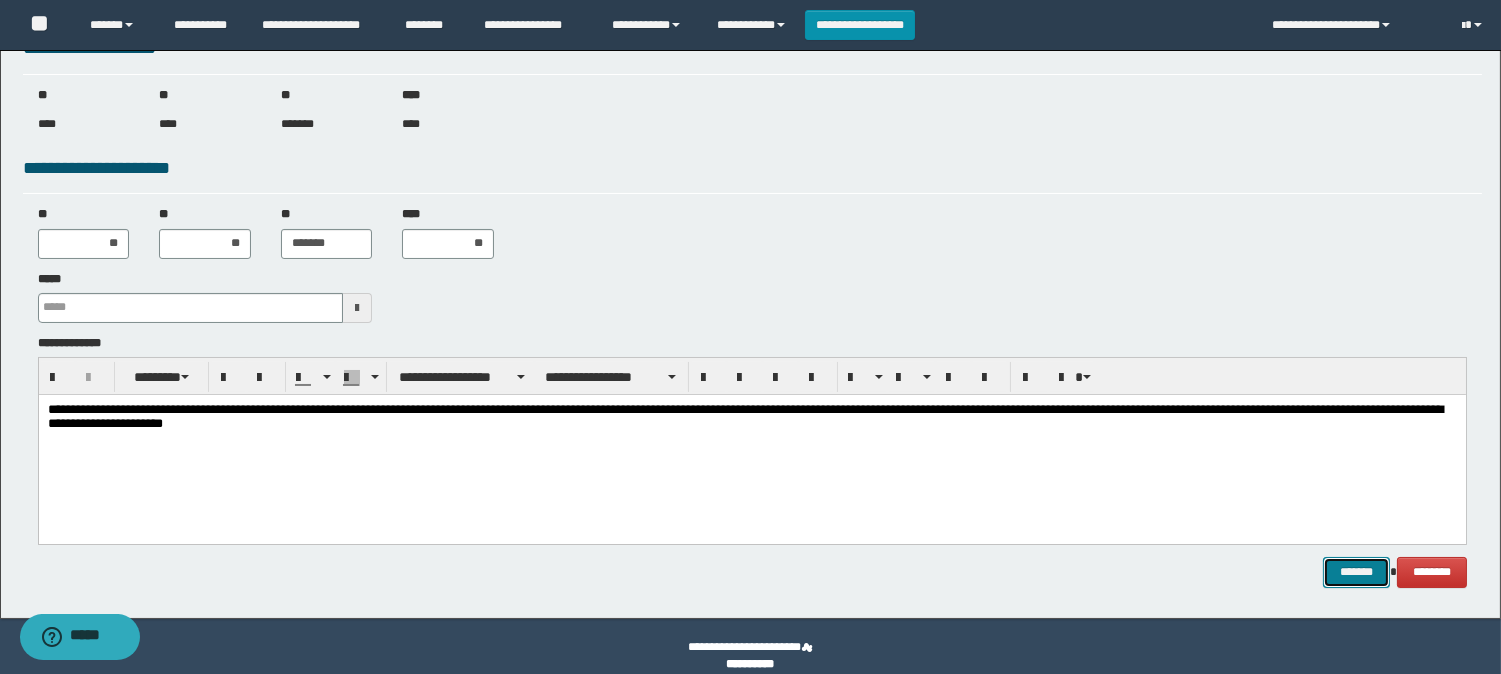 click on "*******" at bounding box center (1356, 572) 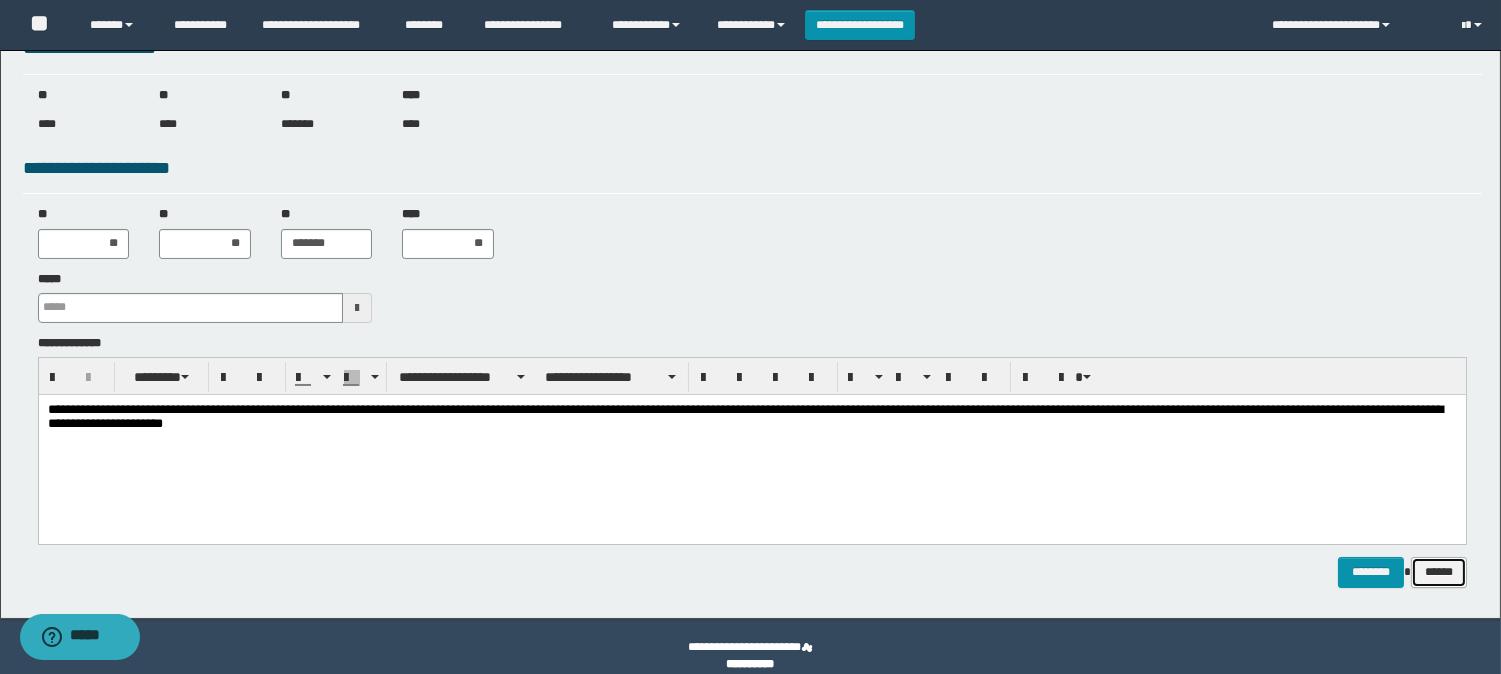 click on "******" at bounding box center (1439, 572) 